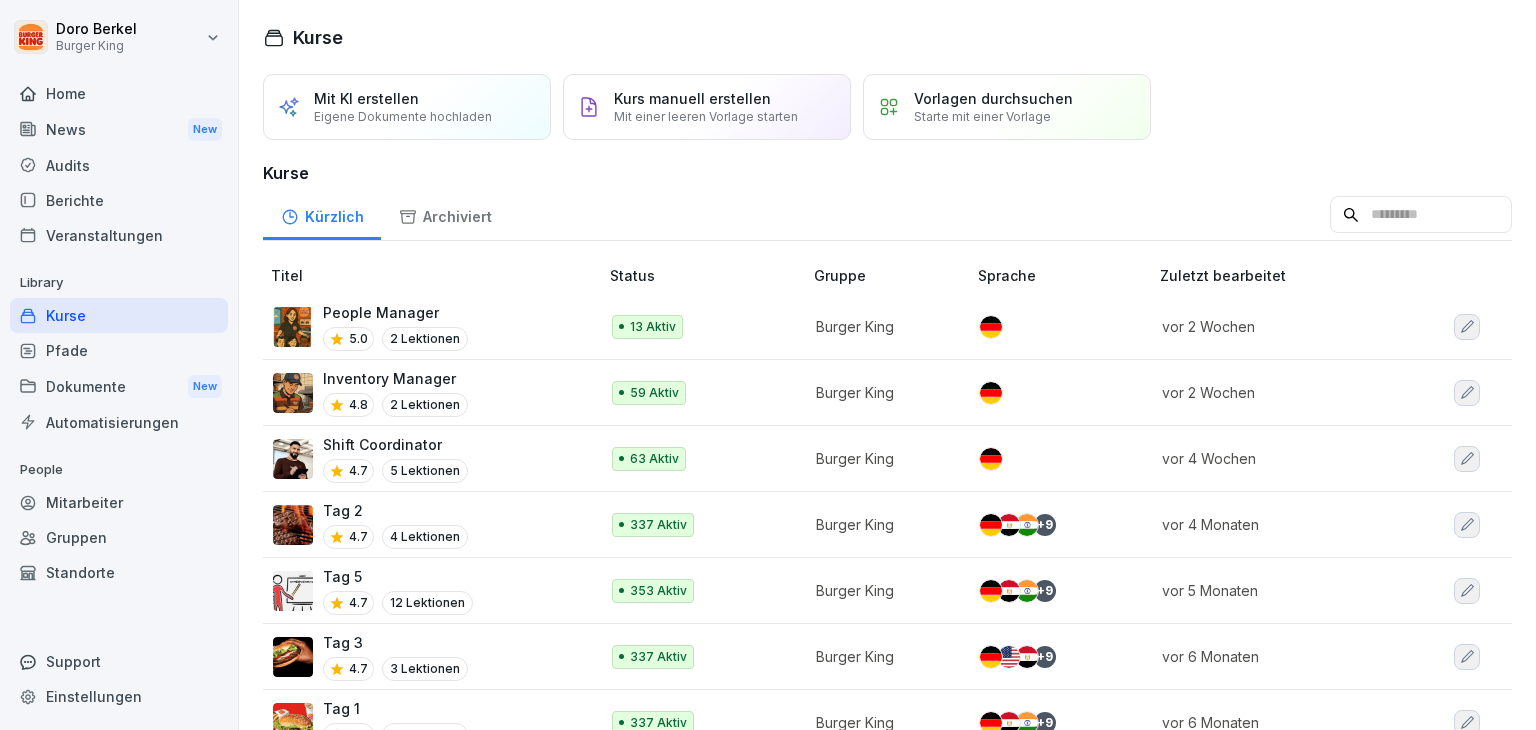 scroll, scrollTop: 0, scrollLeft: 0, axis: both 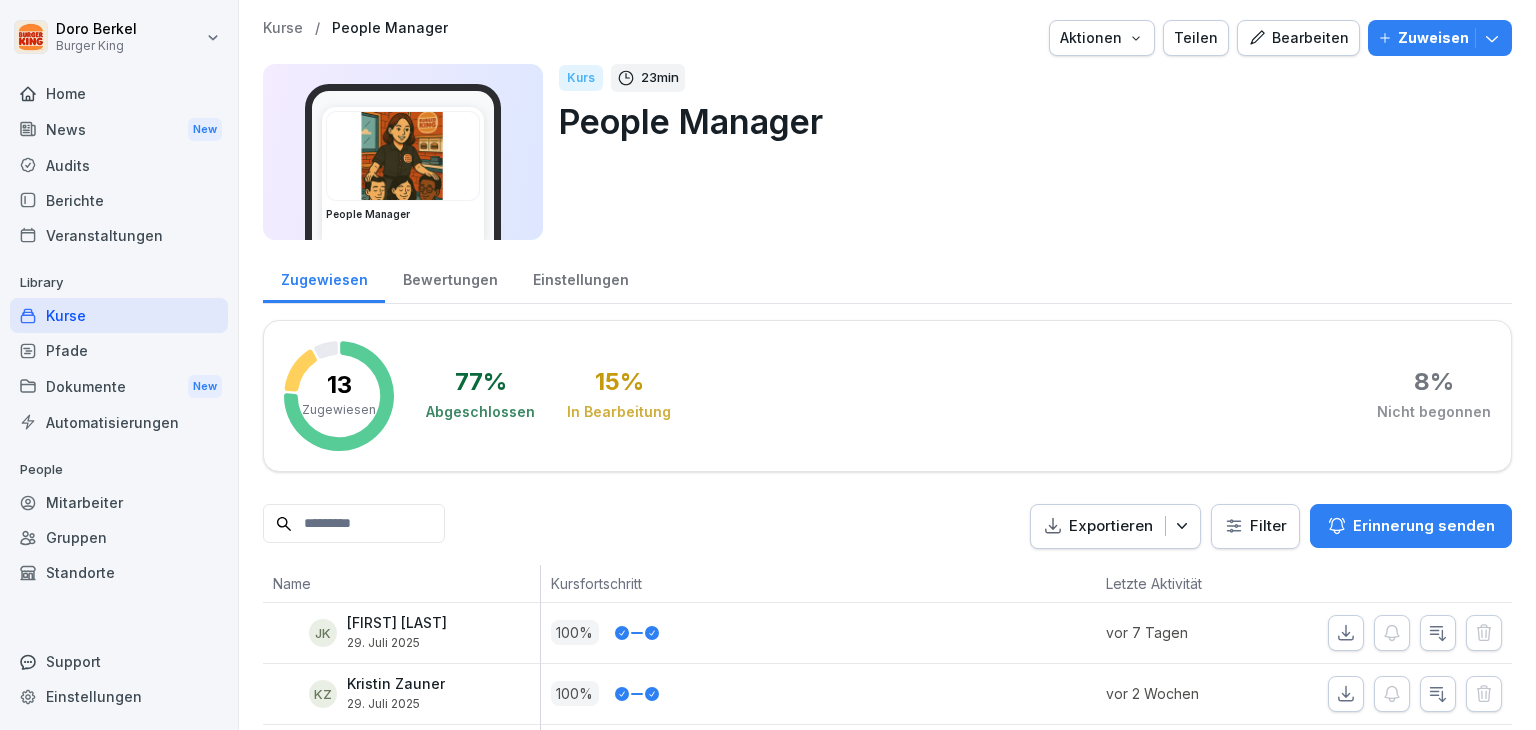 click on "Einstellungen" at bounding box center [580, 277] 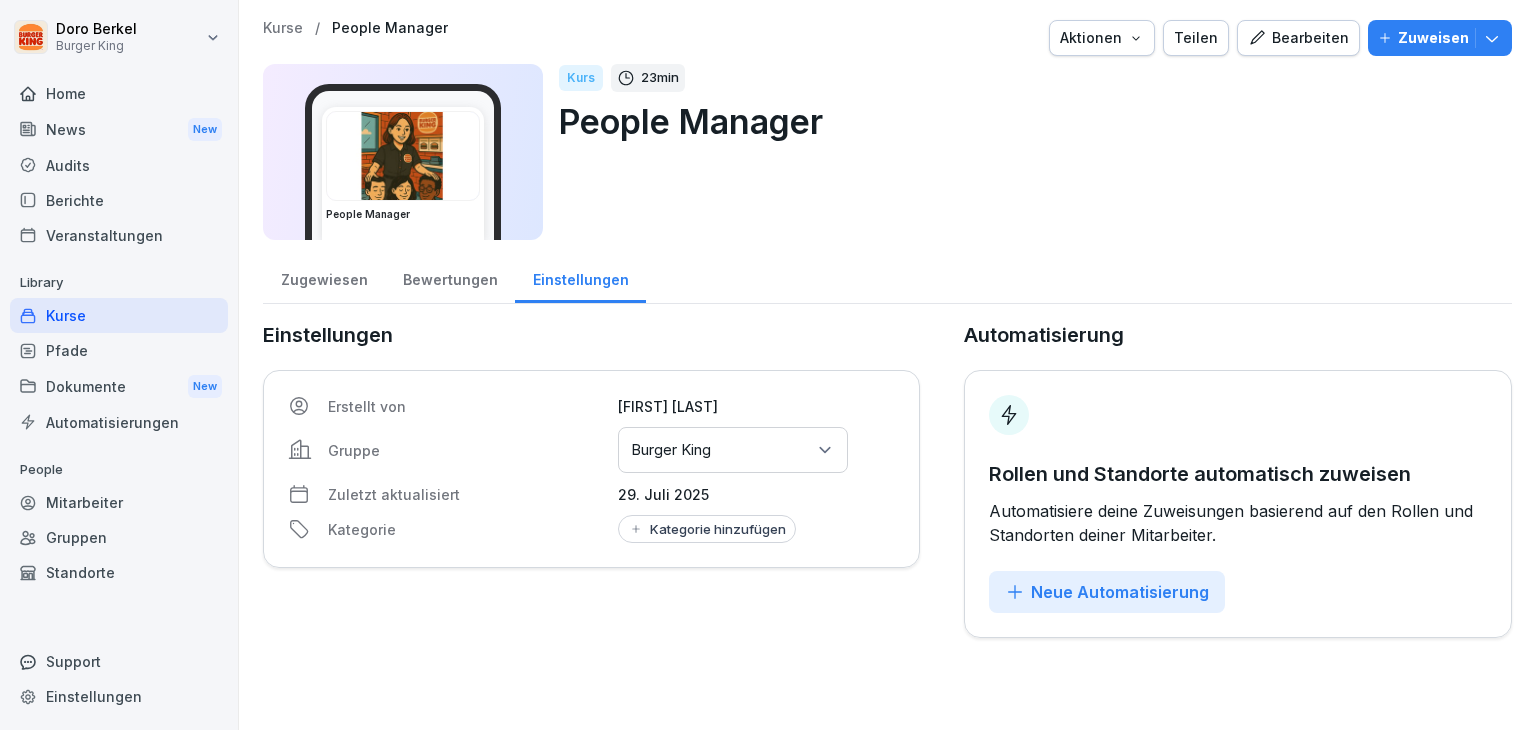 click on "Zugewiesen" at bounding box center [324, 277] 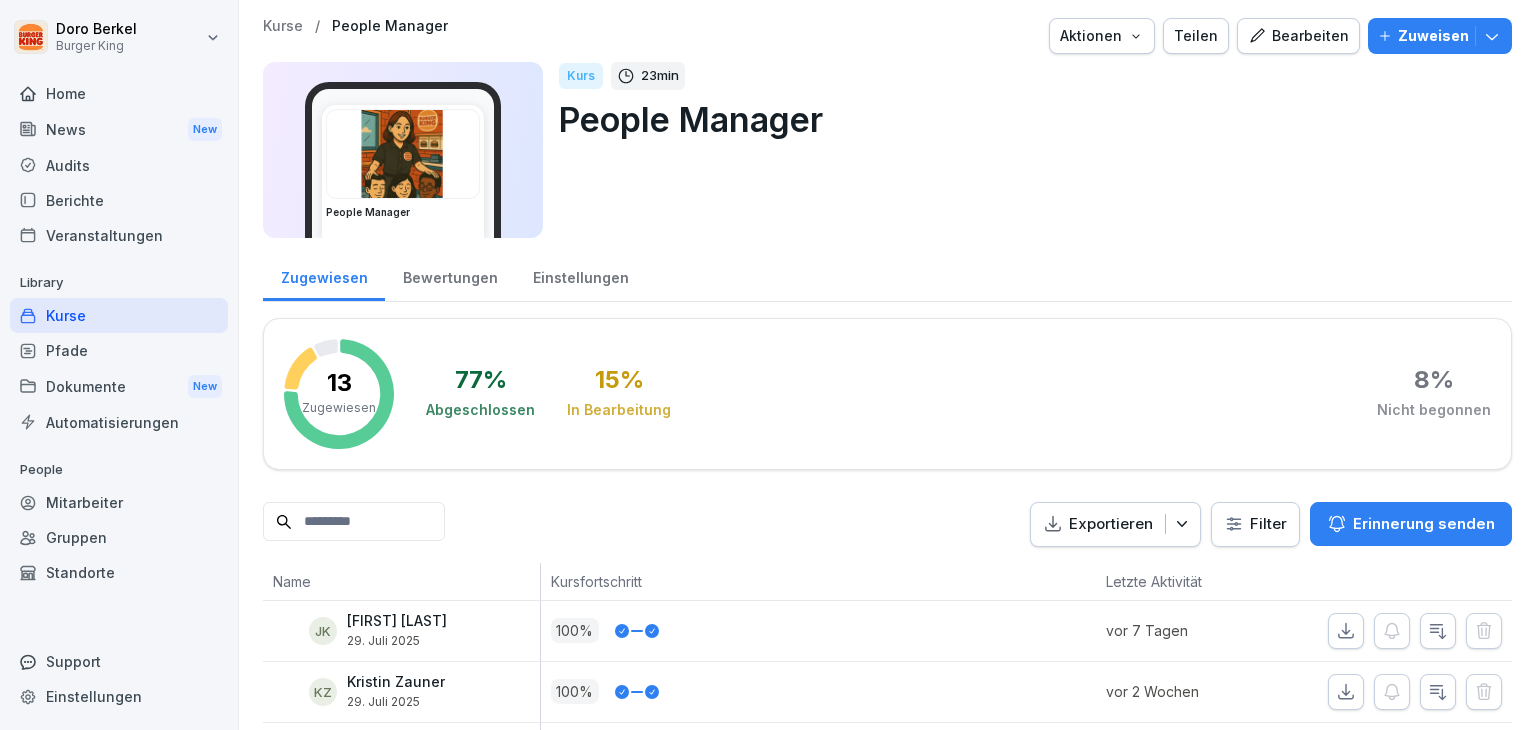 scroll, scrollTop: 0, scrollLeft: 0, axis: both 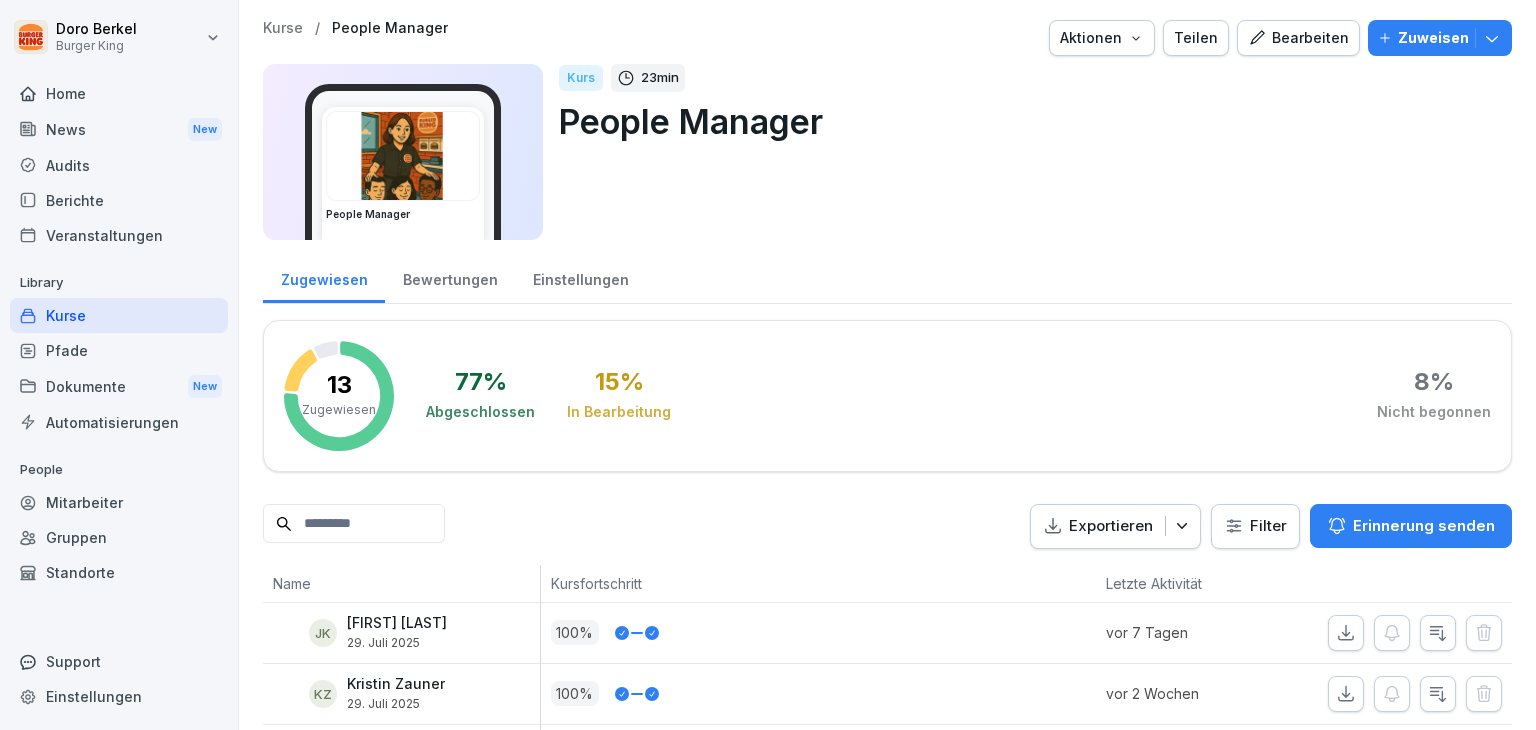 click on "Bearbeiten" at bounding box center (1298, 38) 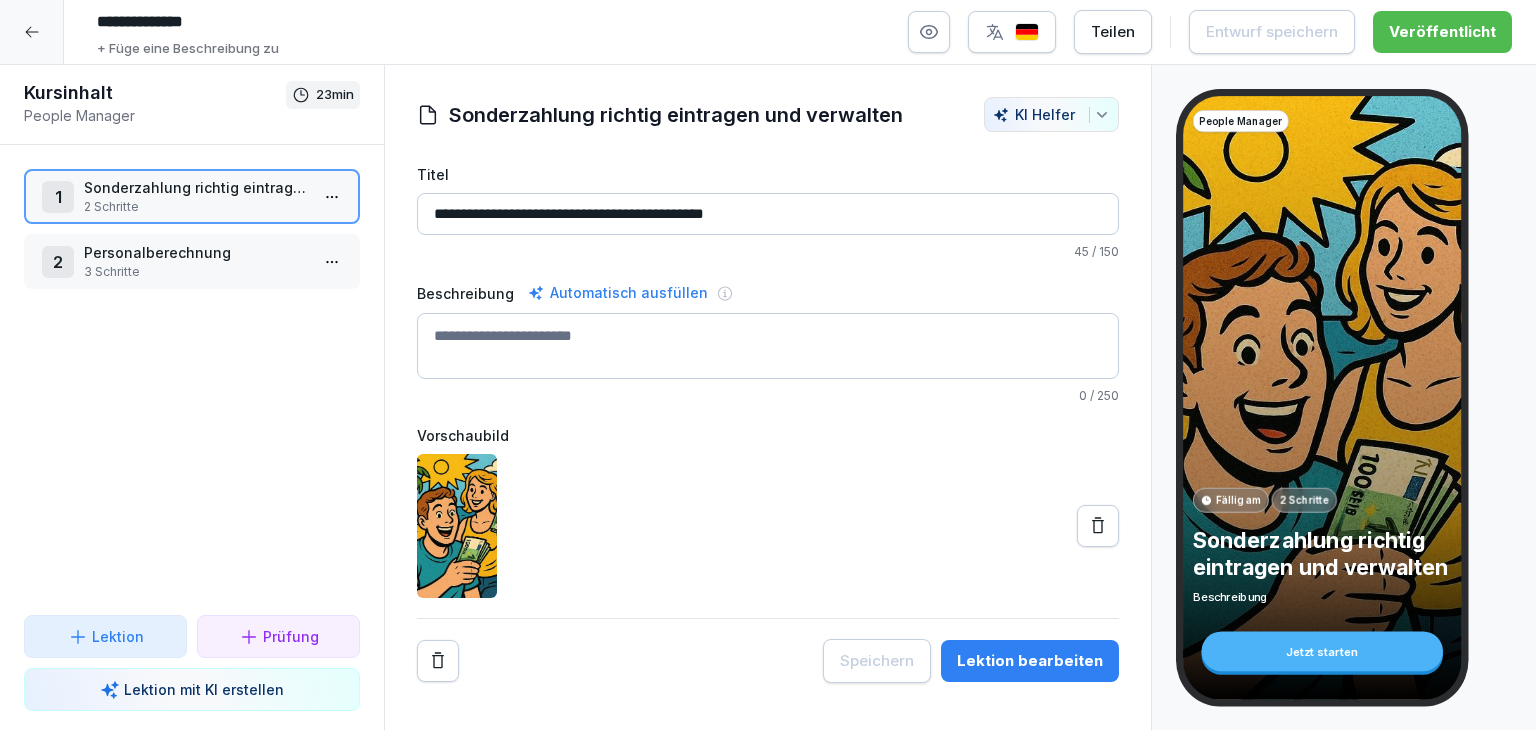 click on "Lektion" at bounding box center (118, 636) 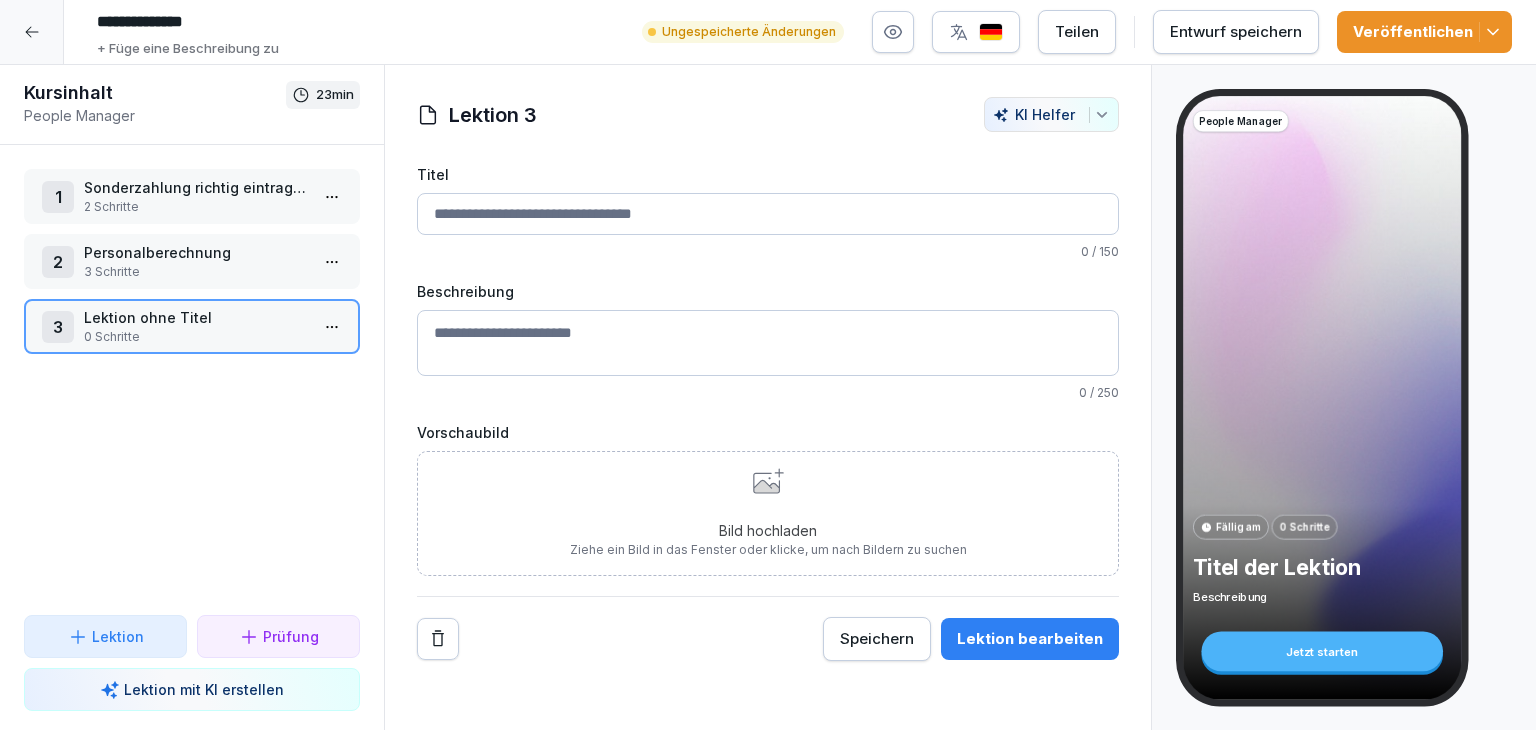 click on "Titel" at bounding box center (768, 214) 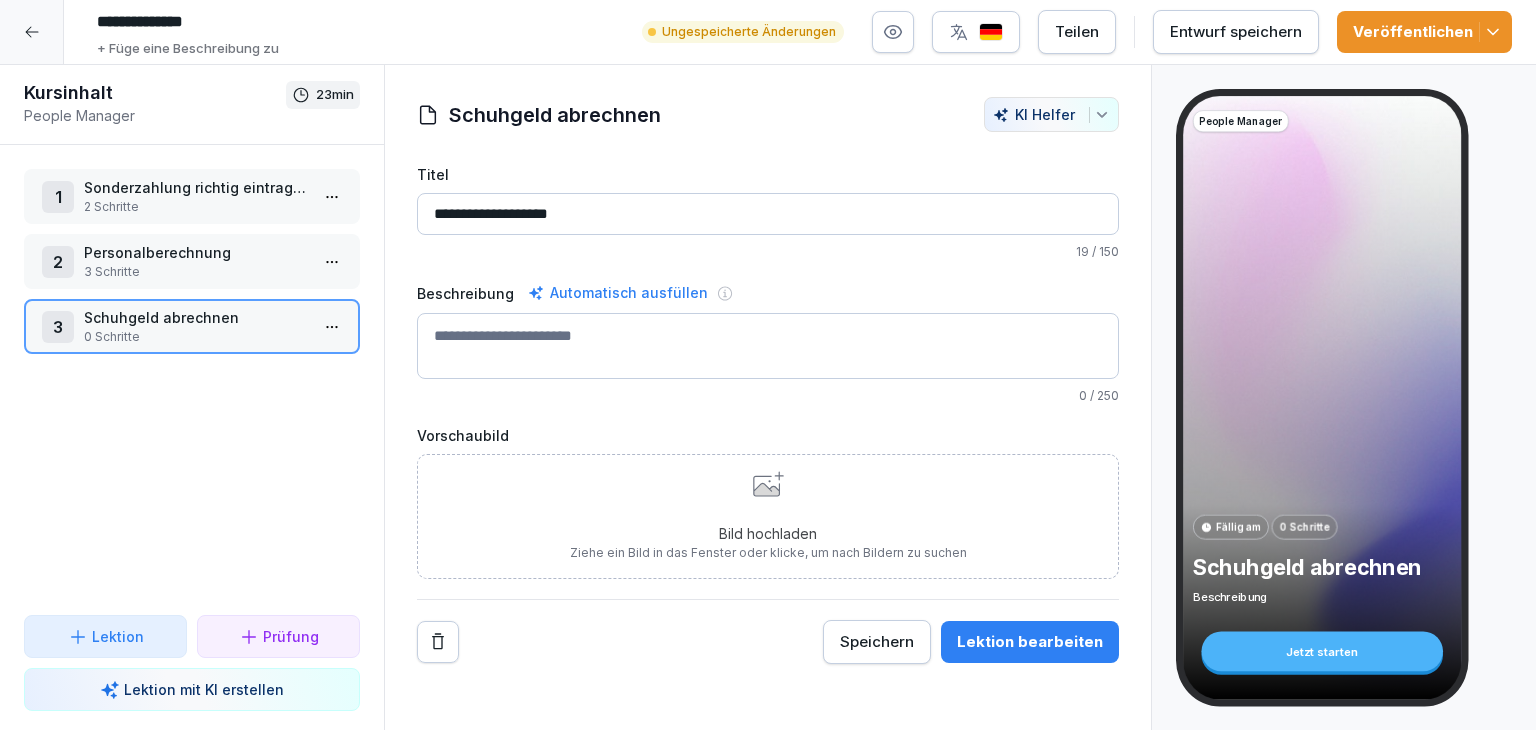 type on "**********" 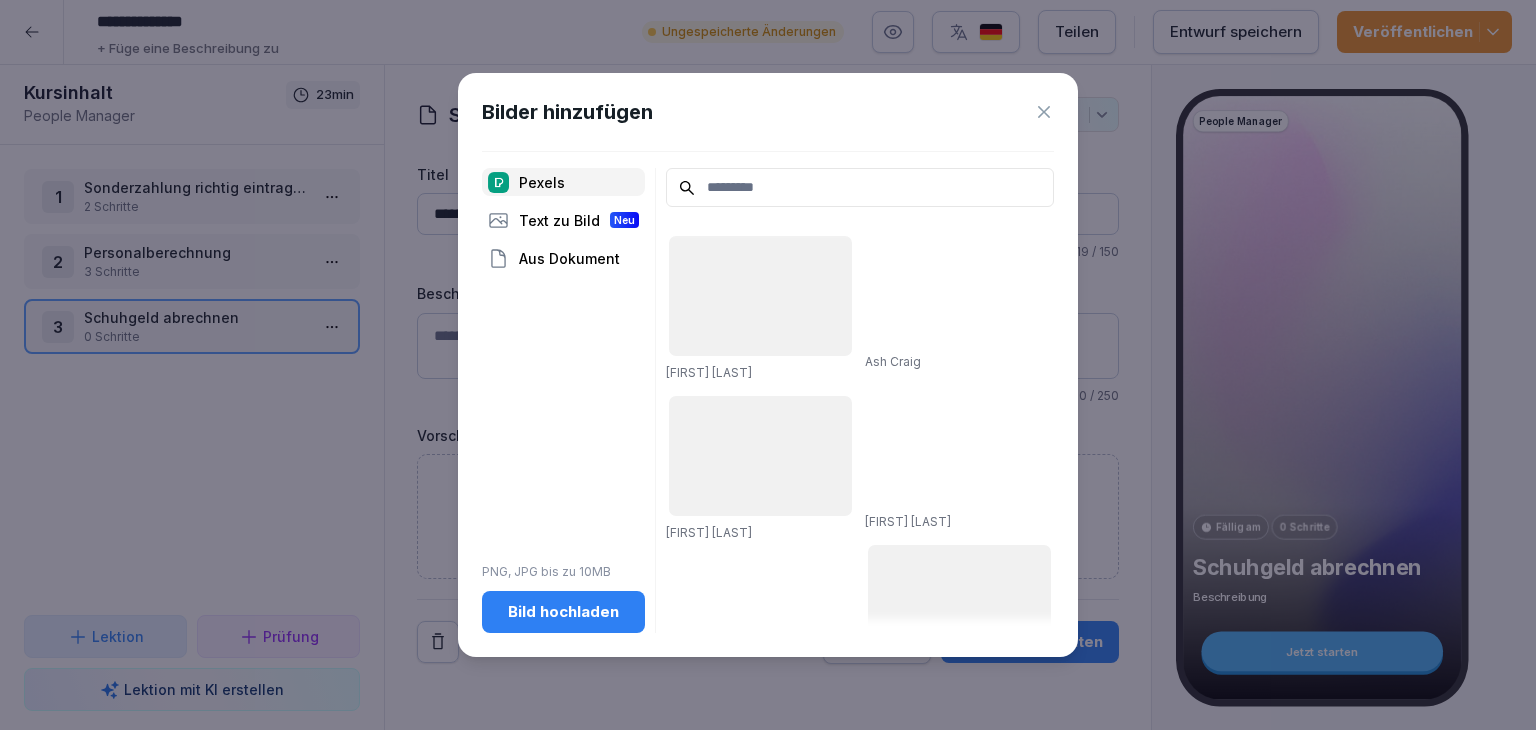 click 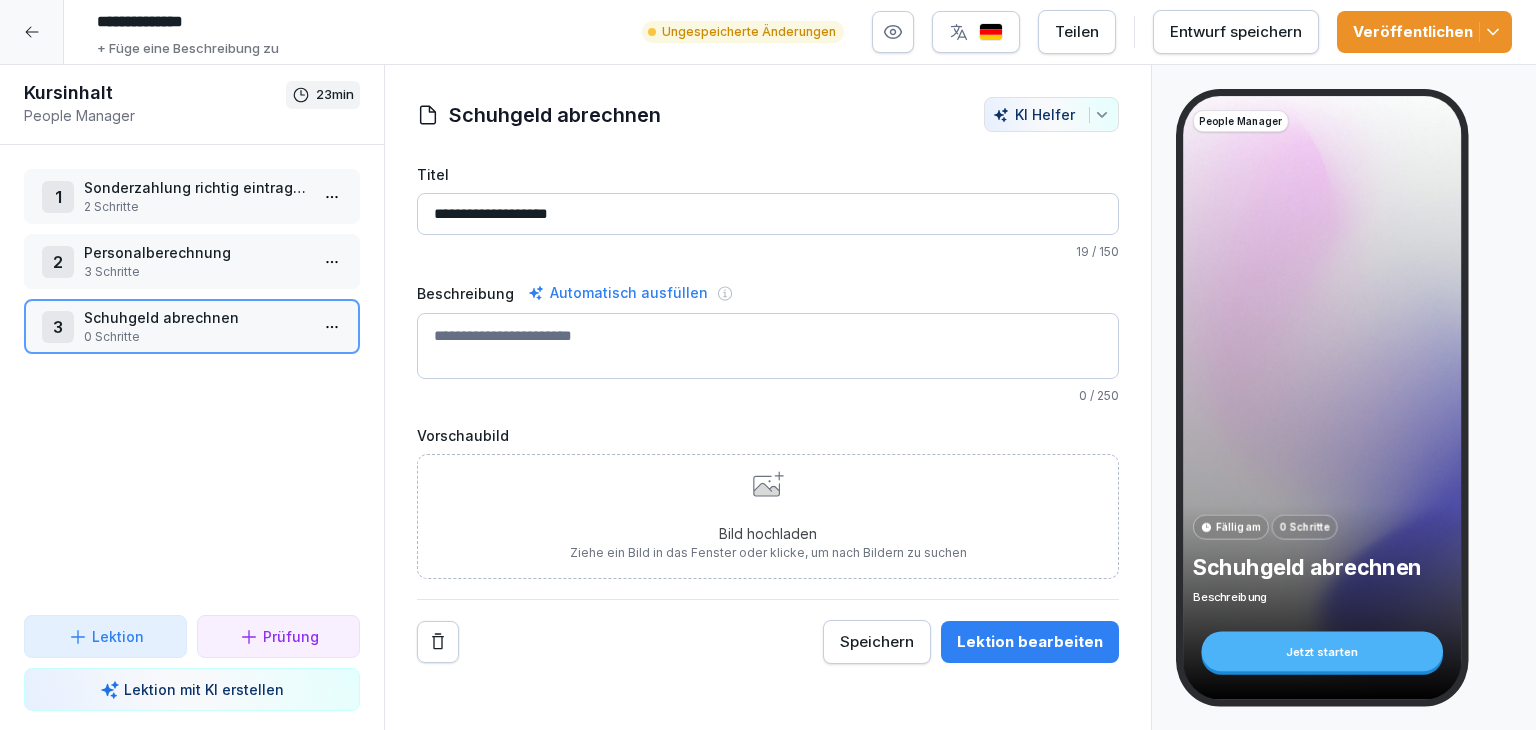 click on "Bild hochladen Ziehe ein Bild in das Fenster oder klicke, um nach Bildern zu suchen" at bounding box center (768, 516) 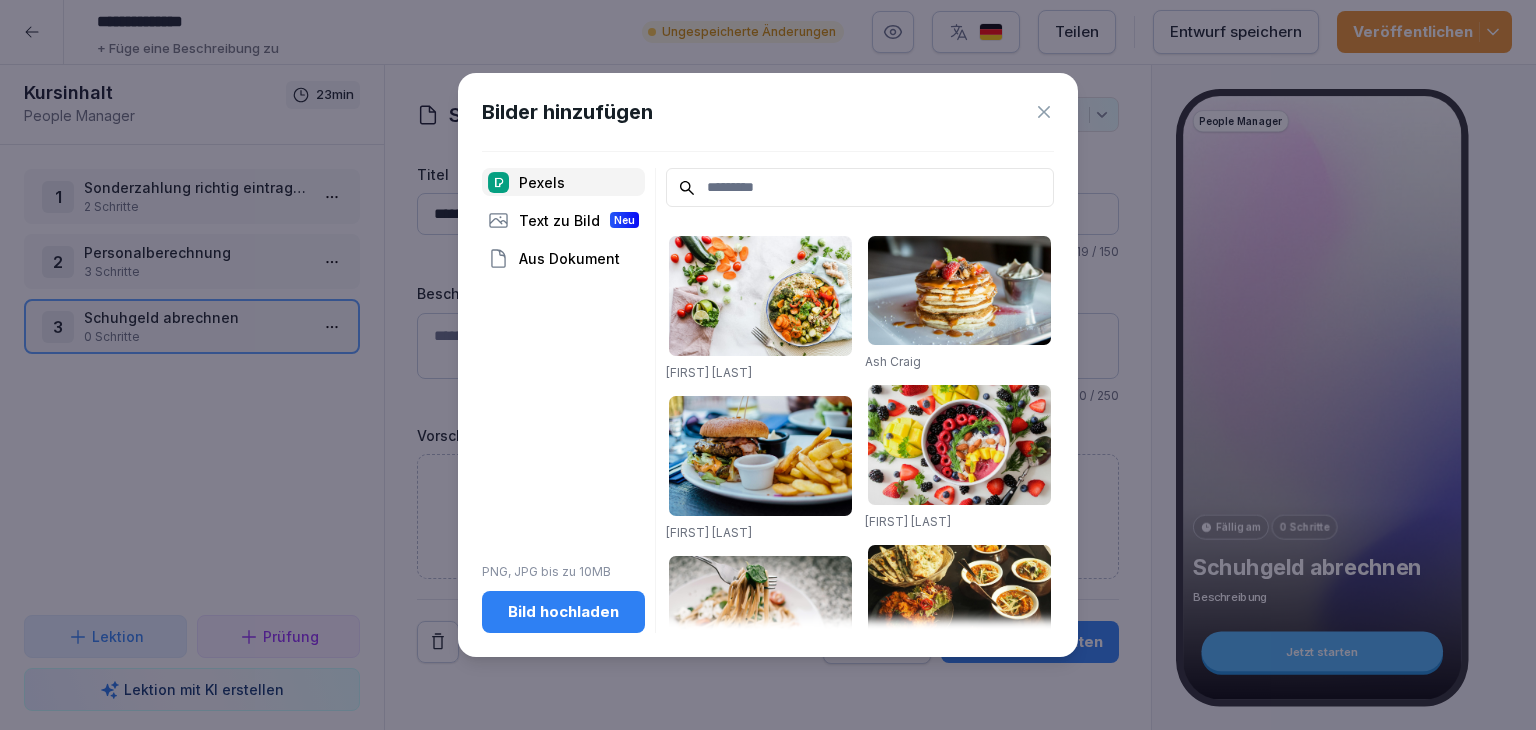 click on "Bild hochladen" at bounding box center [563, 612] 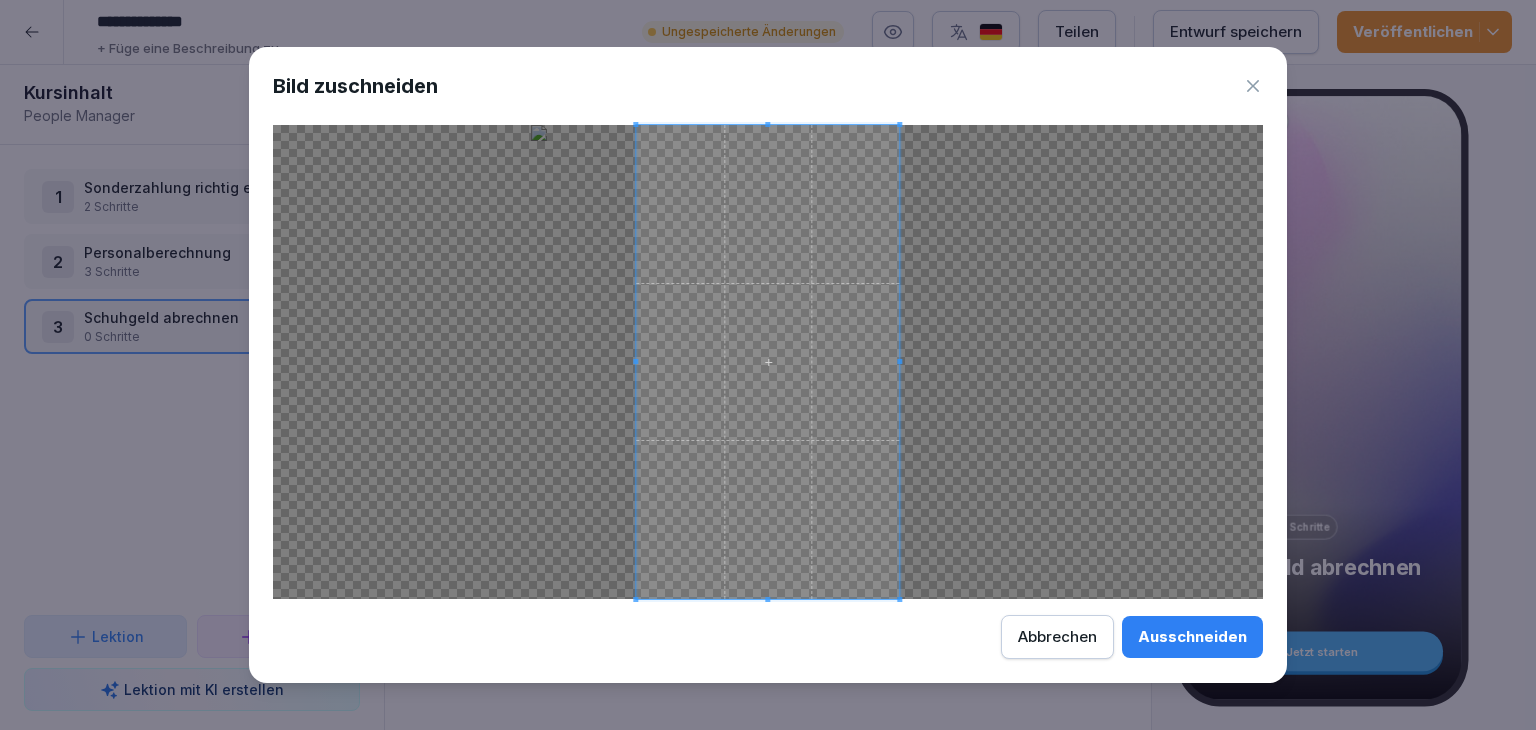 click at bounding box center [768, 362] 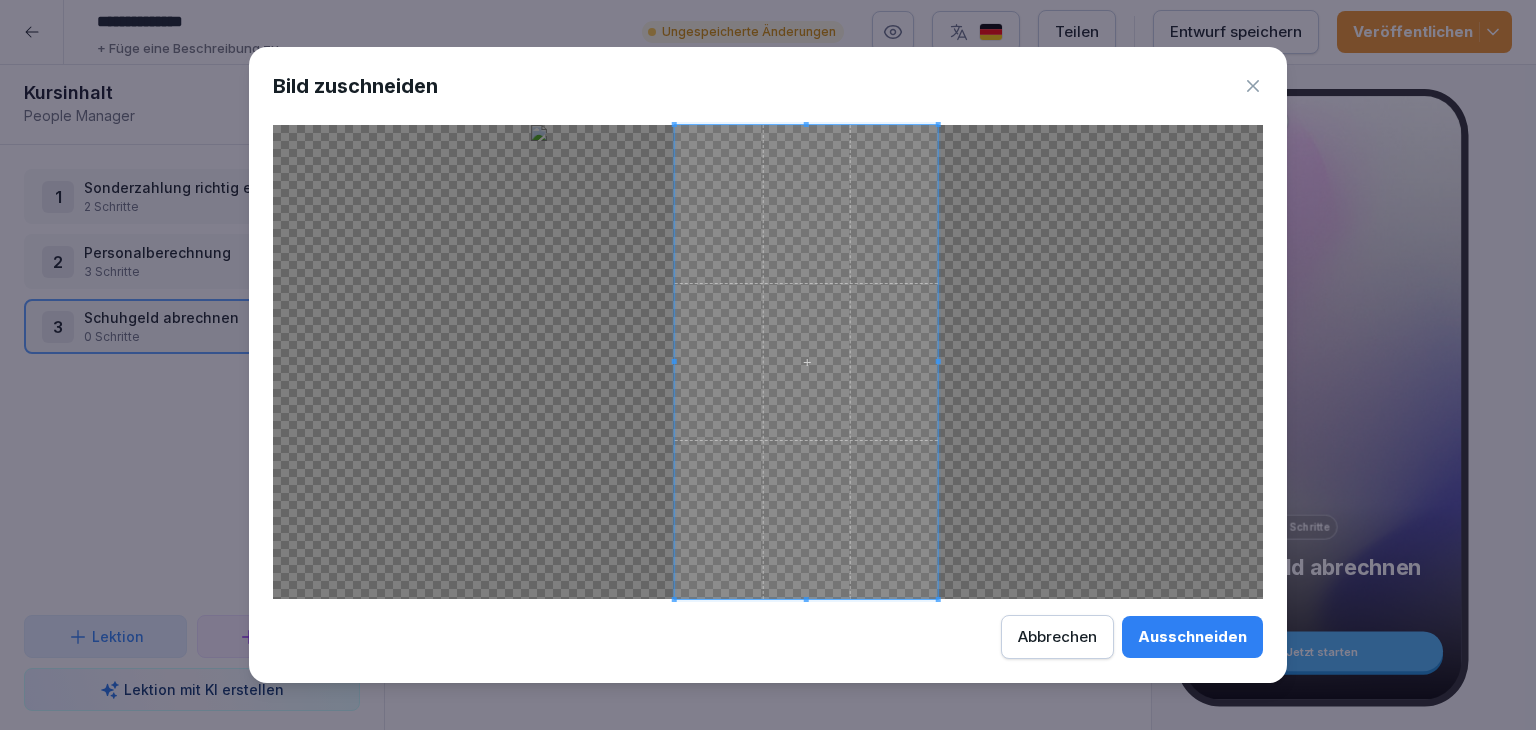 click at bounding box center [806, 362] 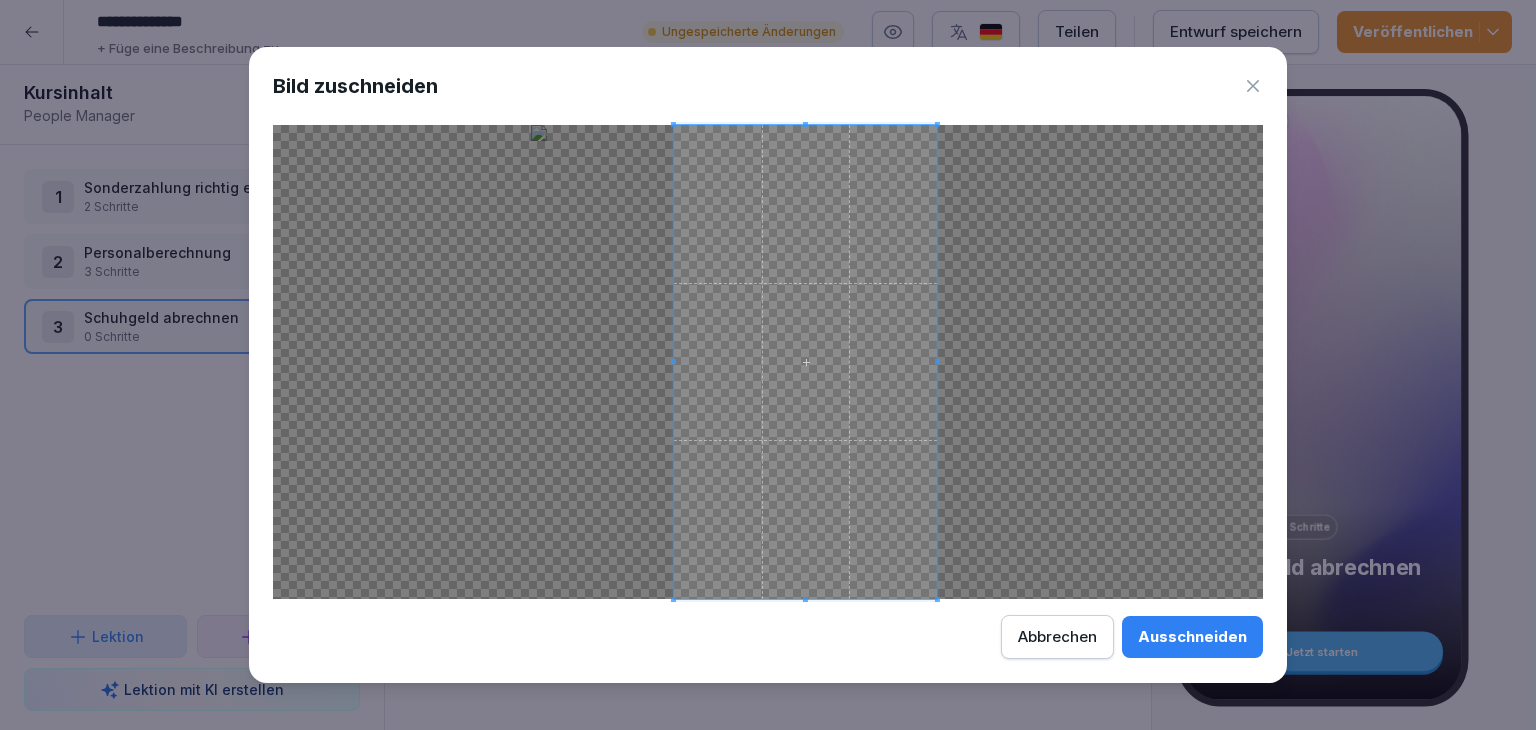 click on "Abbrechen" at bounding box center (1057, 637) 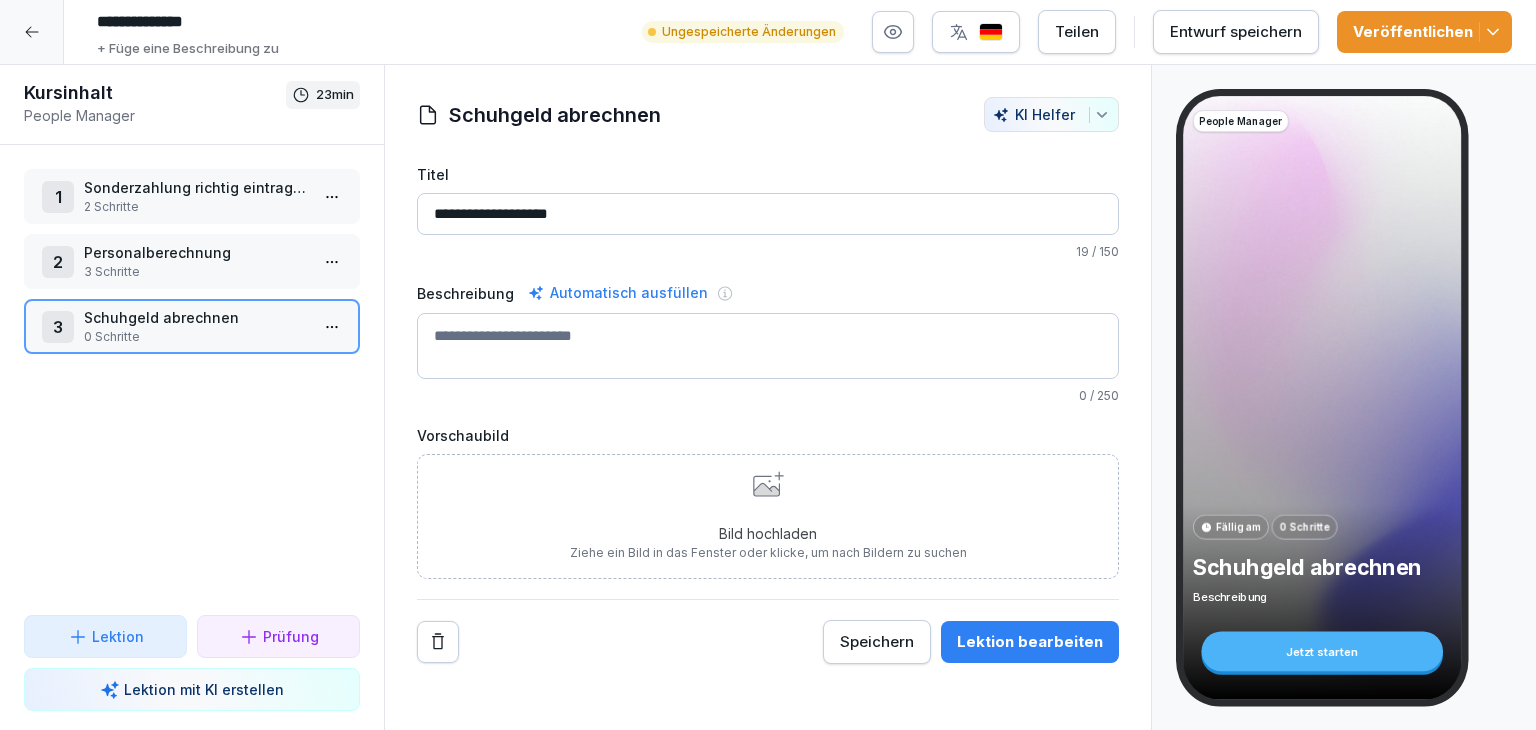click on "Ziehe ein Bild in das Fenster oder klicke, um nach Bildern zu suchen" at bounding box center [768, 553] 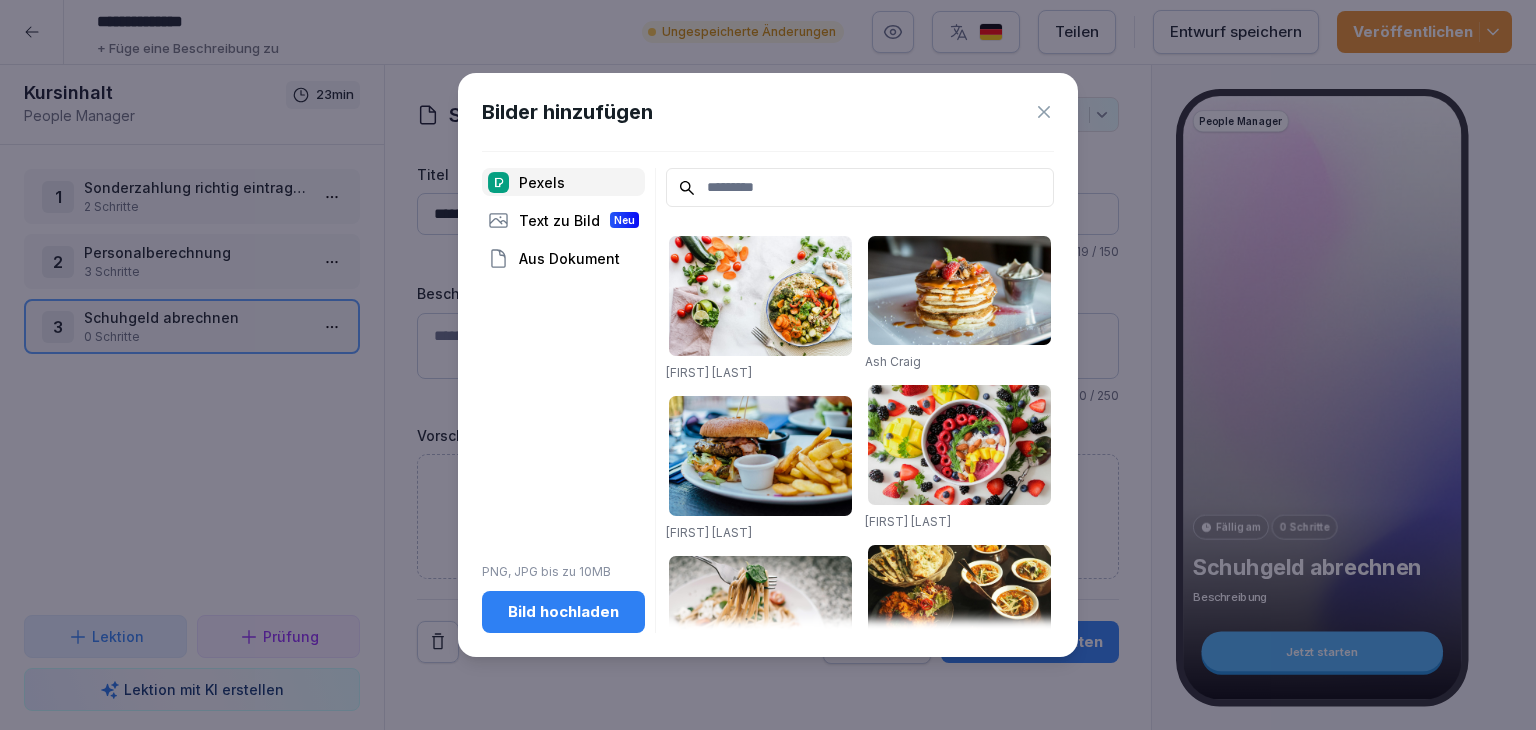 click on "Bild hochladen" at bounding box center (563, 612) 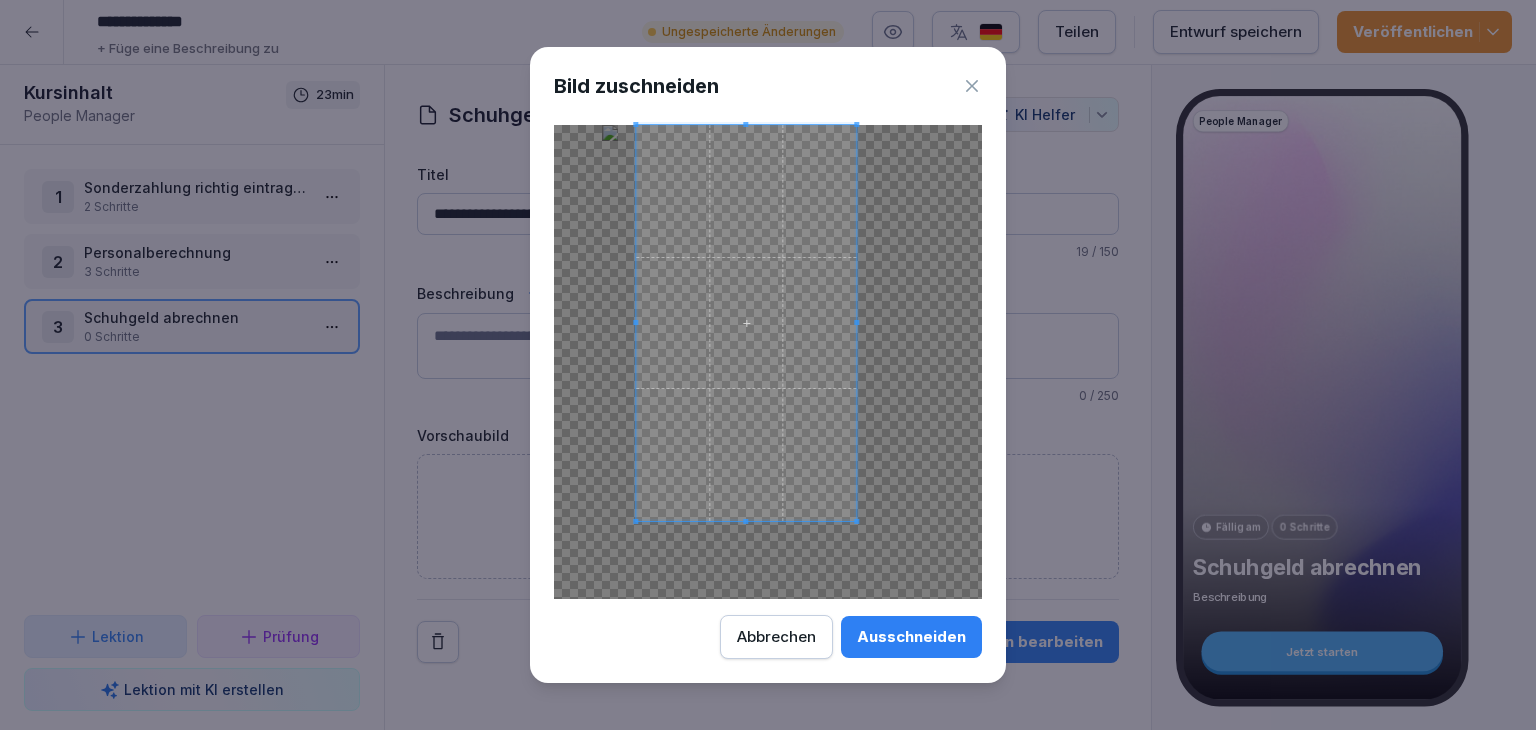 click at bounding box center (746, 323) 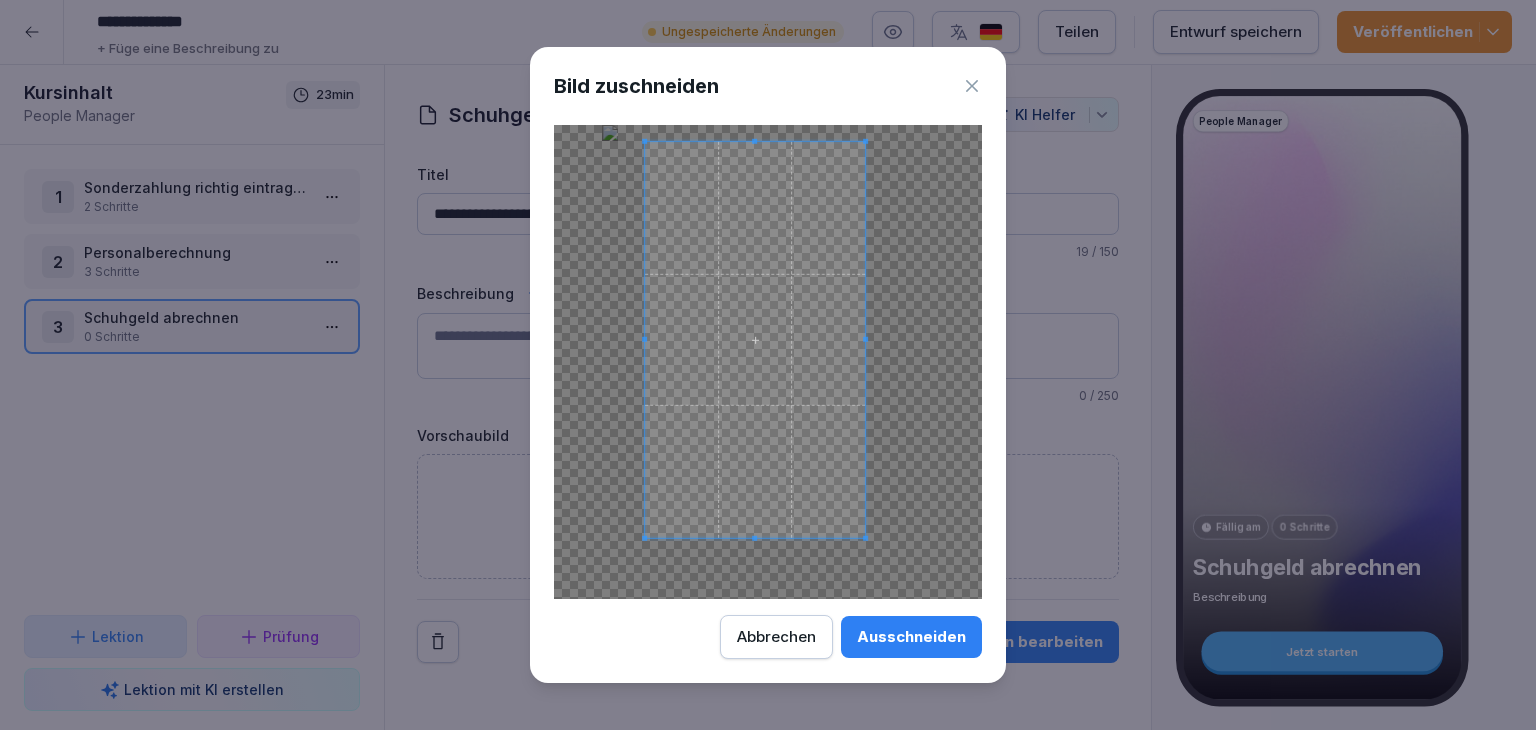 click at bounding box center [755, 340] 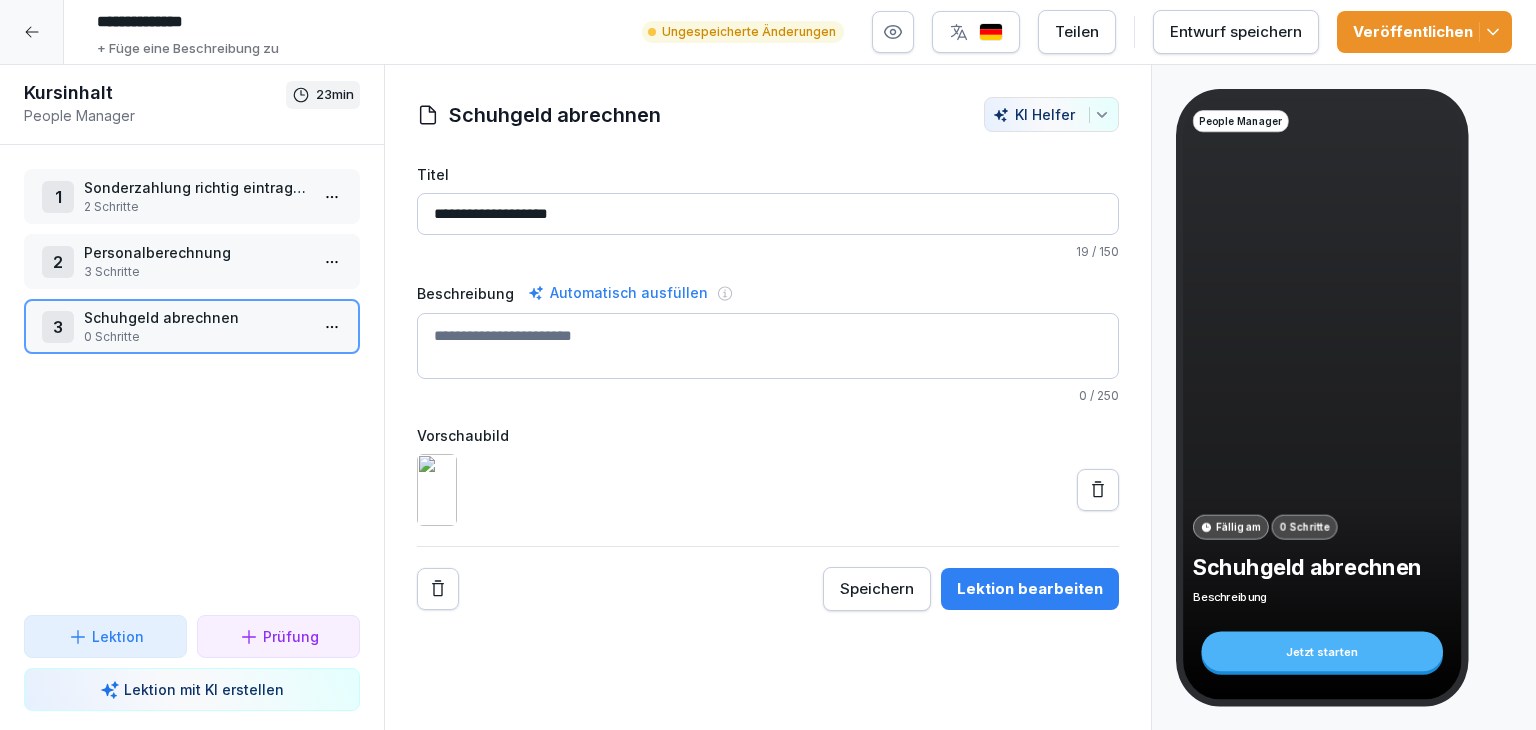 click on "Speichern" at bounding box center [877, 589] 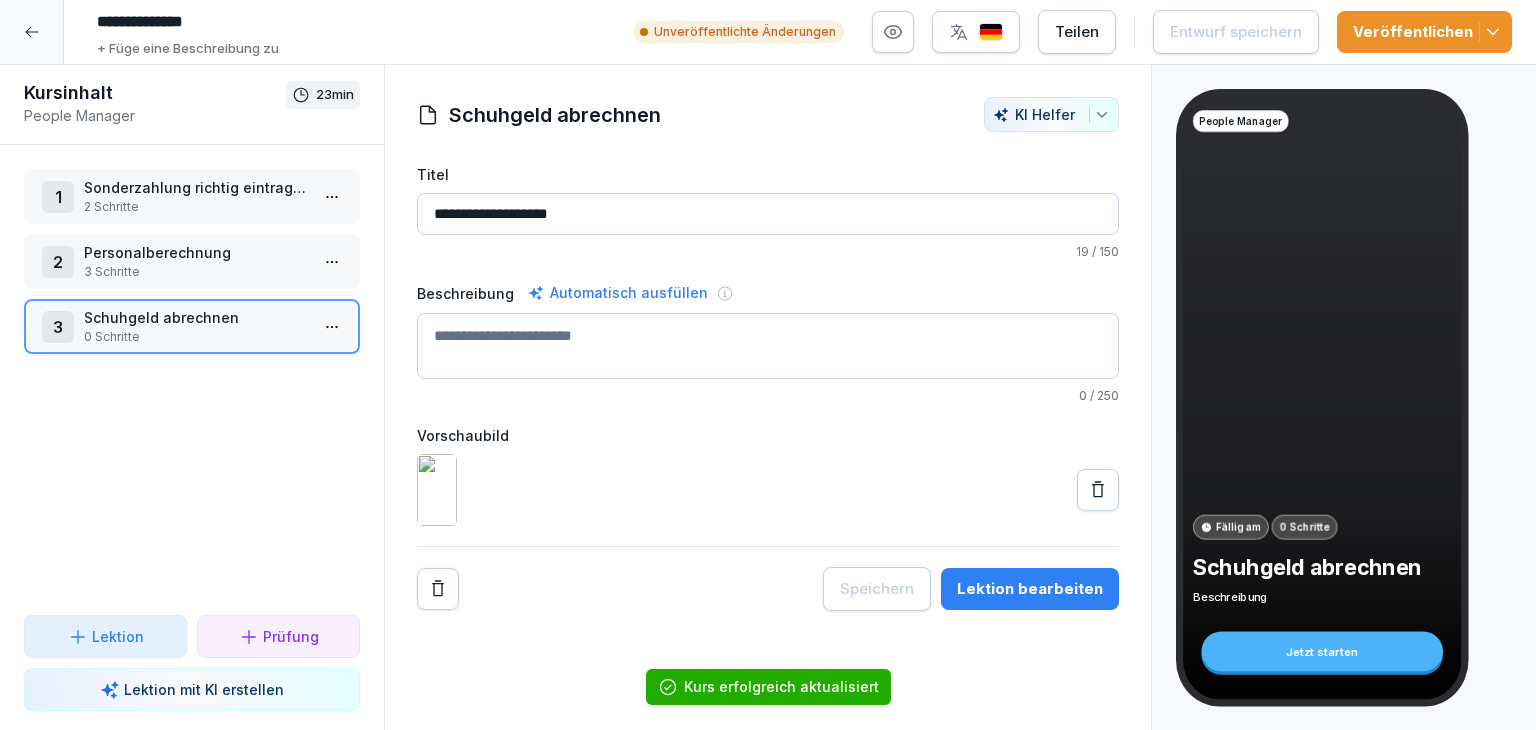 click on "Lektion bearbeiten" at bounding box center [1030, 589] 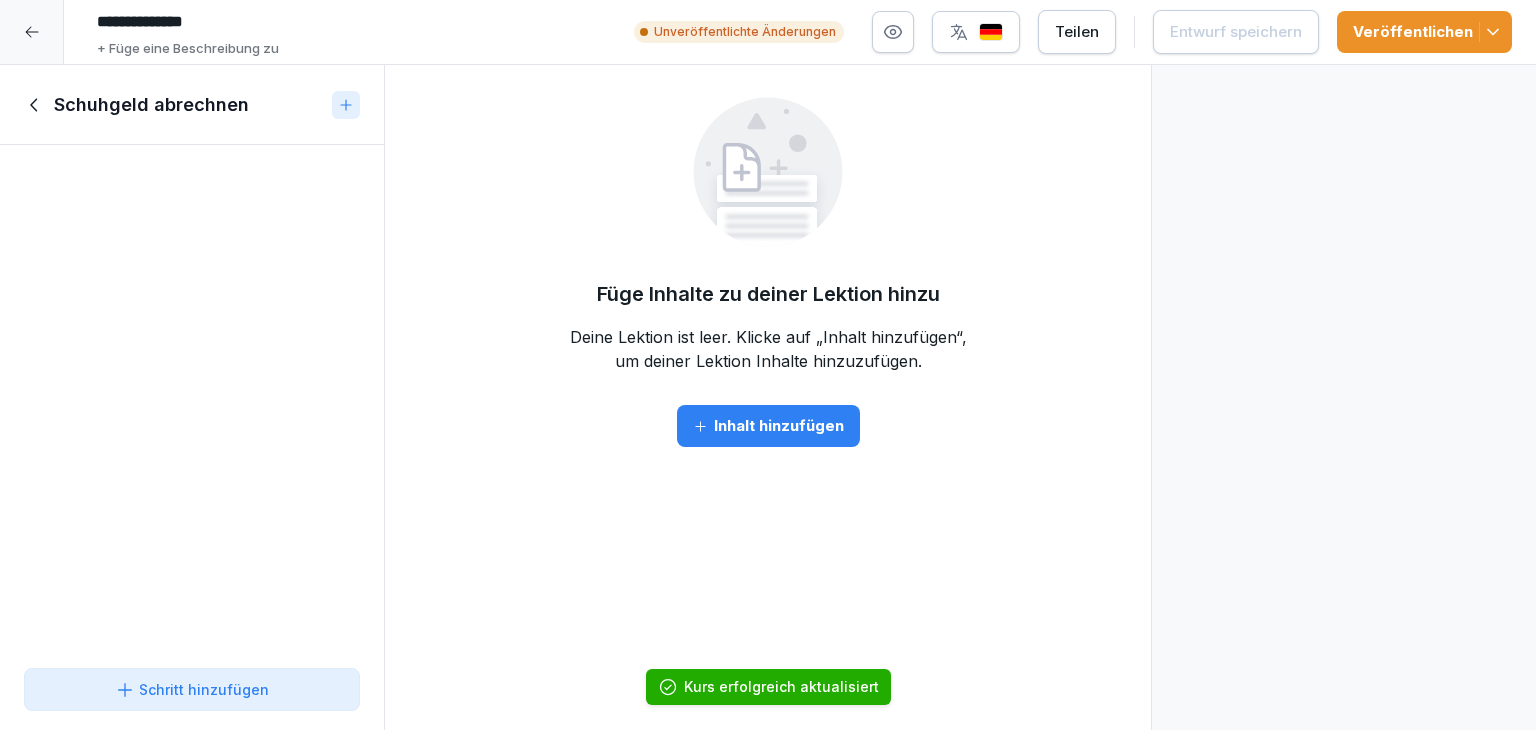click on "Schritt hinzufügen" at bounding box center [192, 689] 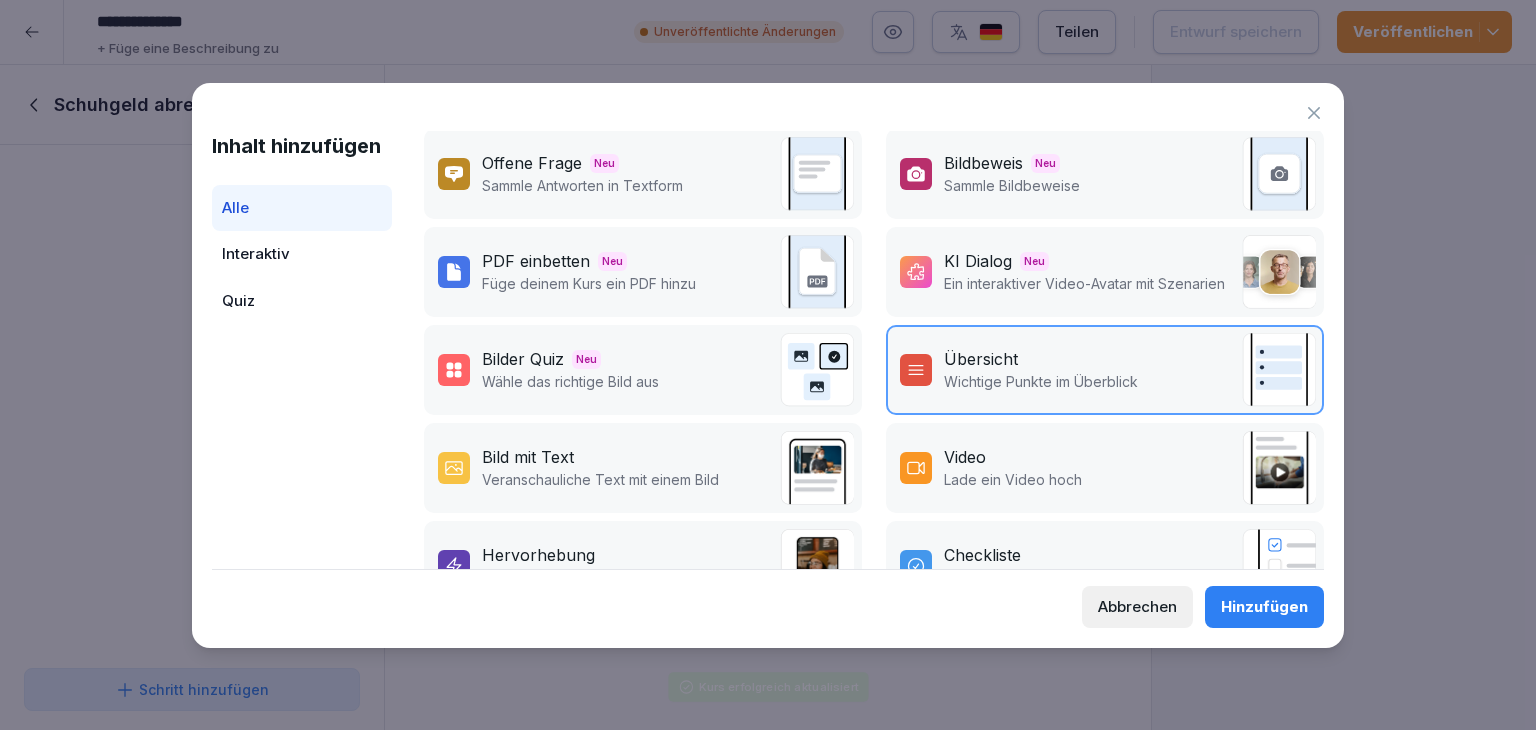 scroll, scrollTop: 200, scrollLeft: 0, axis: vertical 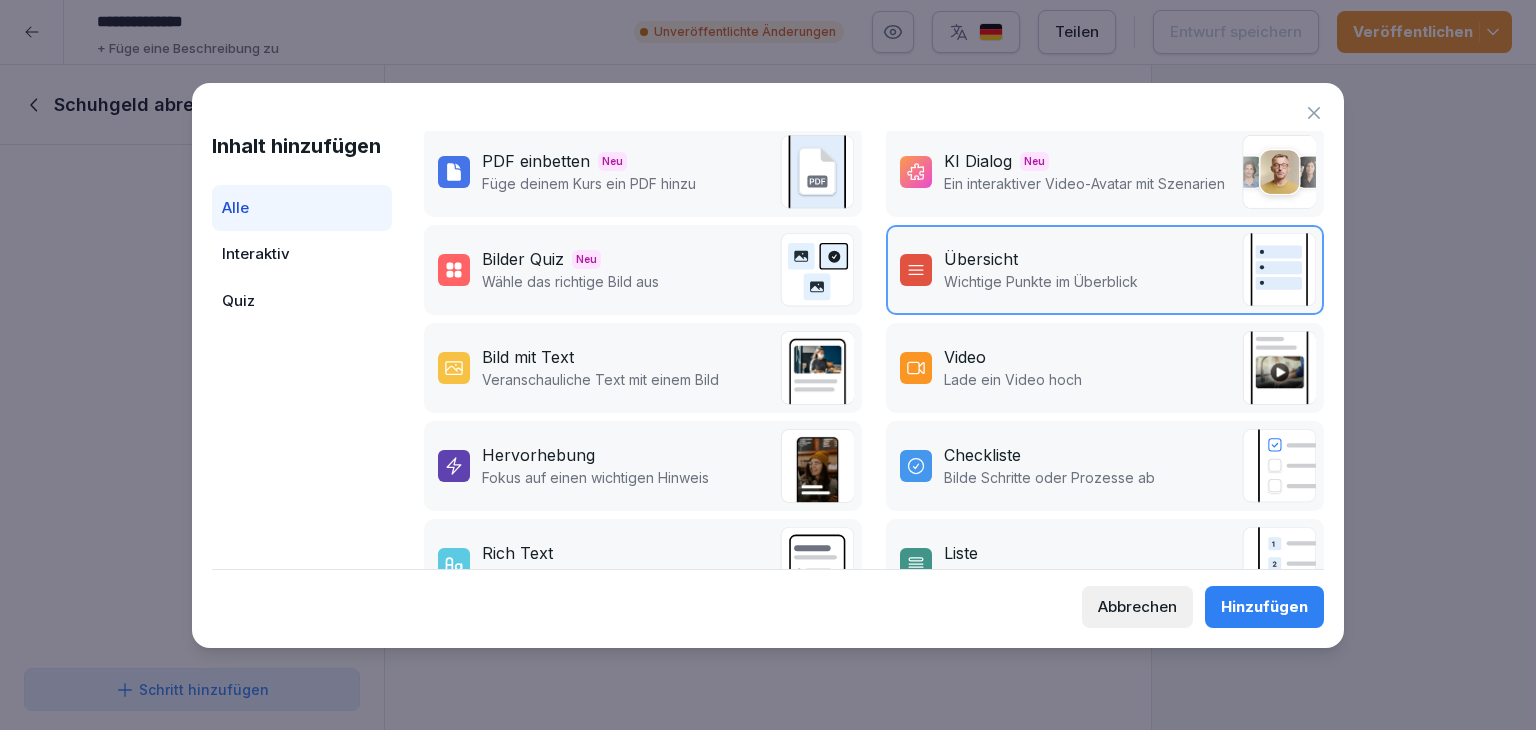 click on "Lade ein Video hoch" at bounding box center [1013, 379] 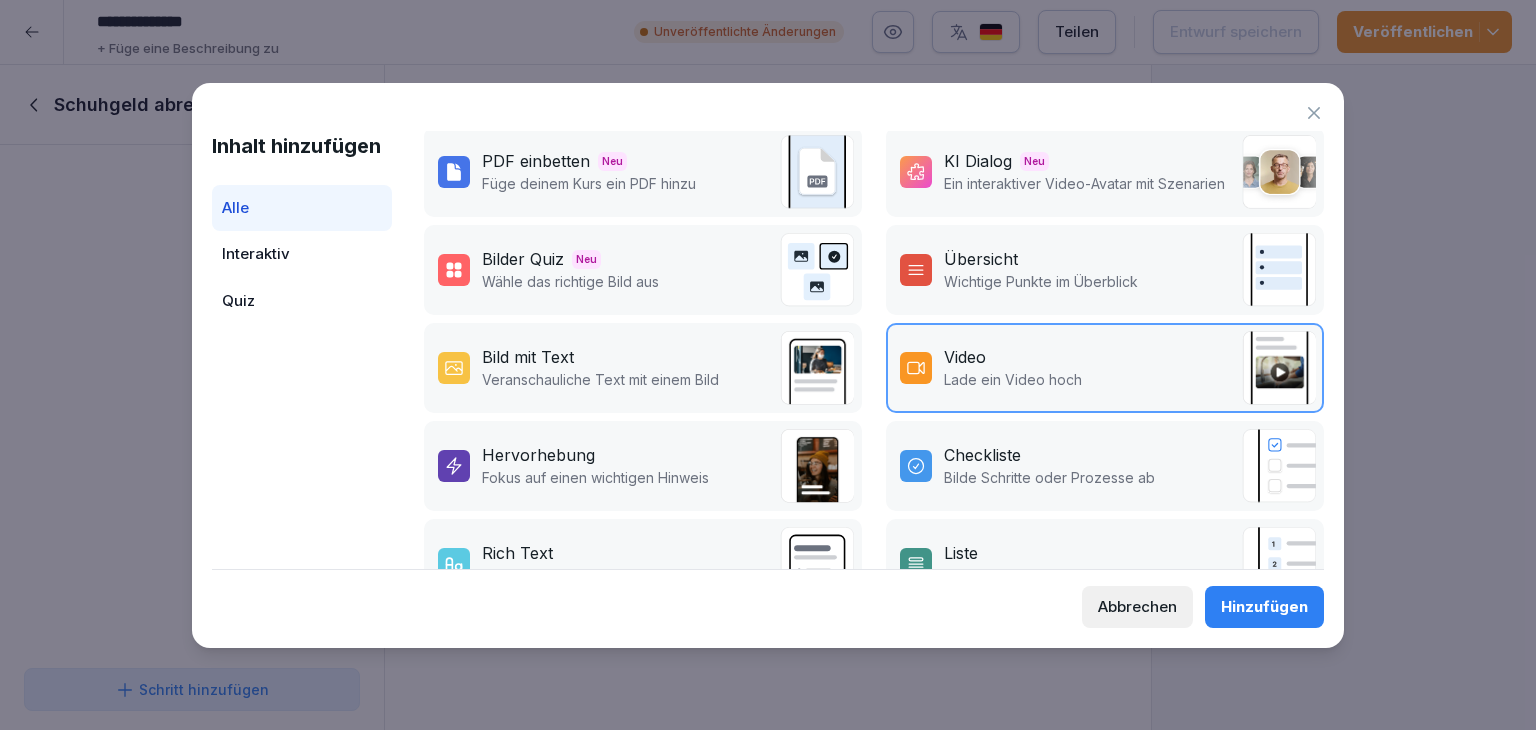 click on "Hinzufügen" at bounding box center (1264, 607) 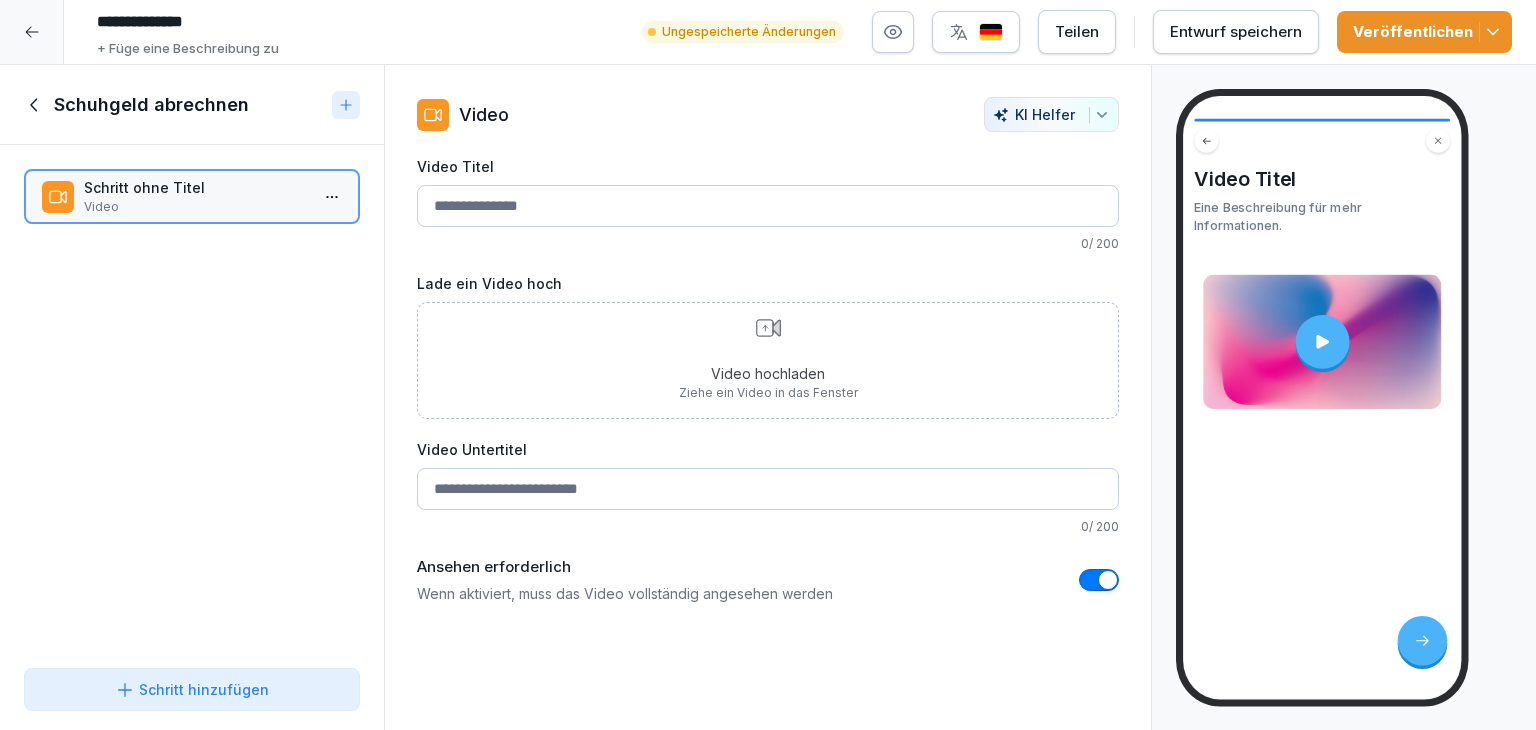 click on "Video Titel" at bounding box center (768, 206) 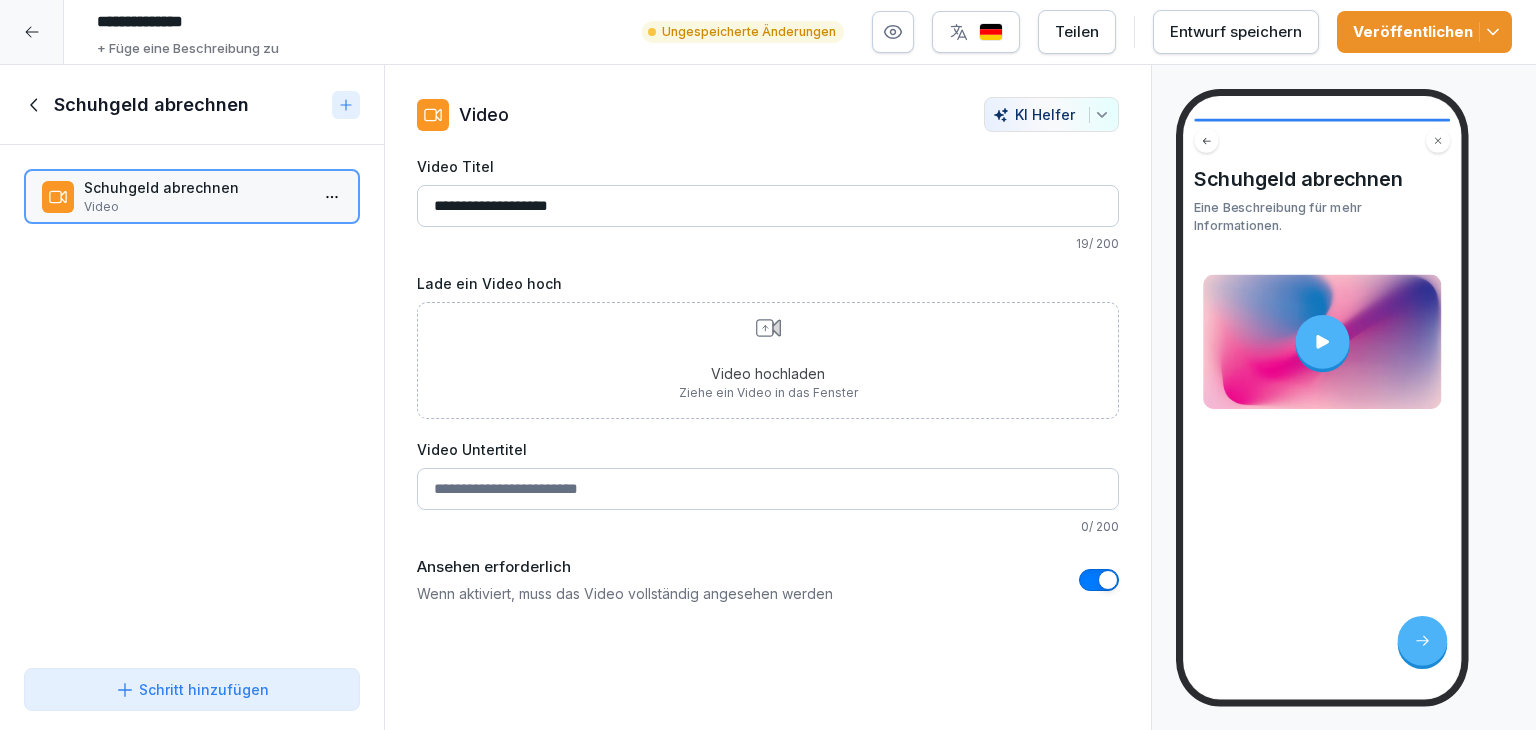 type on "**********" 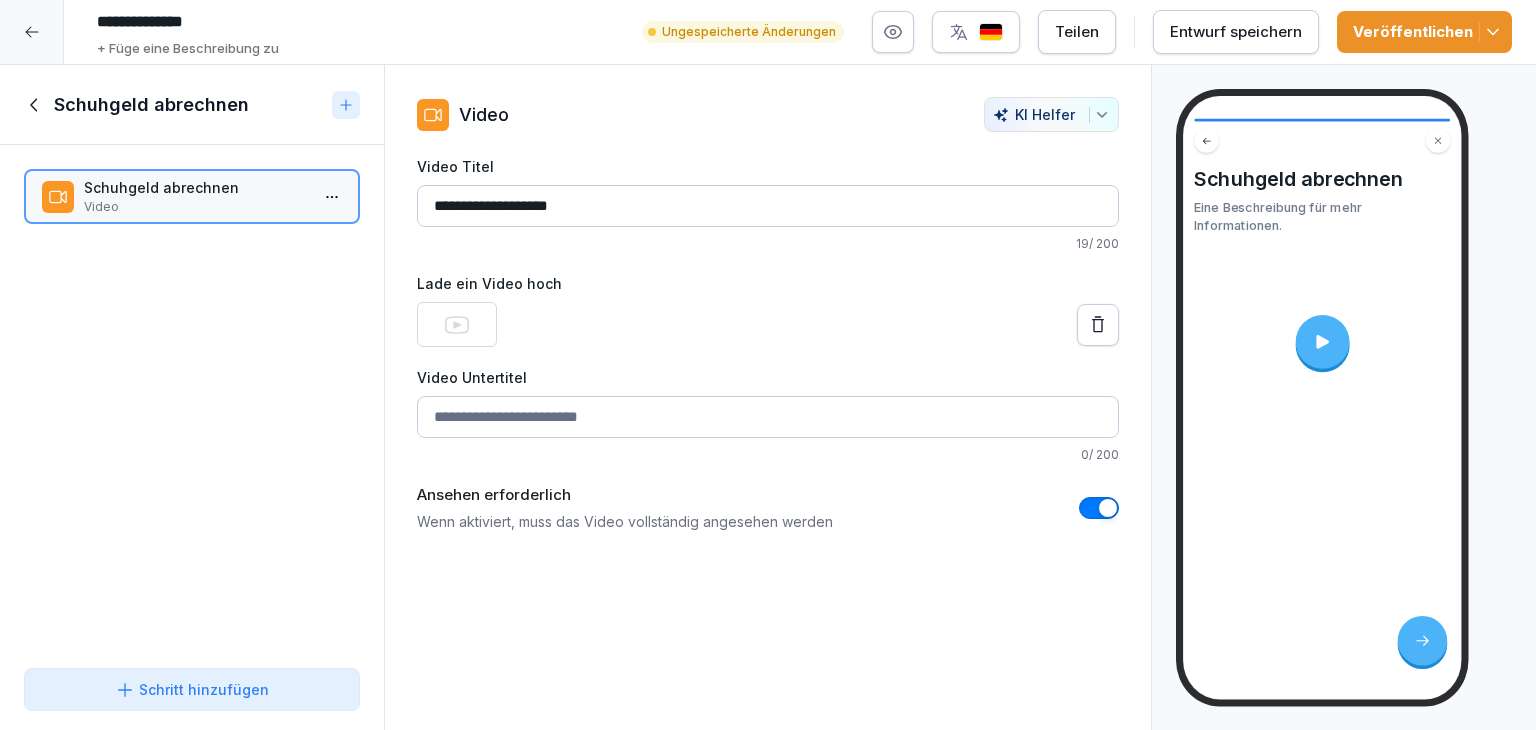 click on "Schritt hinzufügen" at bounding box center (192, 689) 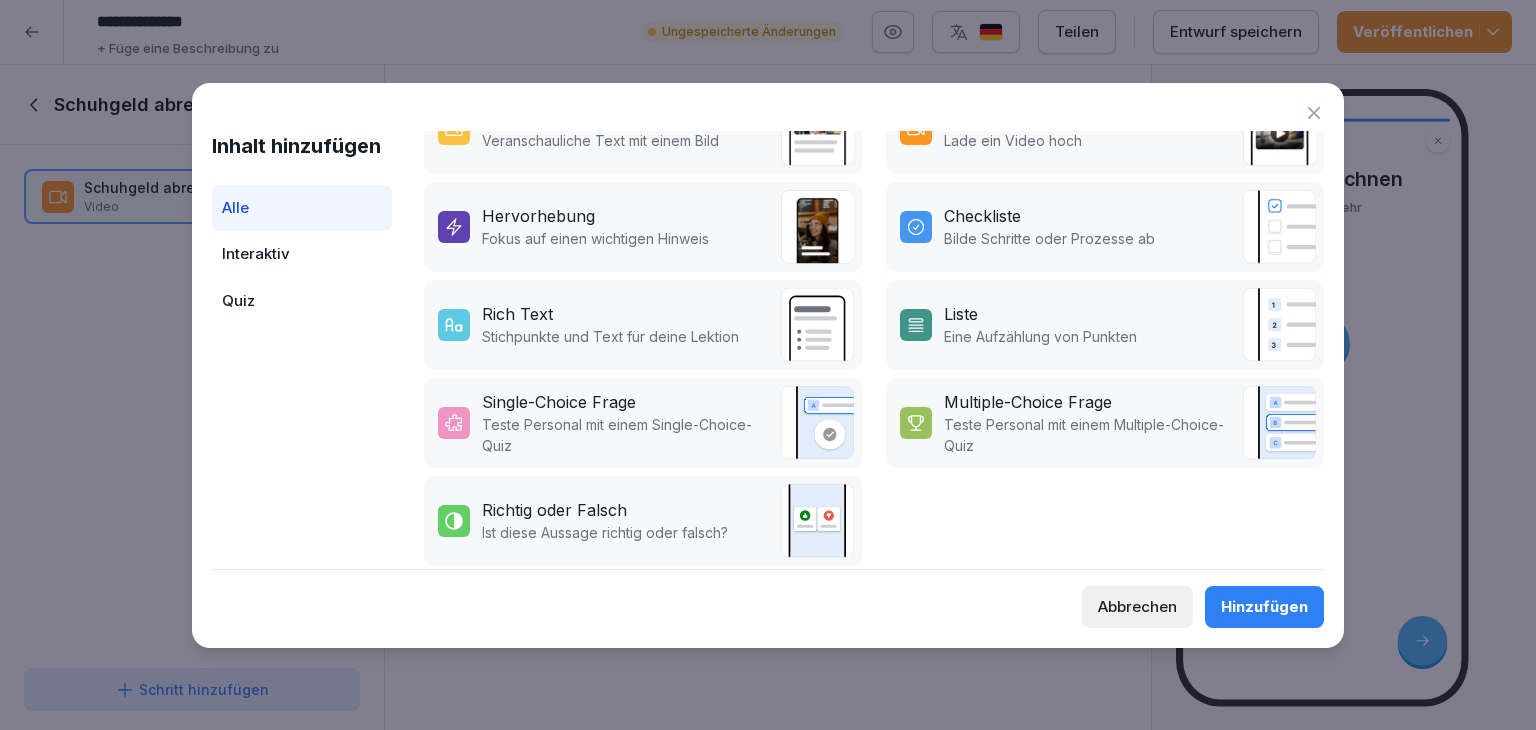 scroll, scrollTop: 460, scrollLeft: 0, axis: vertical 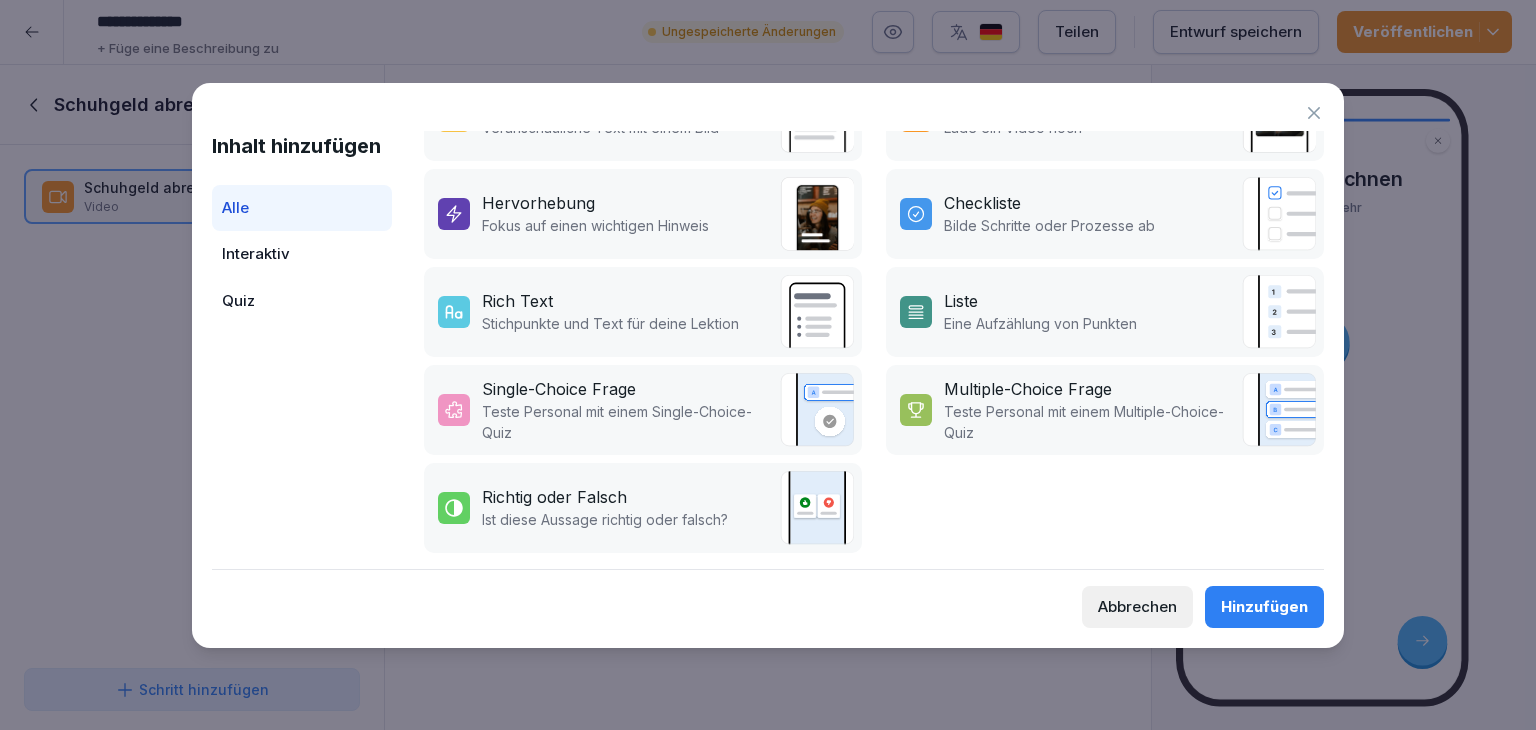 click on "Teste Personal mit einem Multiple-Choice-Quiz" at bounding box center (1088, 422) 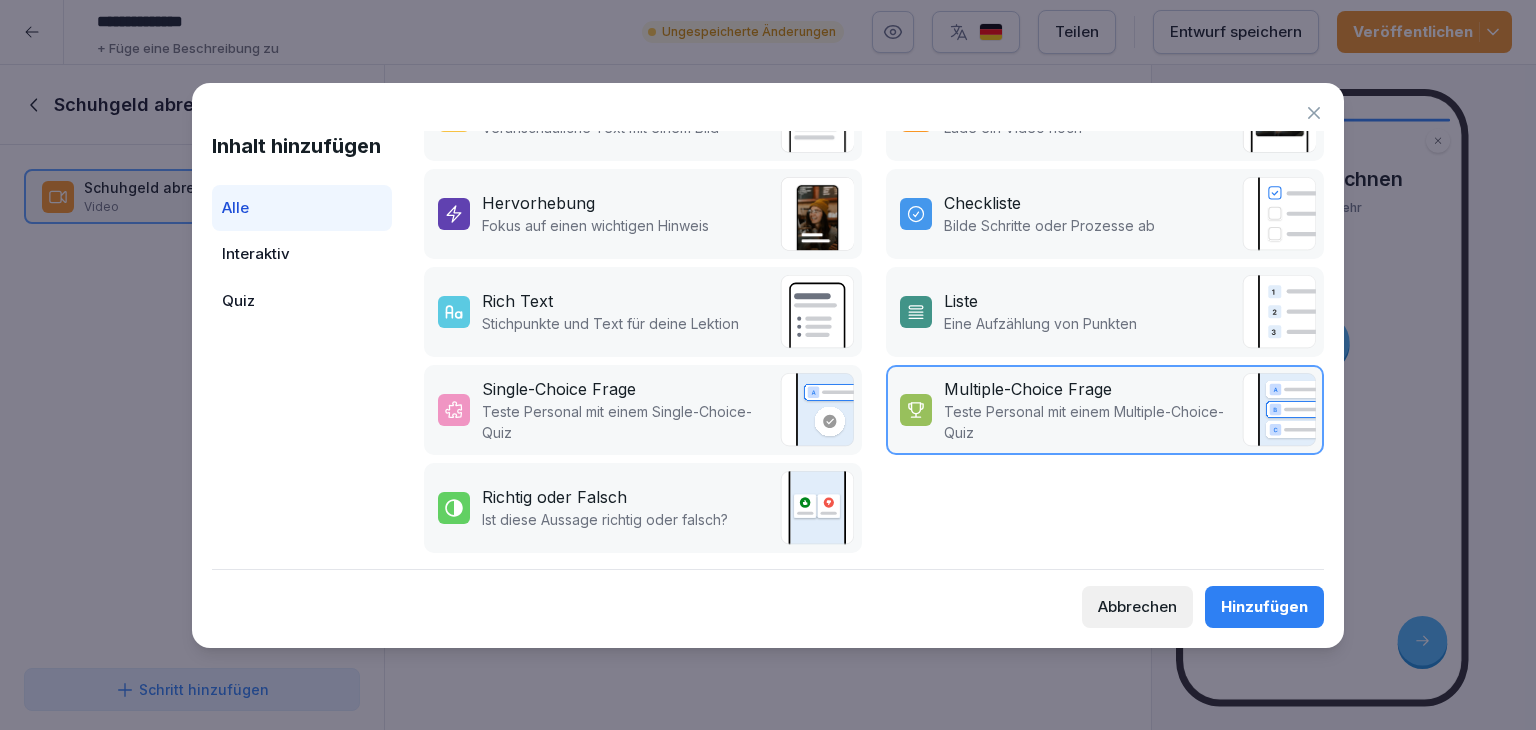 click on "Single-Choice Frage" at bounding box center (559, 389) 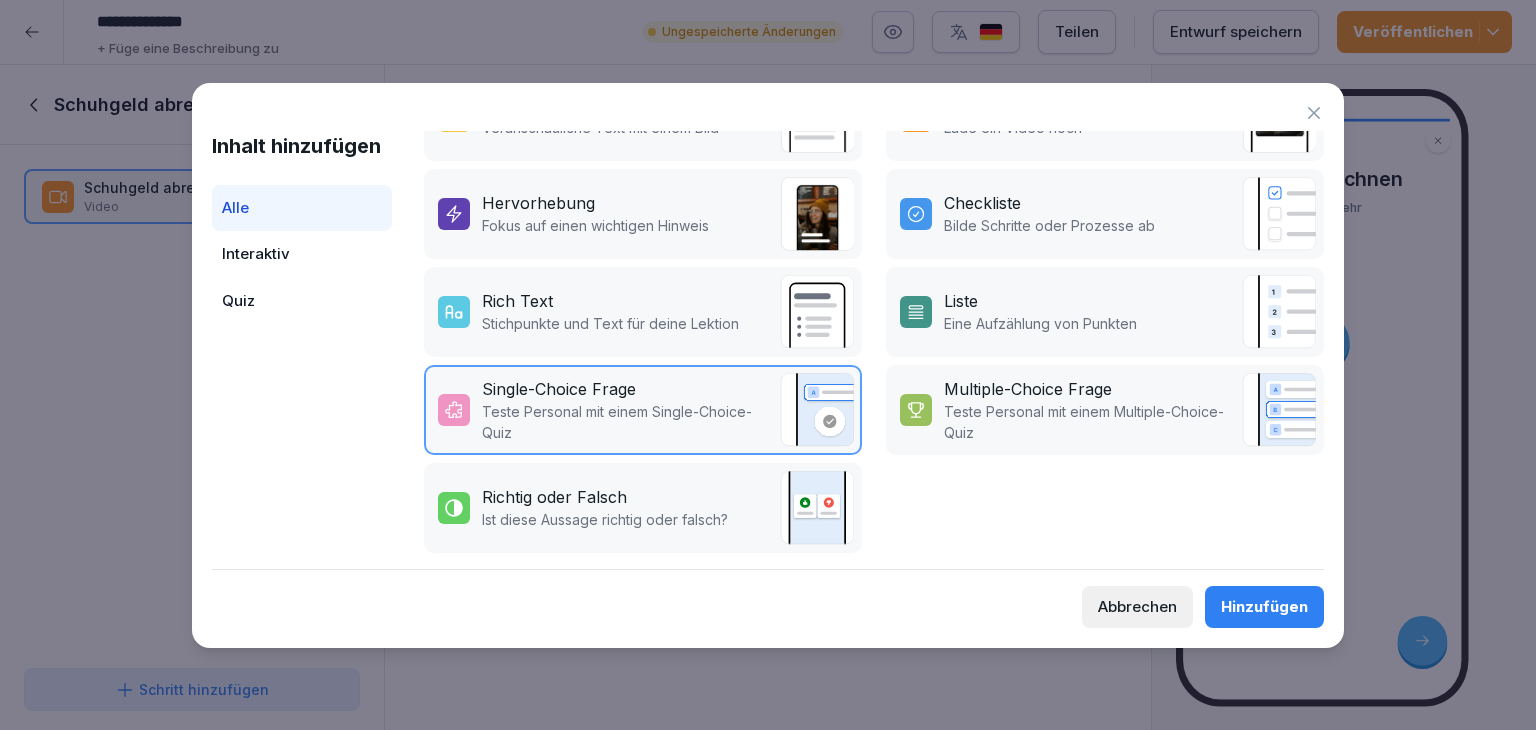 click on "Hinzufügen" at bounding box center [1264, 607] 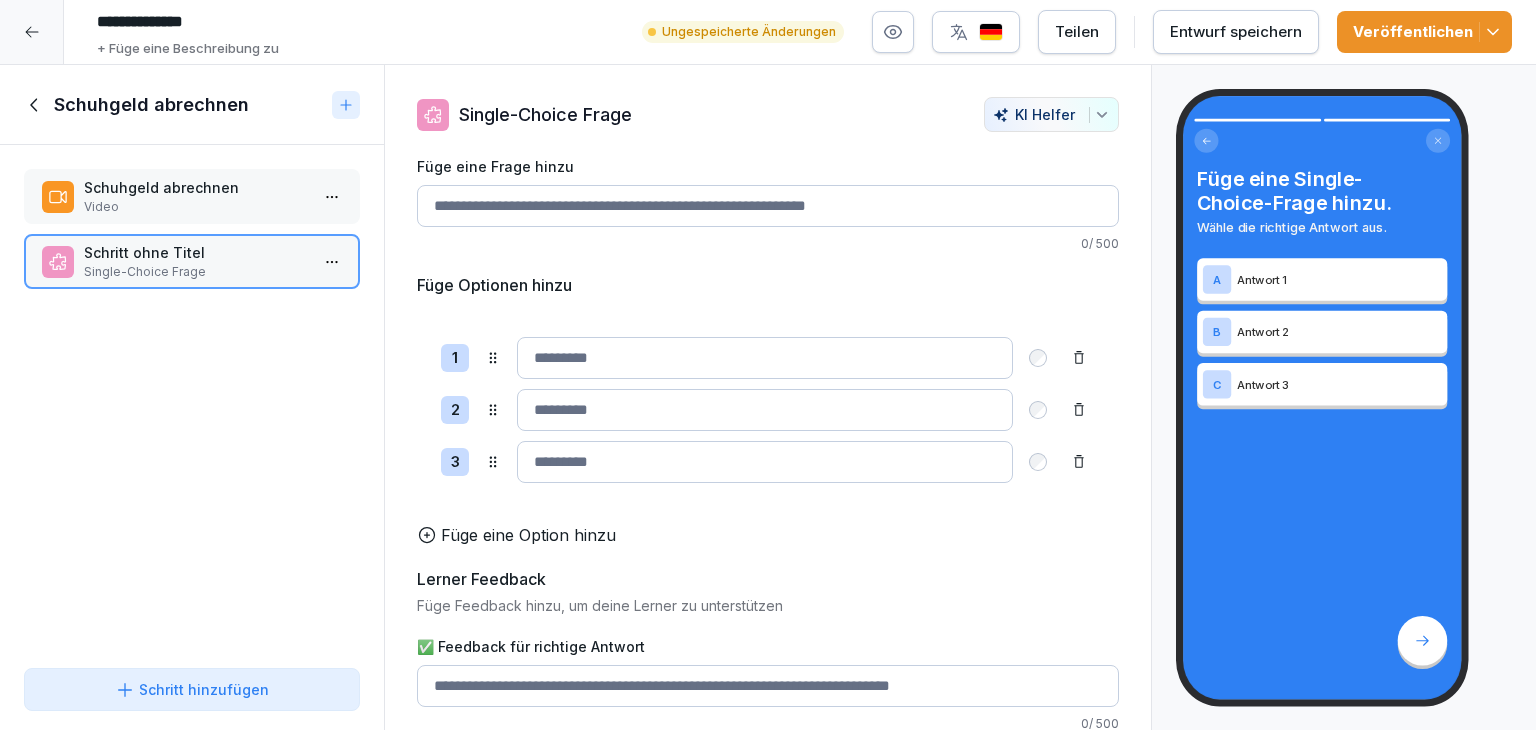 click on "Füge eine Frage hinzu" at bounding box center (768, 206) 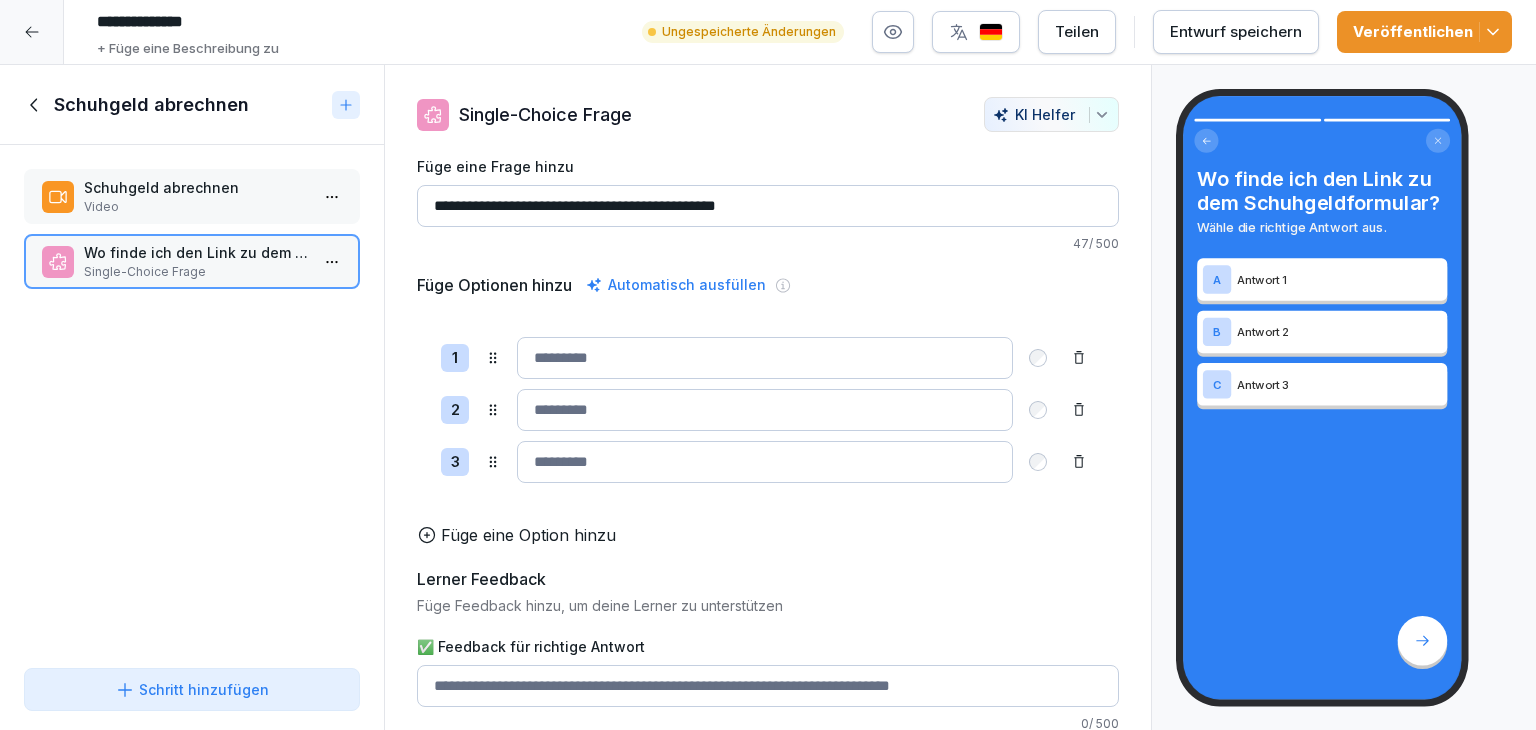 type on "**********" 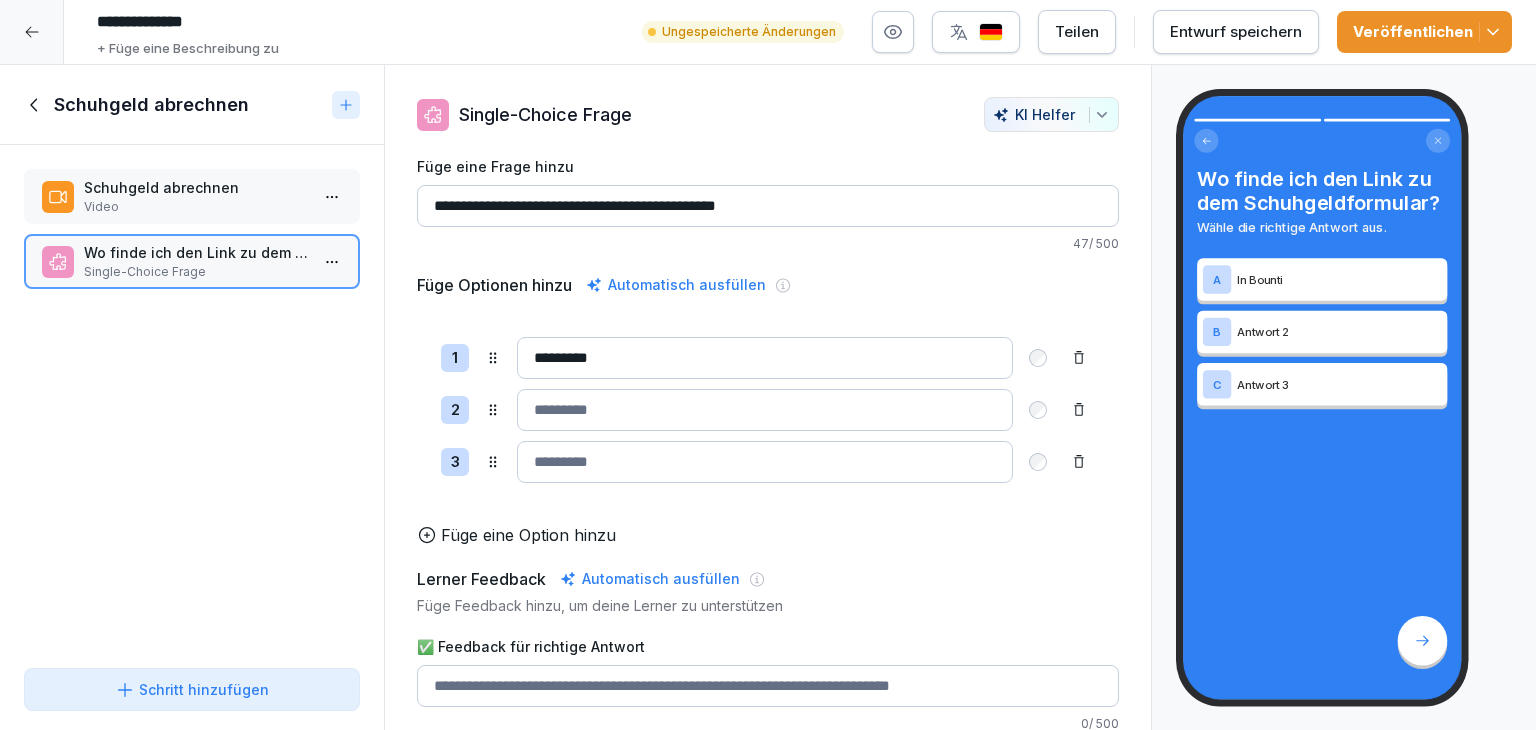 type on "*********" 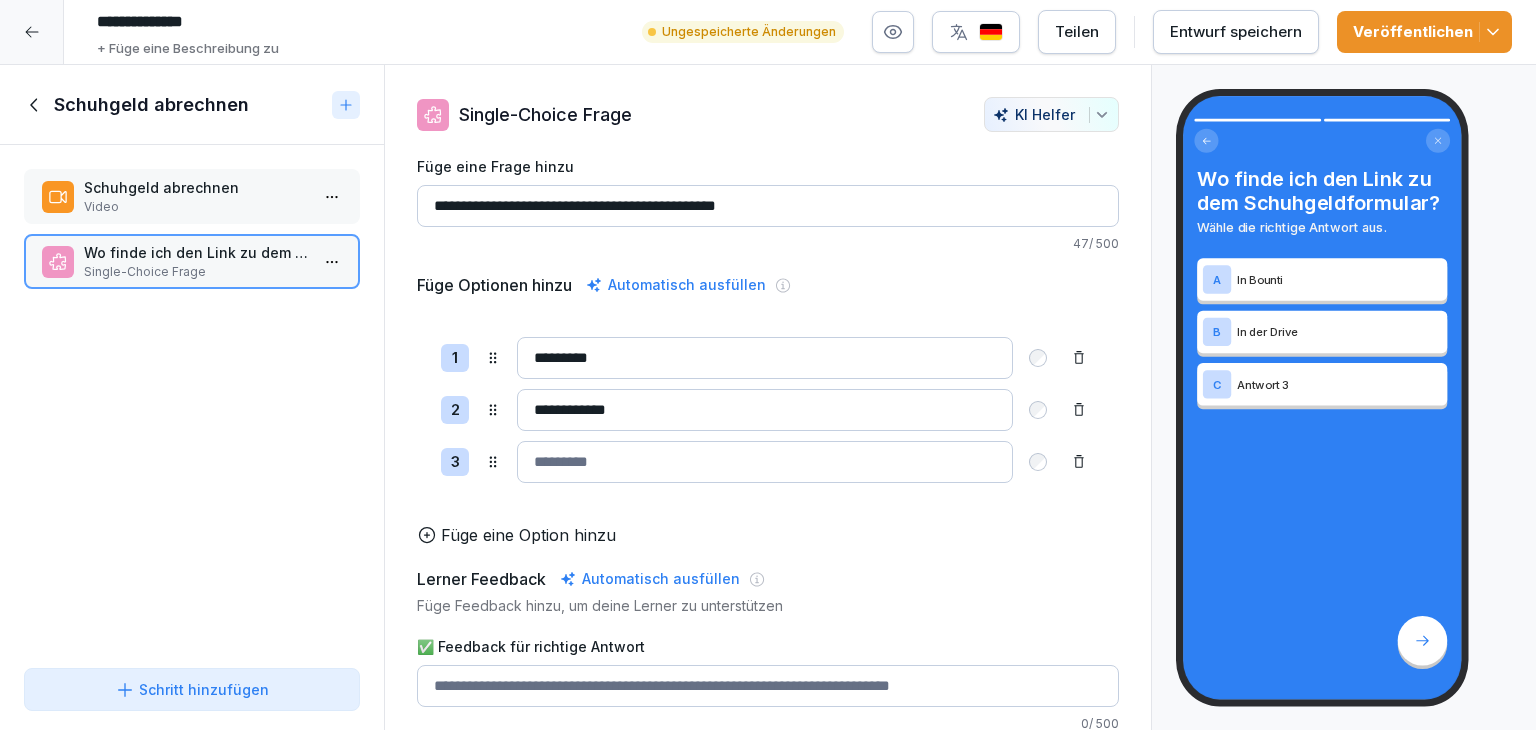 type on "**********" 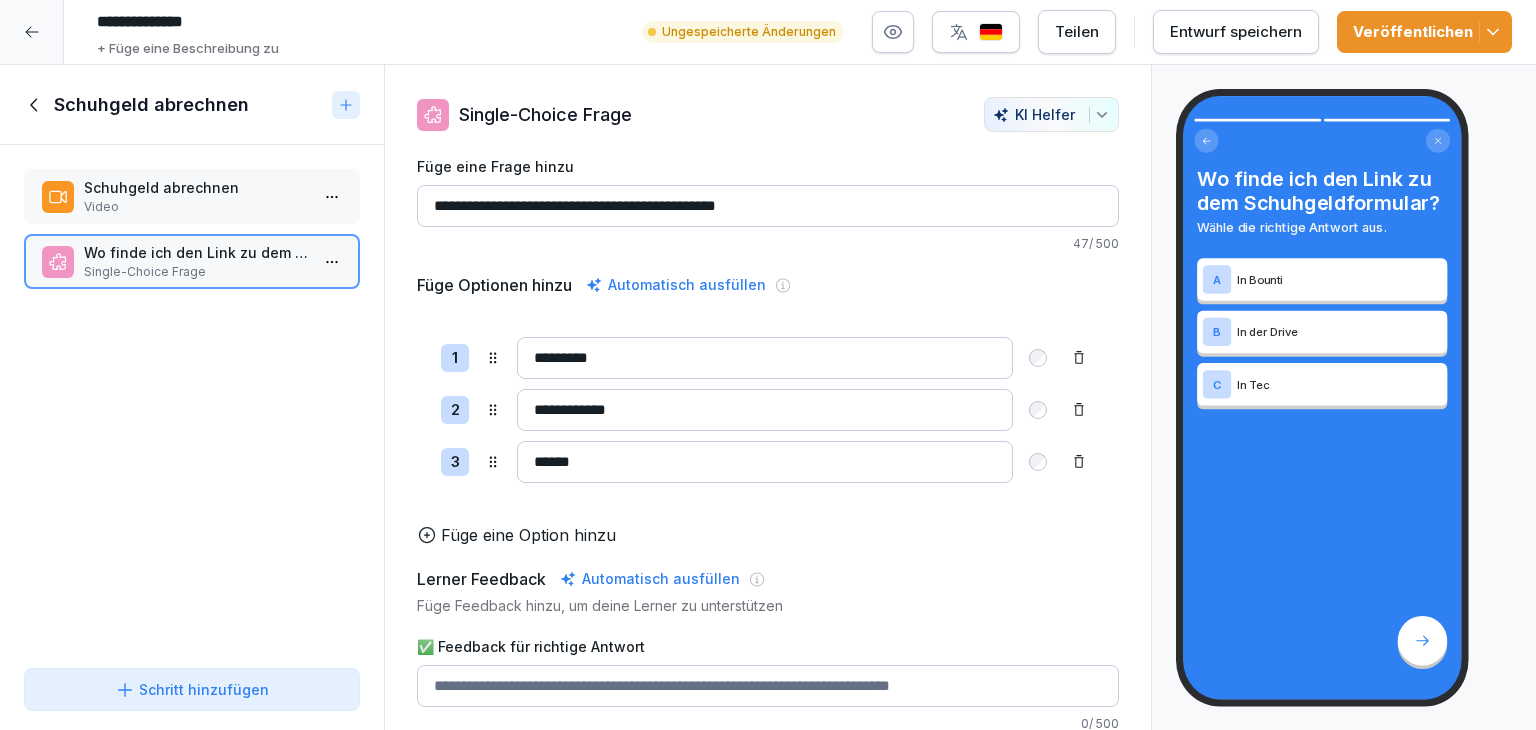 type on "******" 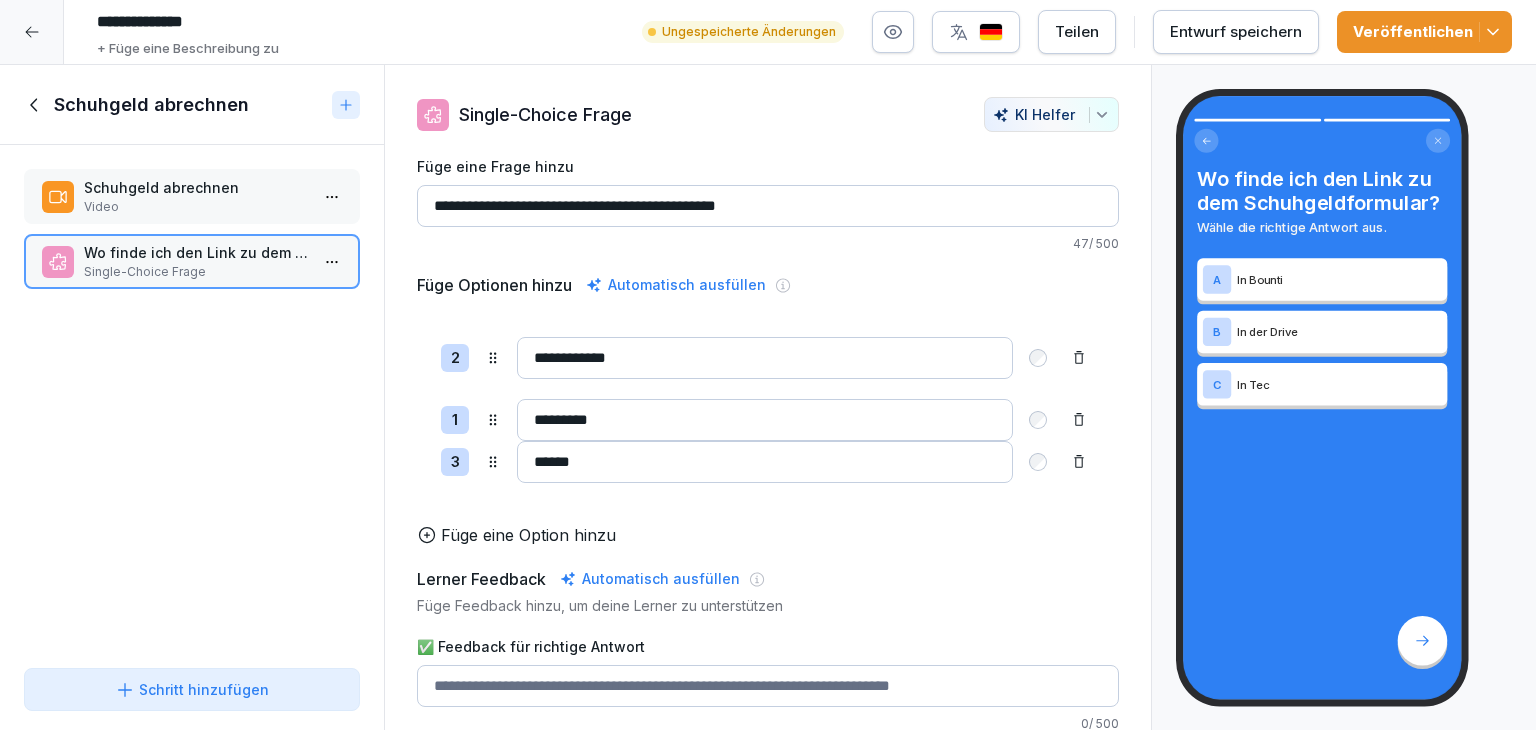 drag, startPoint x: 492, startPoint y: 361, endPoint x: 499, endPoint y: 425, distance: 64.381676 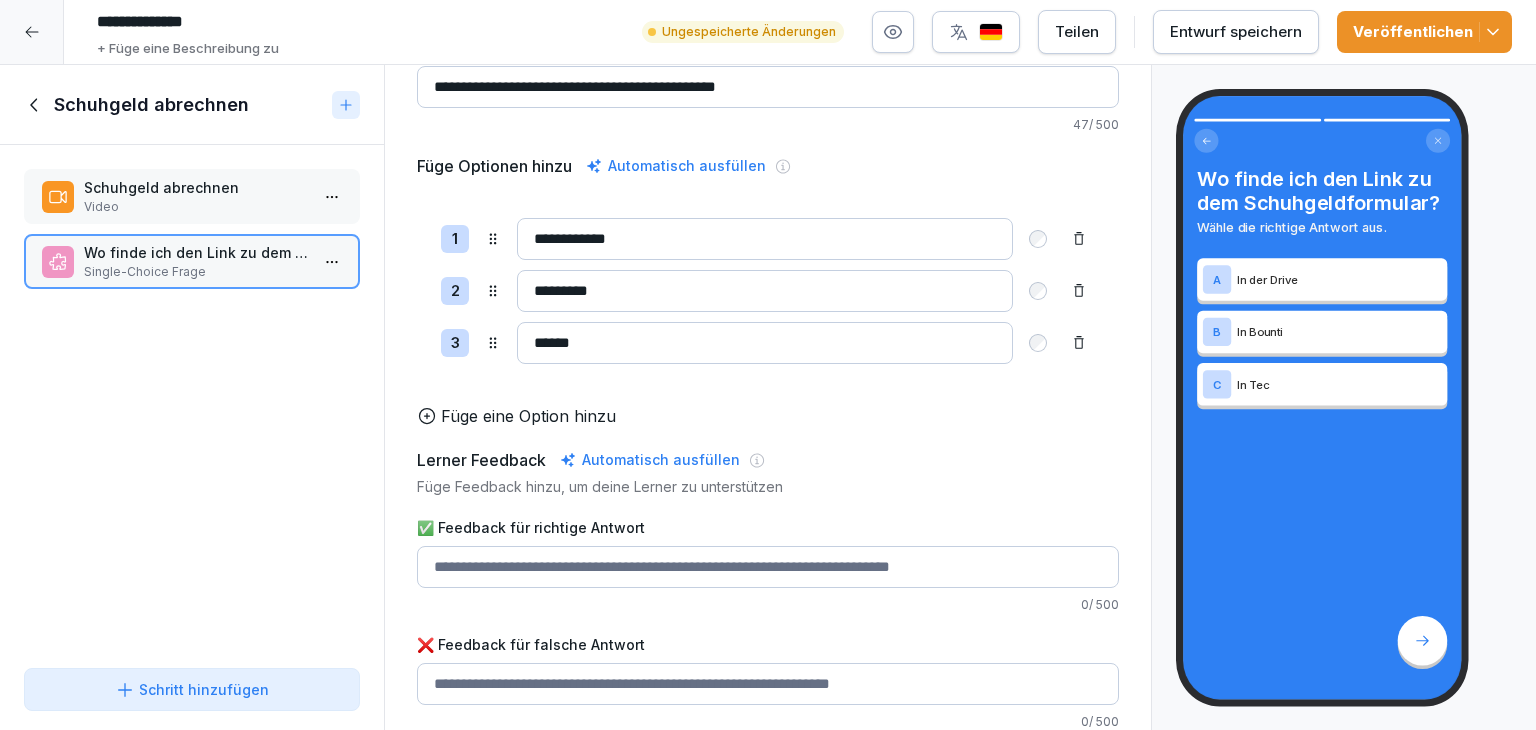 scroll, scrollTop: 147, scrollLeft: 0, axis: vertical 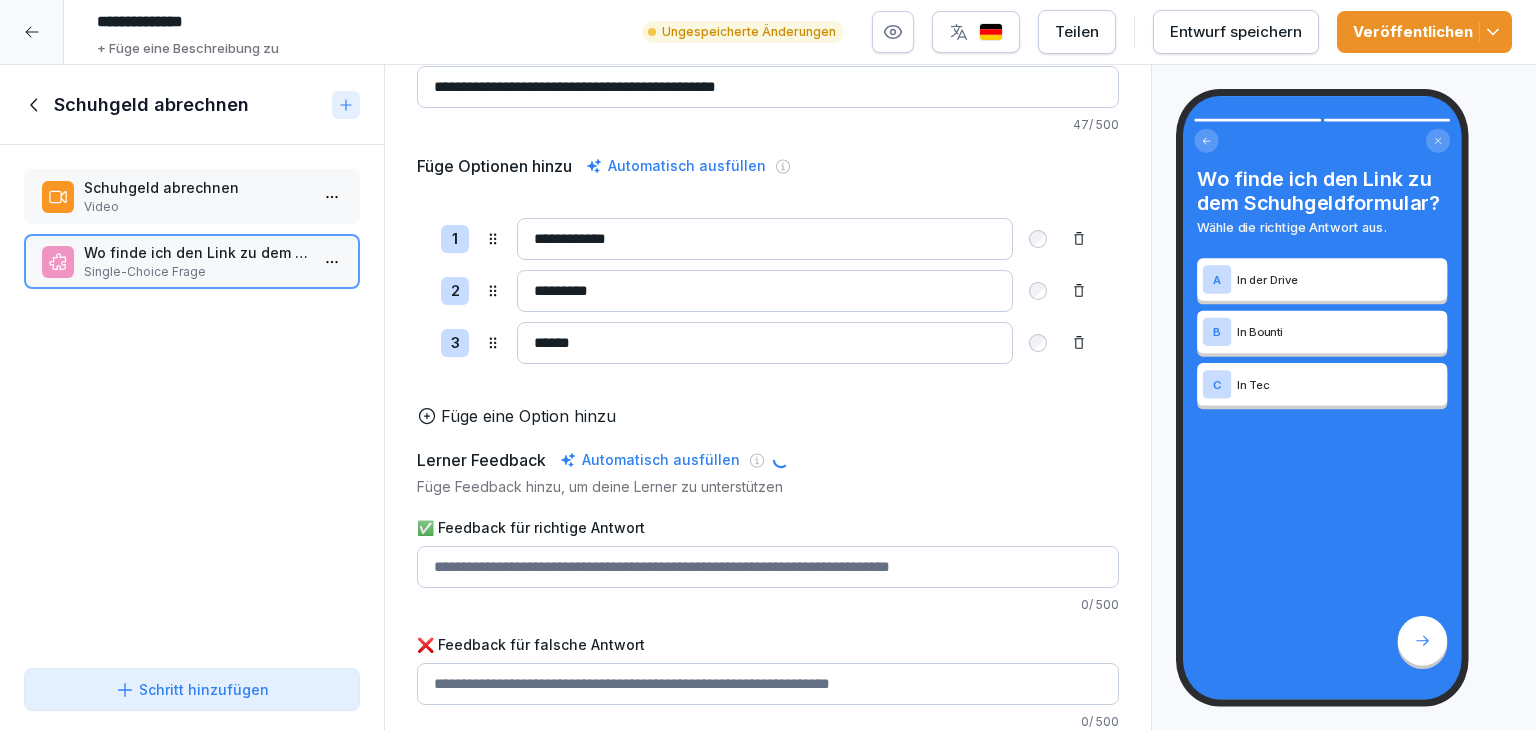 type on "**********" 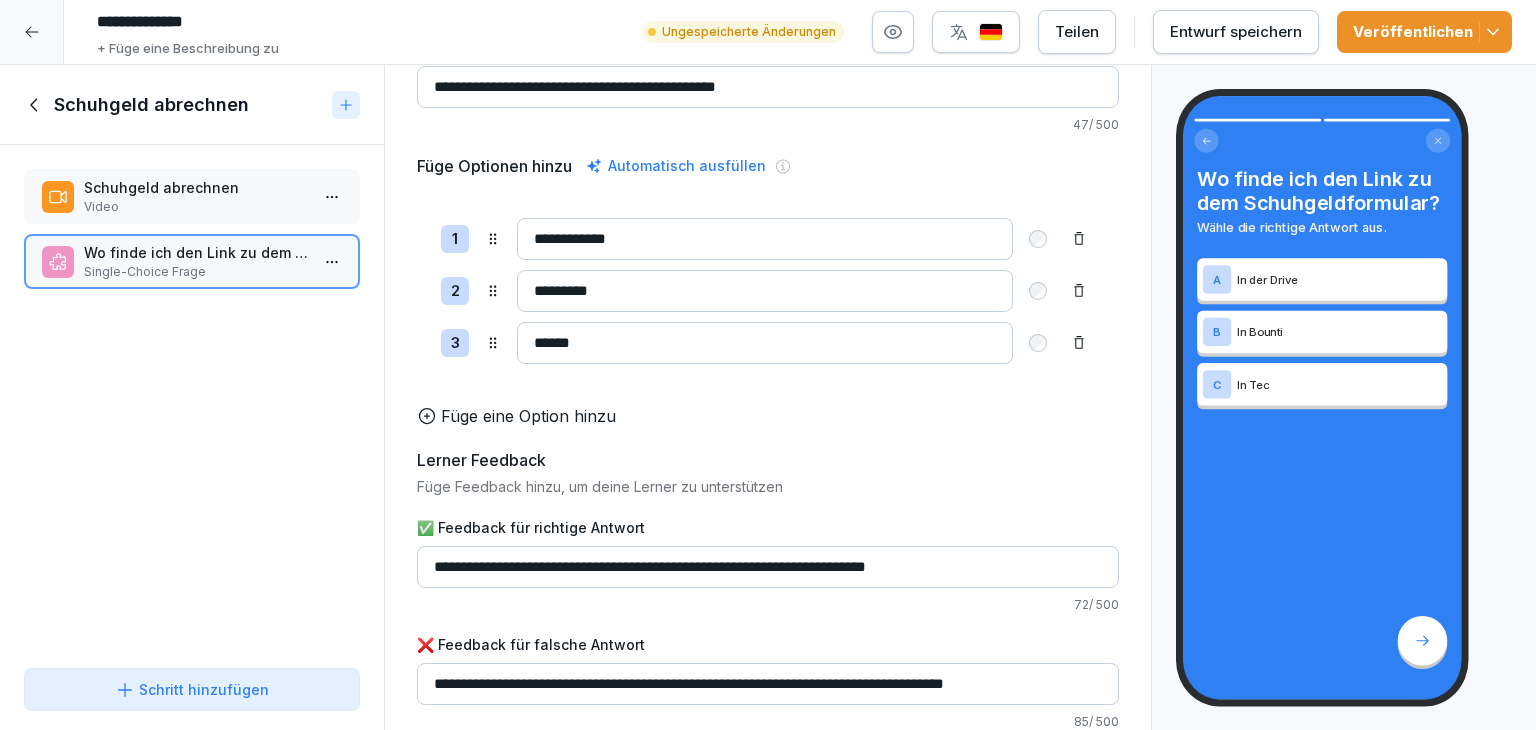 click on "Schritt hinzufügen" at bounding box center (192, 689) 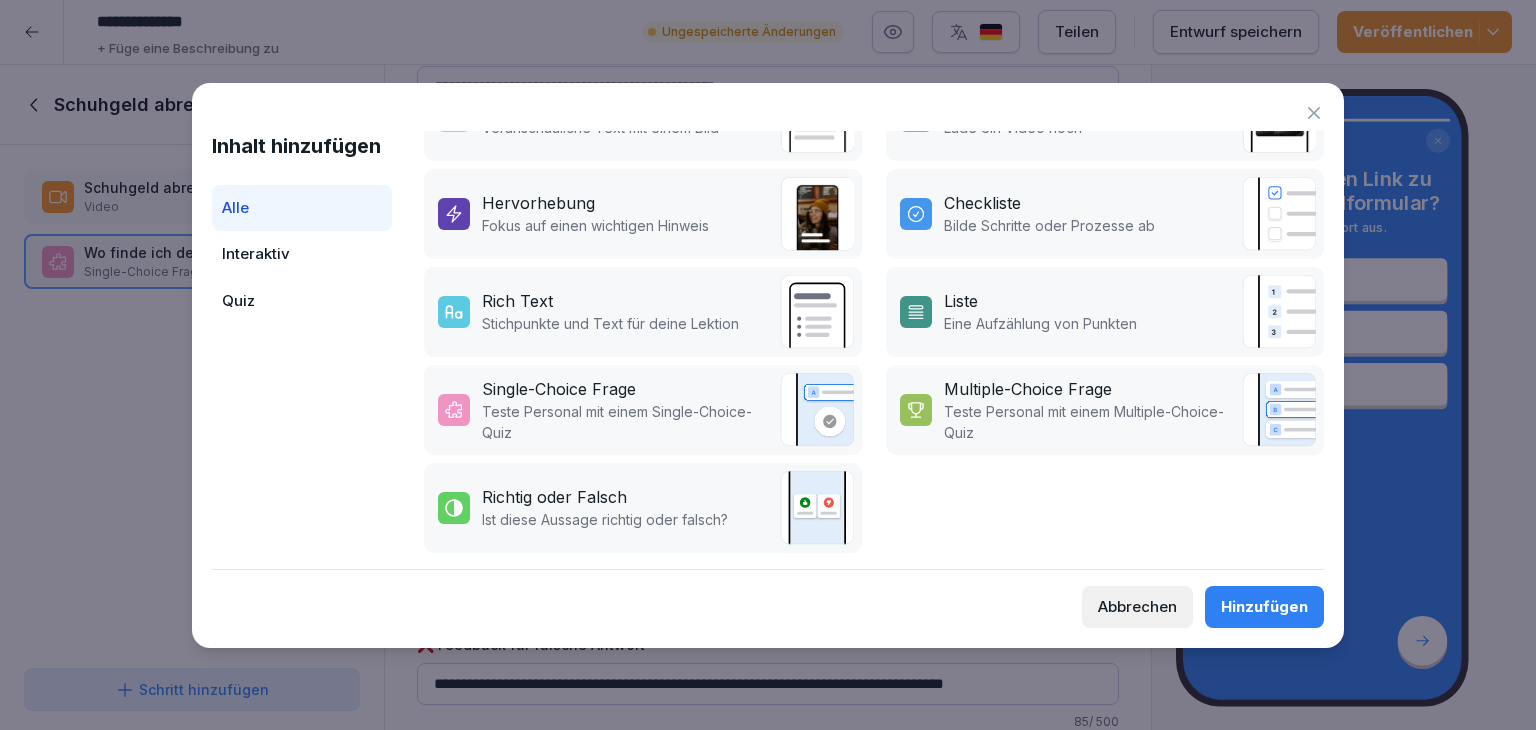 scroll, scrollTop: 460, scrollLeft: 0, axis: vertical 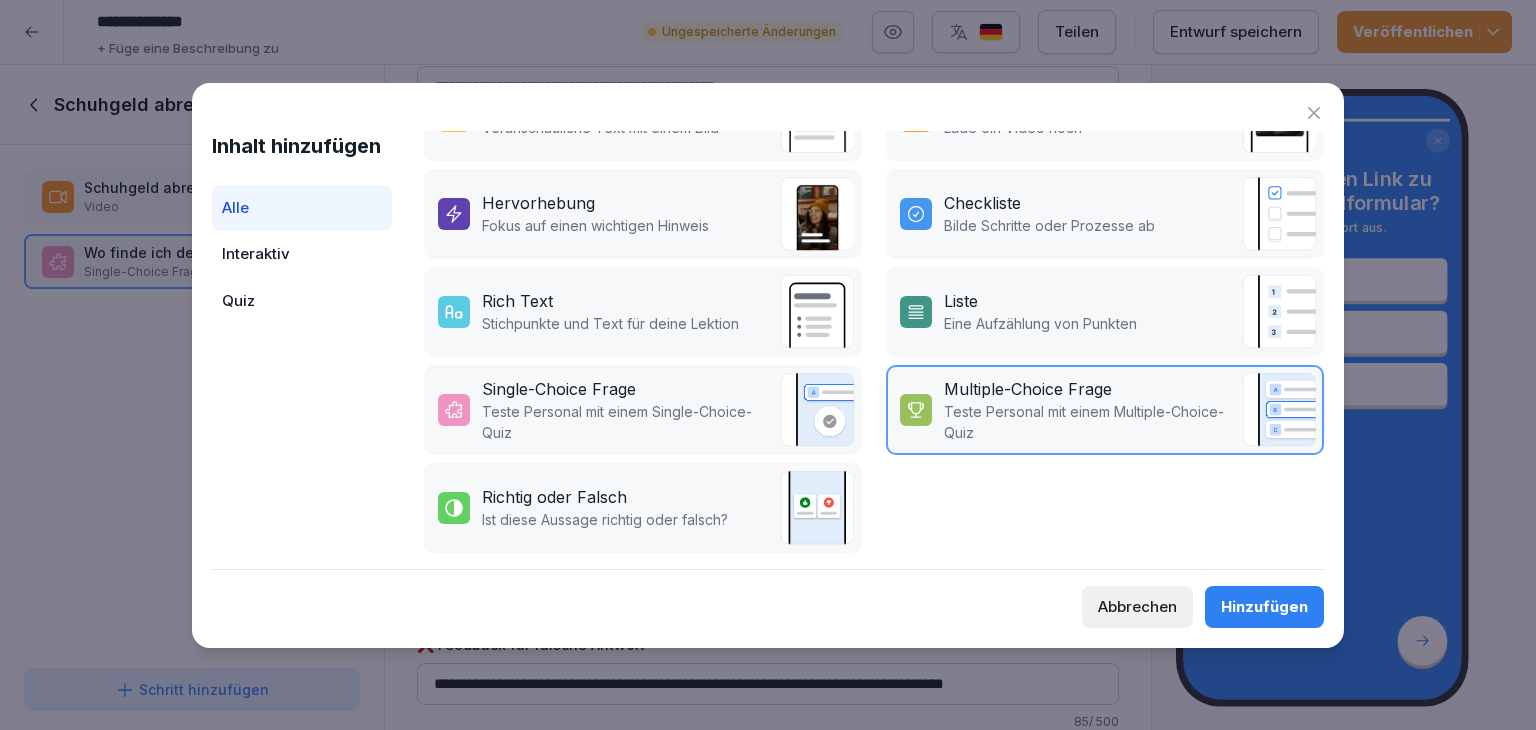 click on "Hinzufügen" at bounding box center [1264, 607] 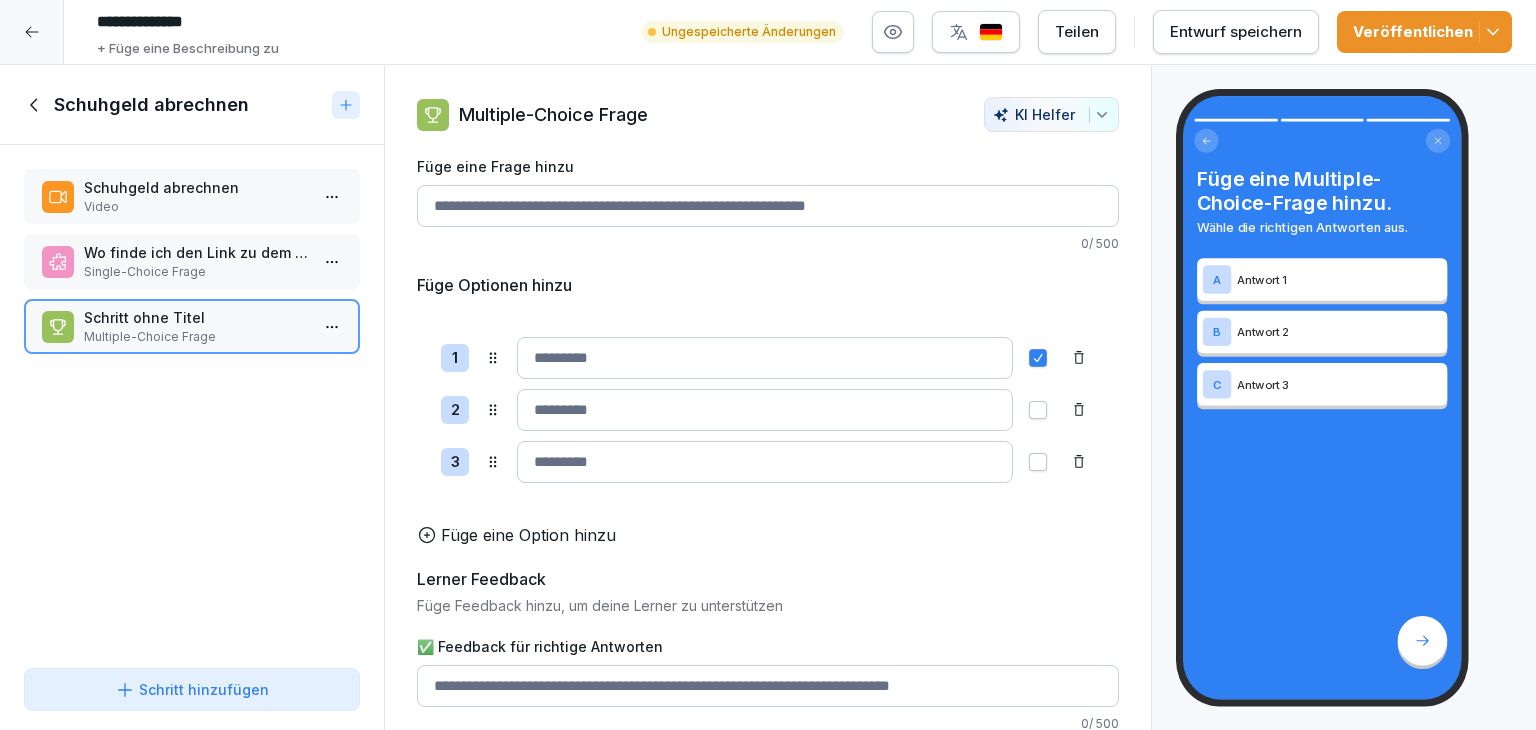 scroll, scrollTop: 0, scrollLeft: 0, axis: both 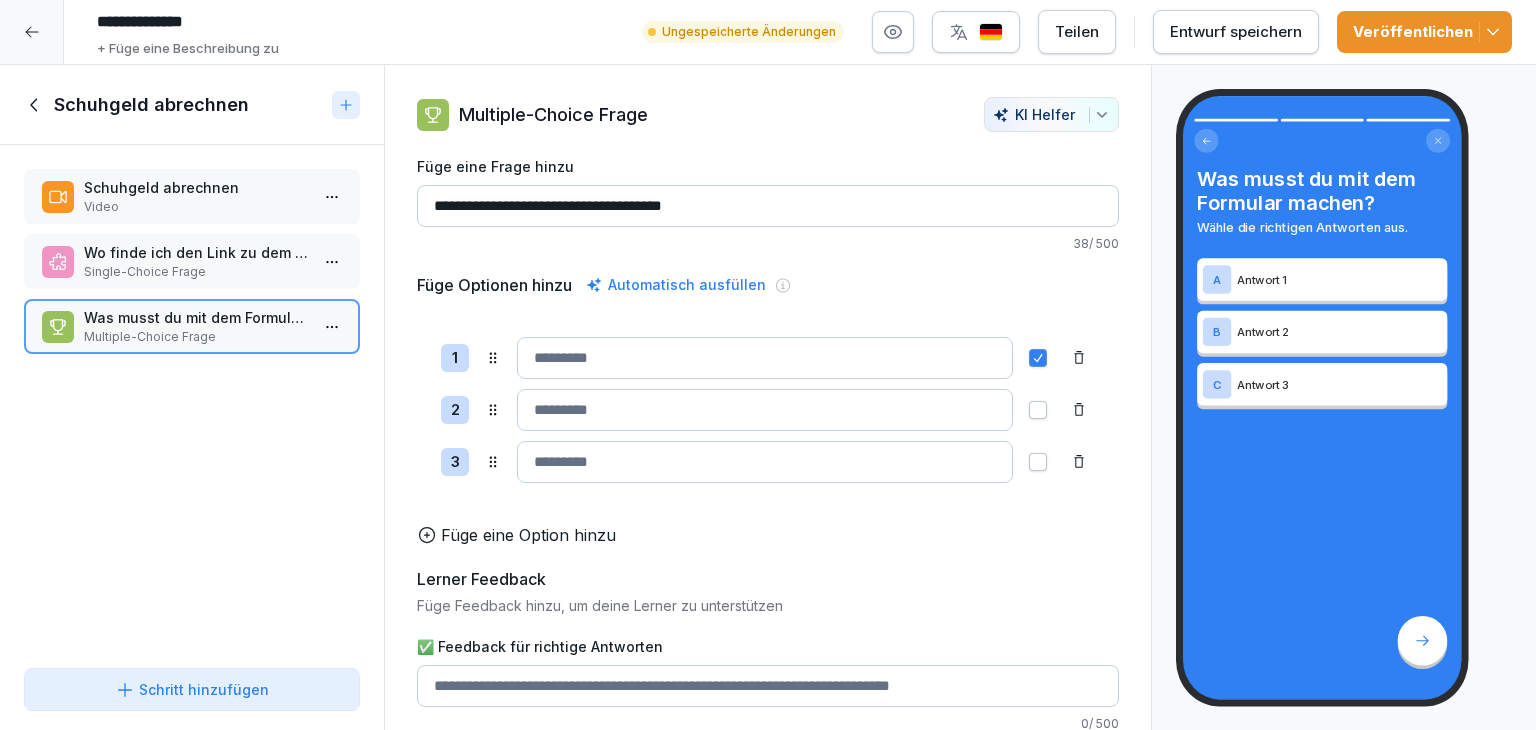 drag, startPoint x: 692, startPoint y: 194, endPoint x: 314, endPoint y: 177, distance: 378.38208 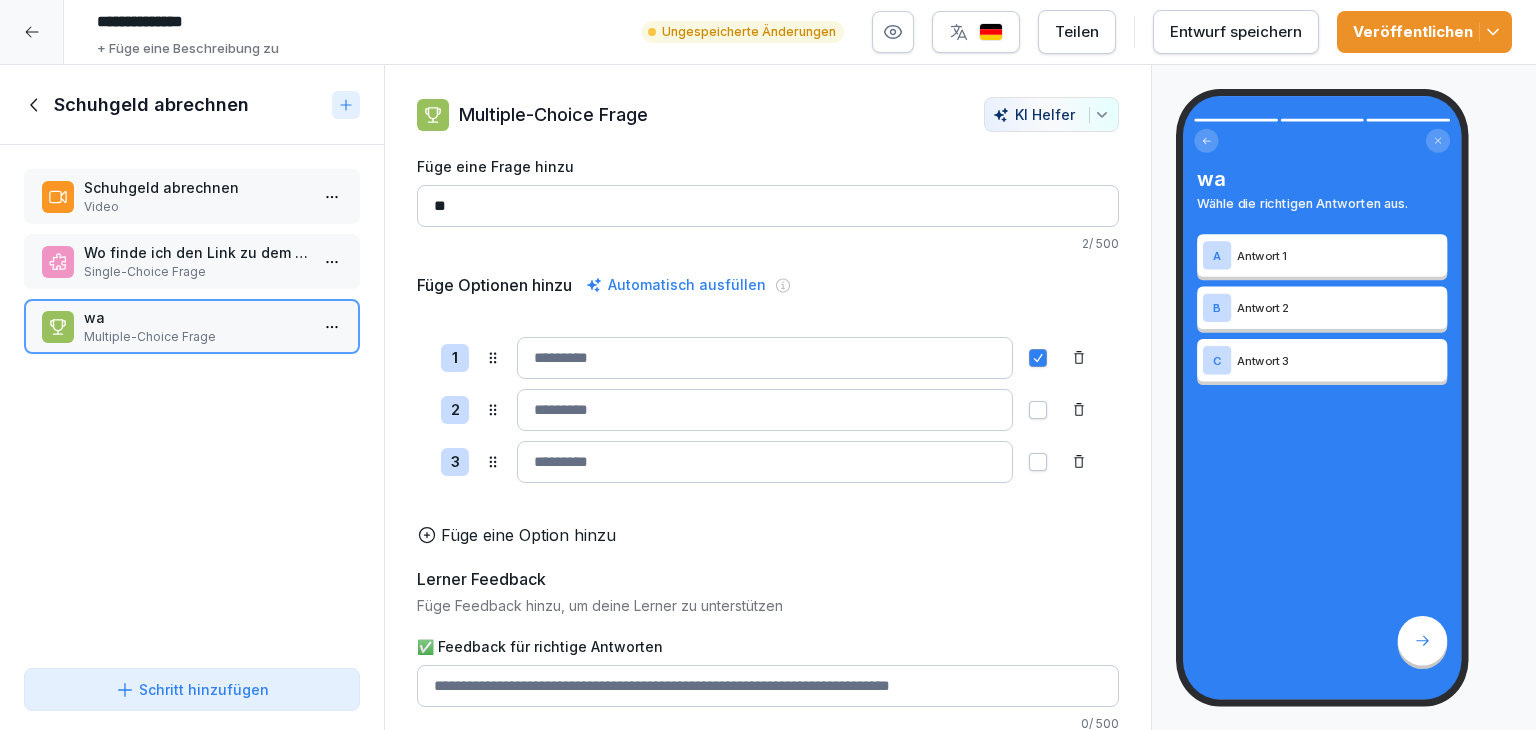 type on "*" 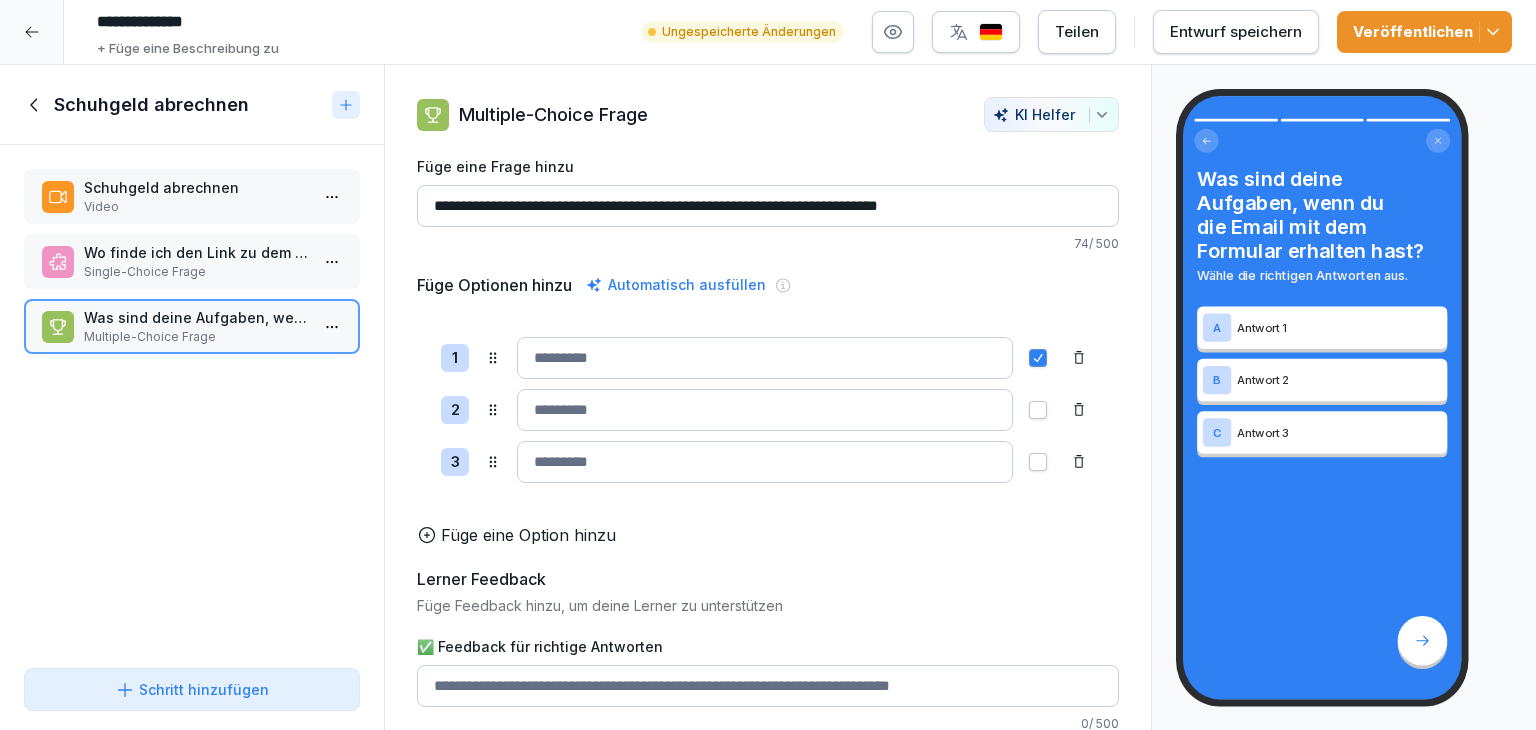 type on "**********" 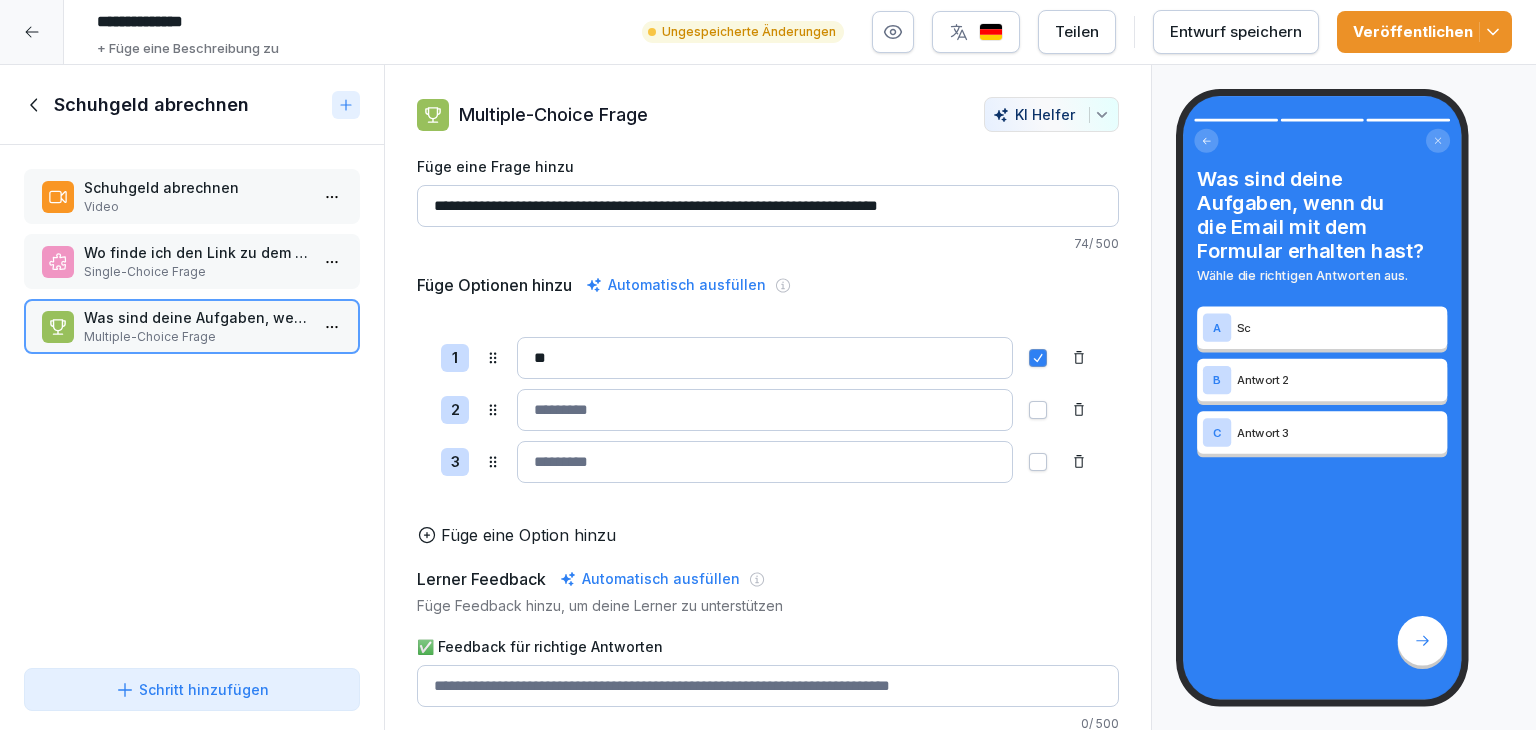 type on "*" 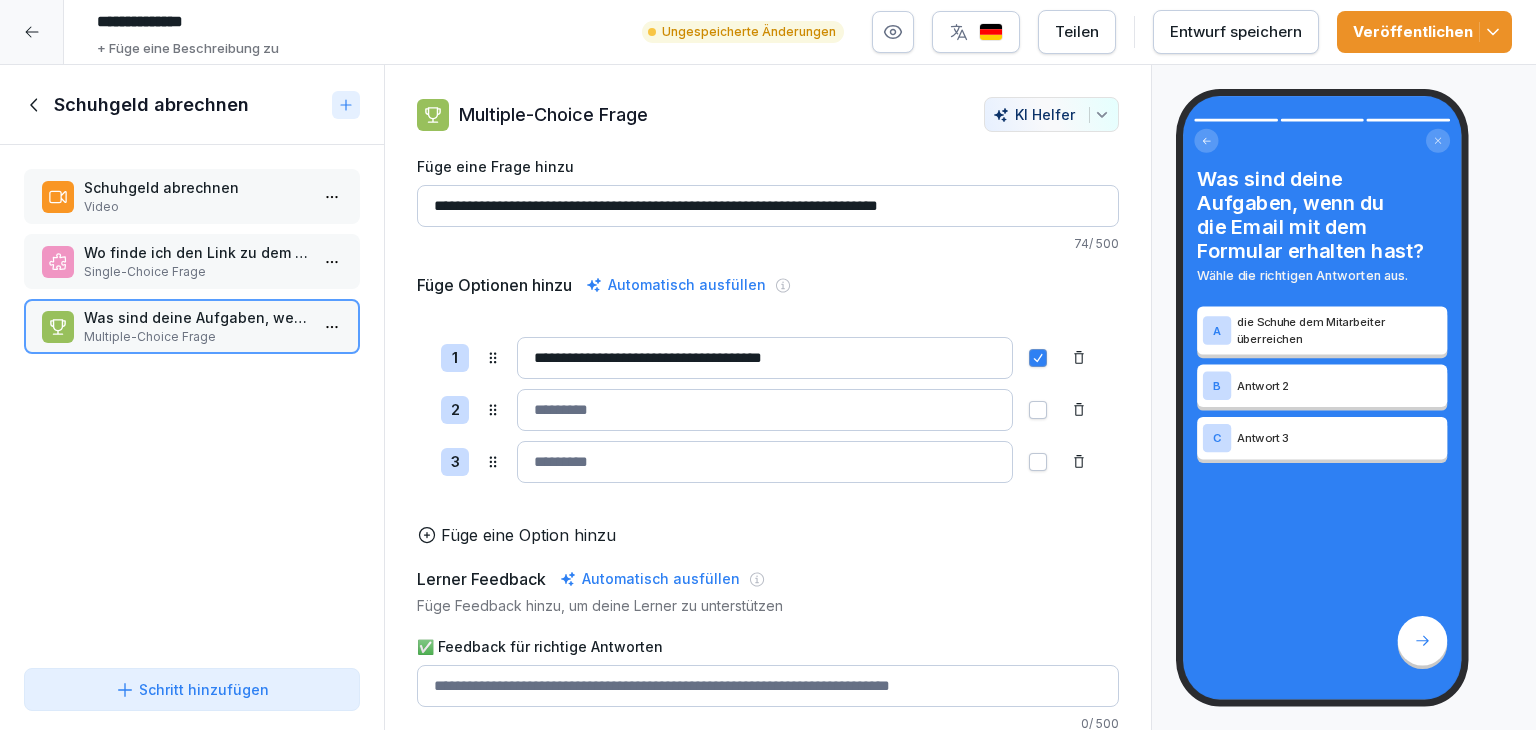 type on "**********" 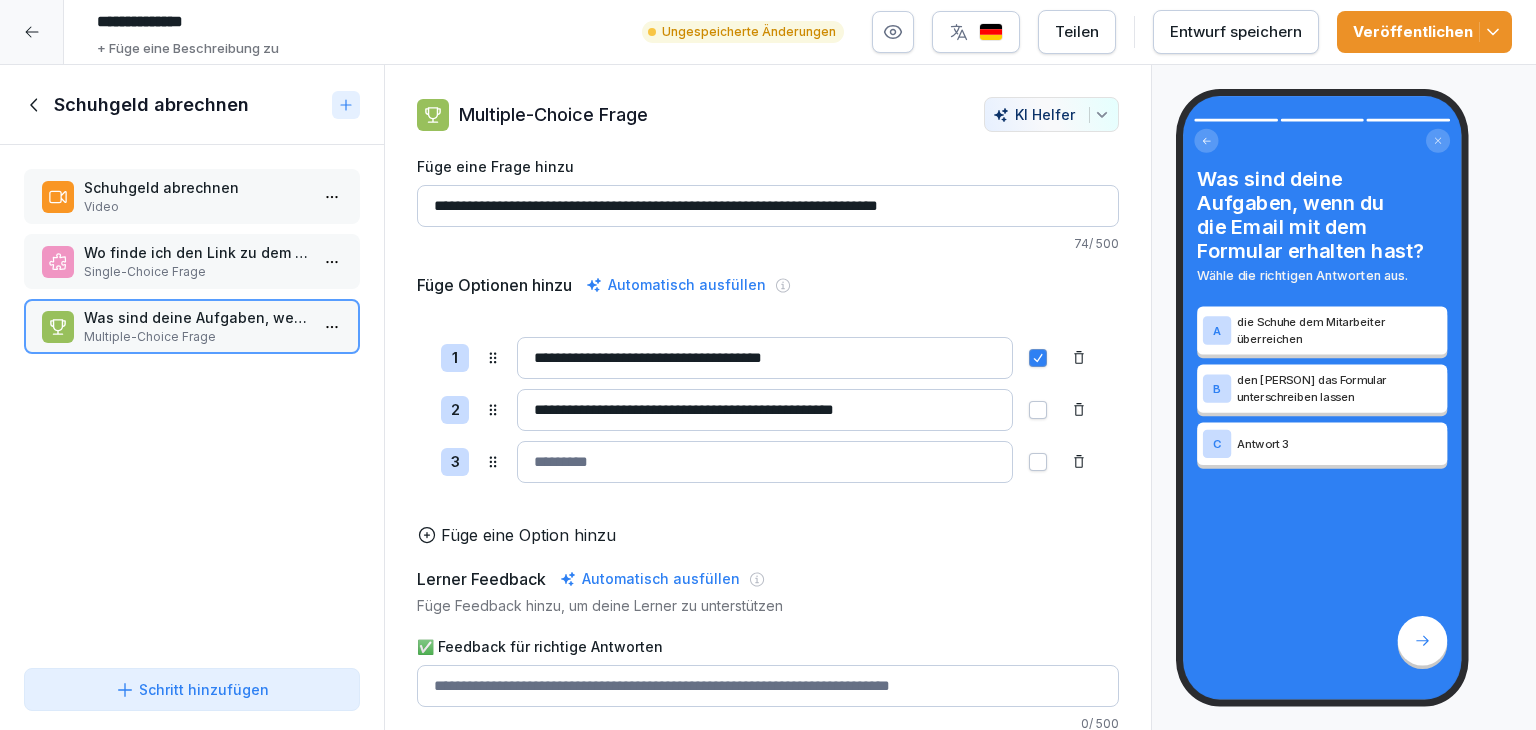 type on "**********" 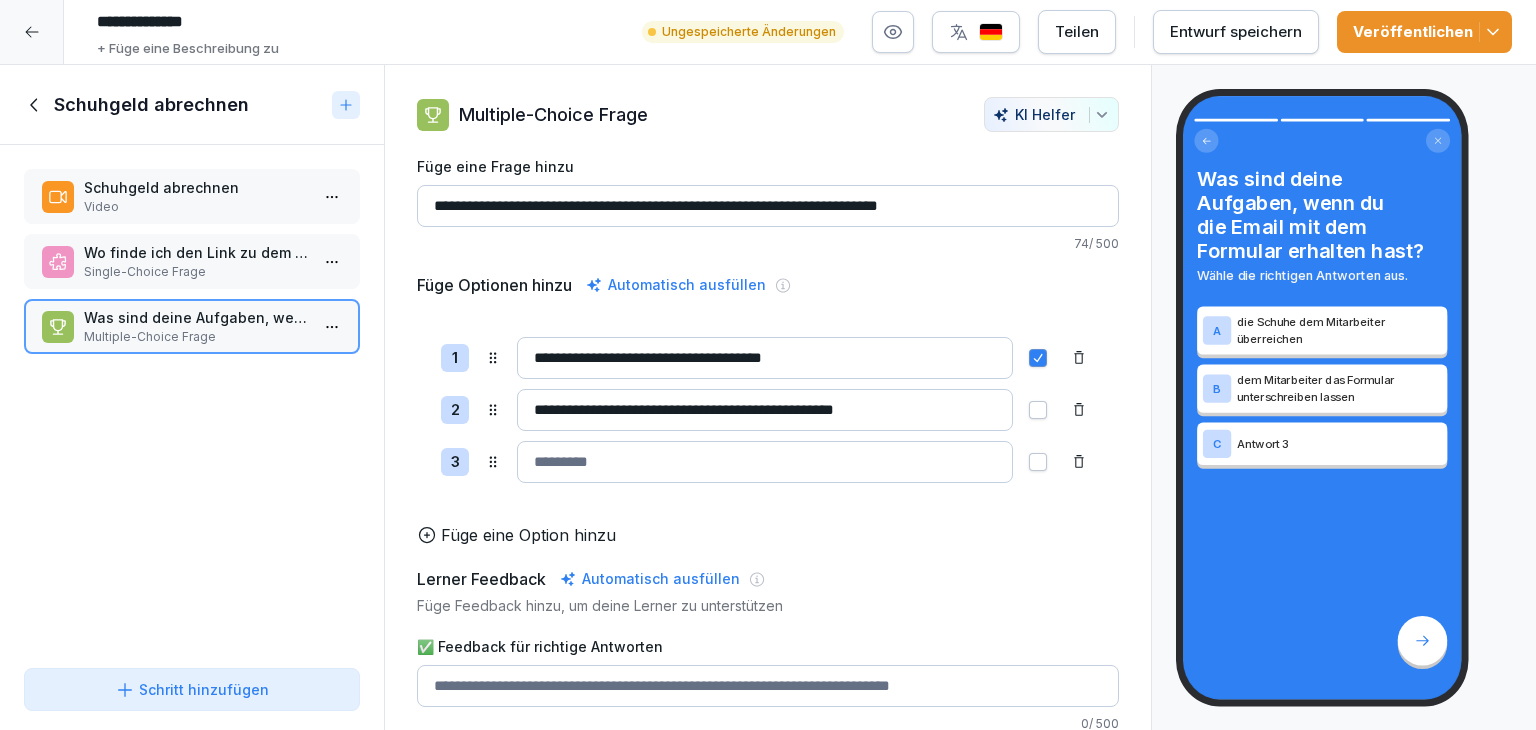 drag, startPoint x: 913, startPoint y: 409, endPoint x: 378, endPoint y: 424, distance: 535.21027 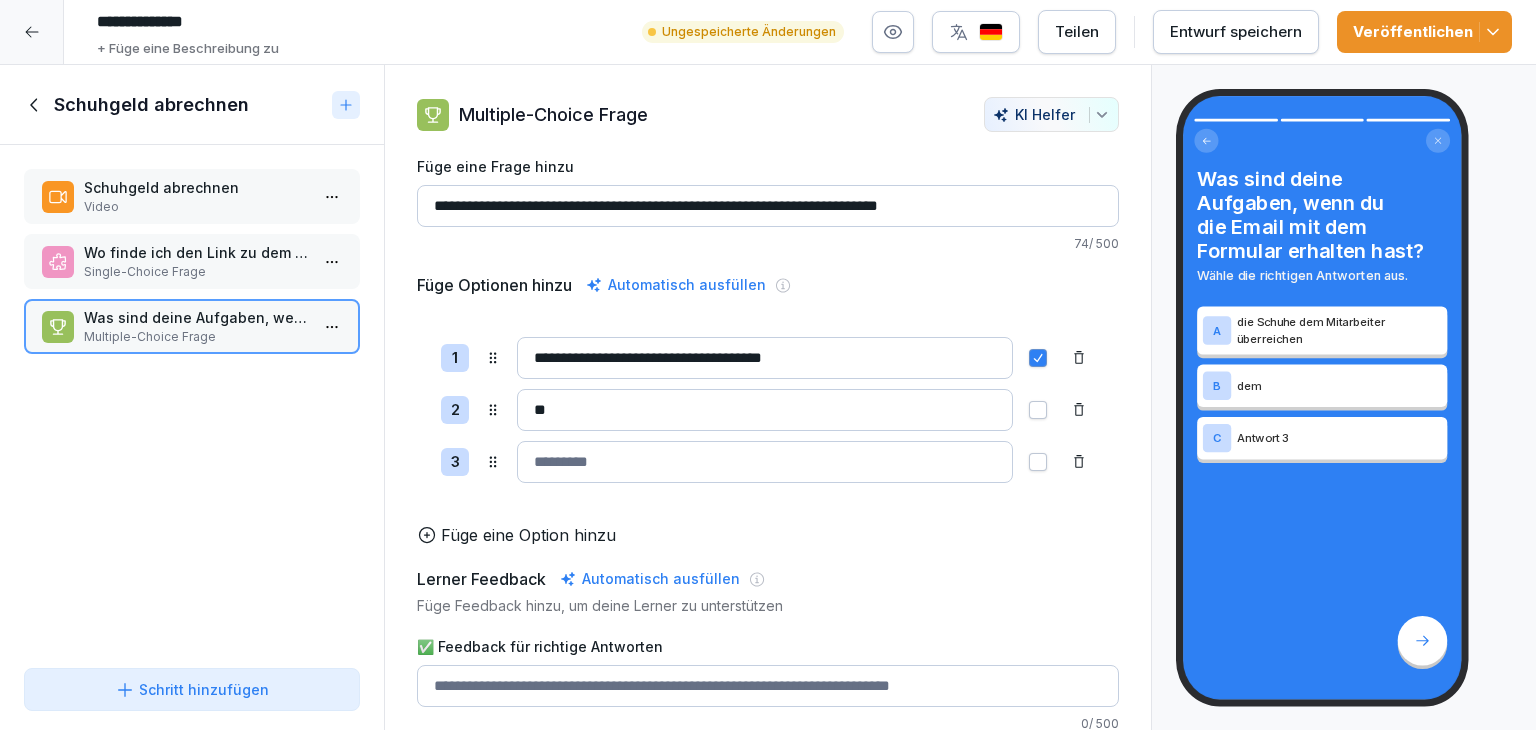 type on "*" 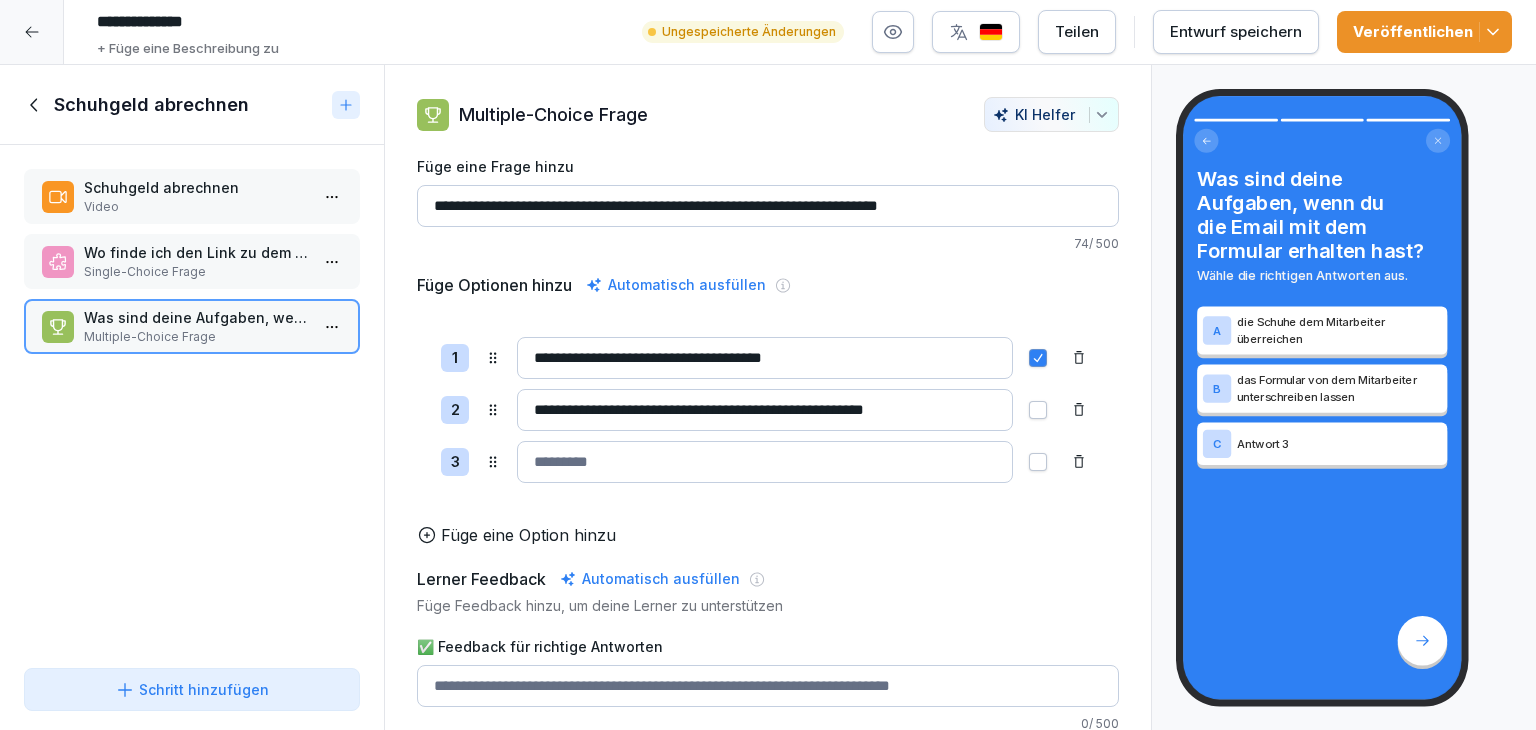 type on "**********" 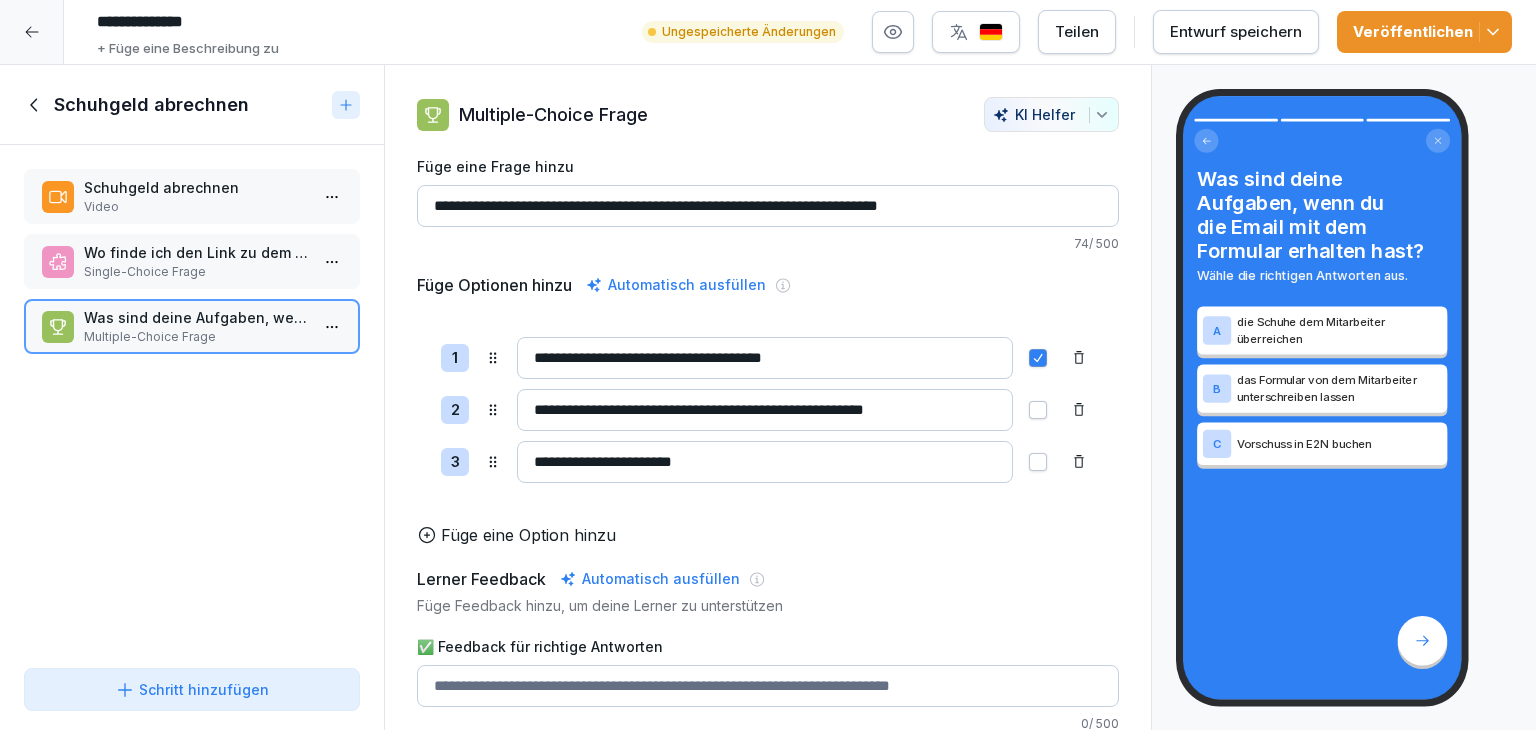 type on "**********" 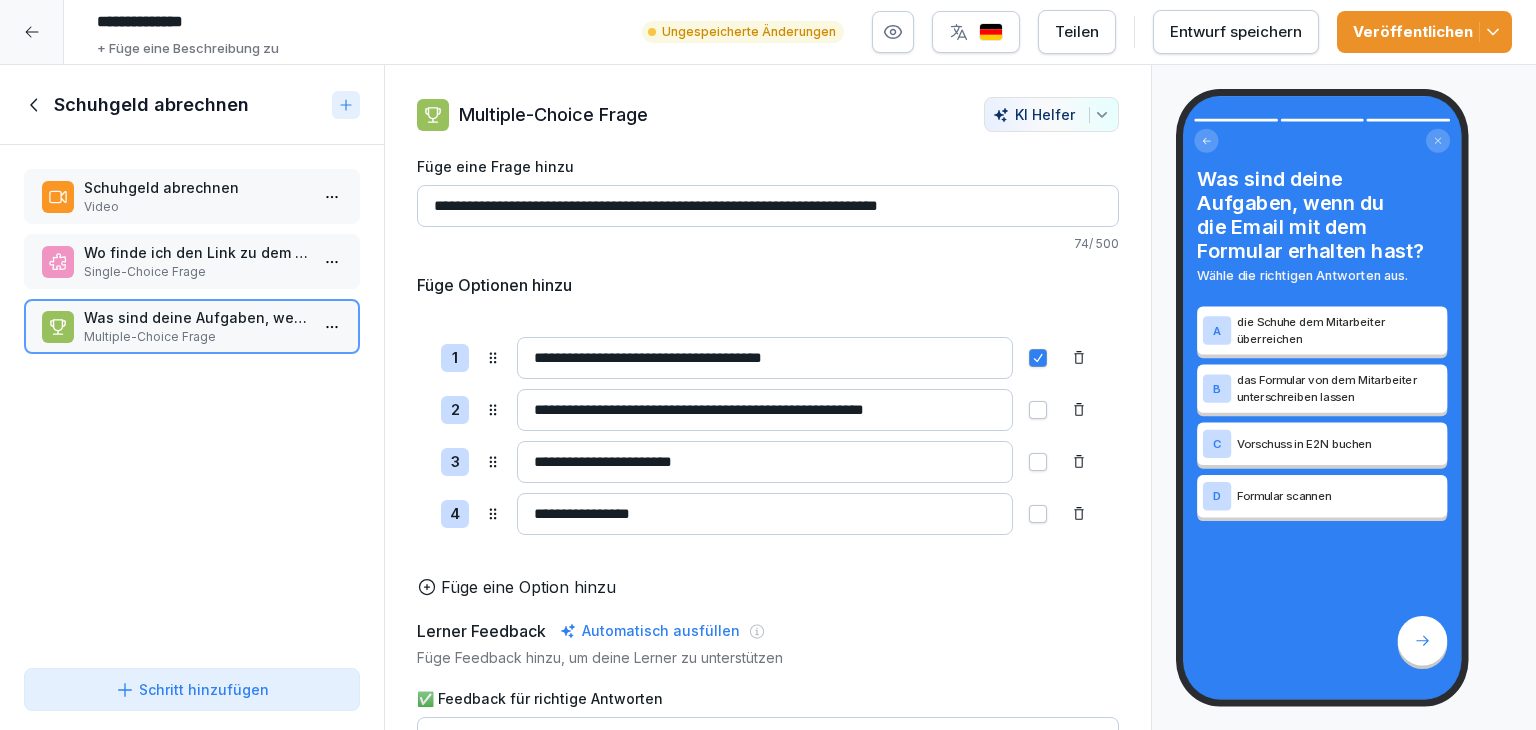 type on "**********" 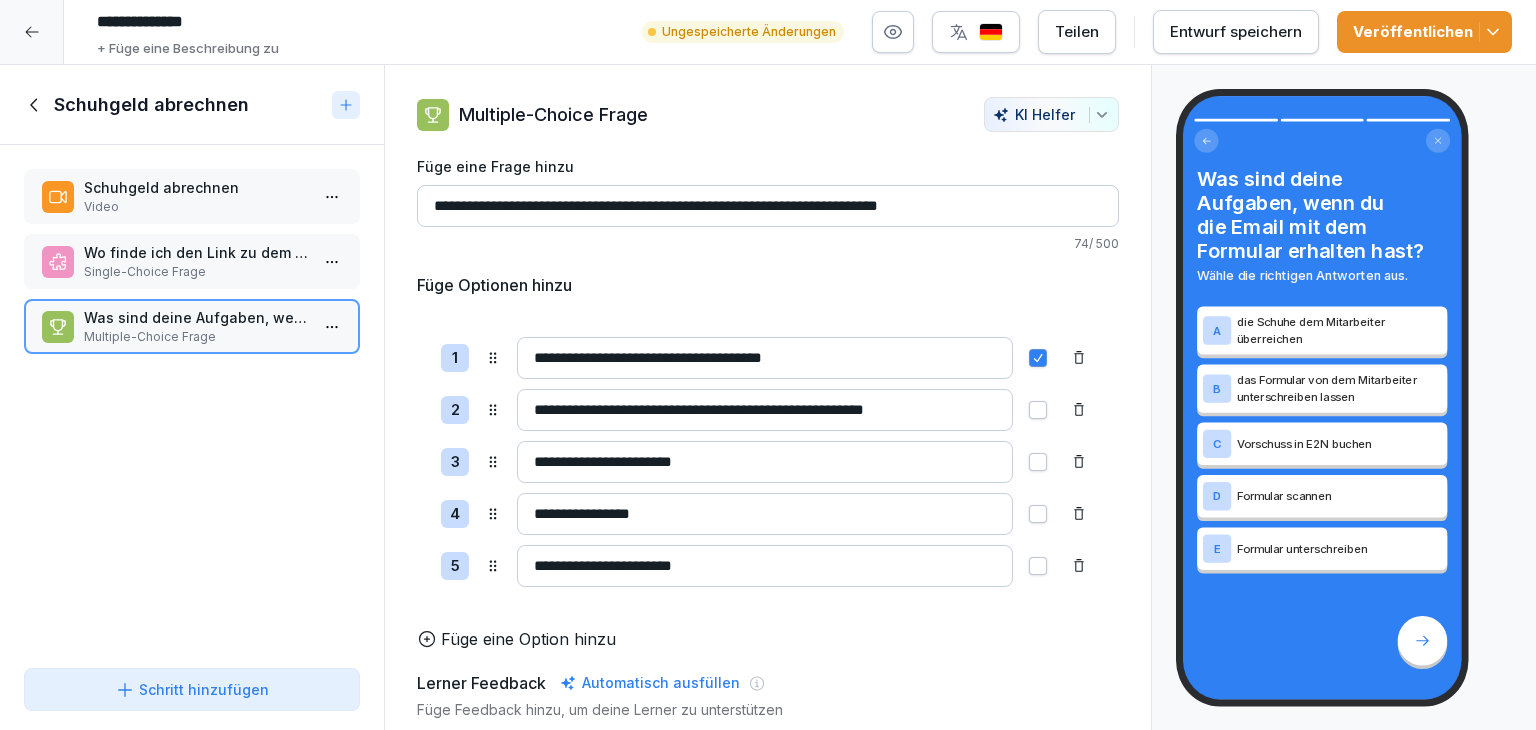 type on "**********" 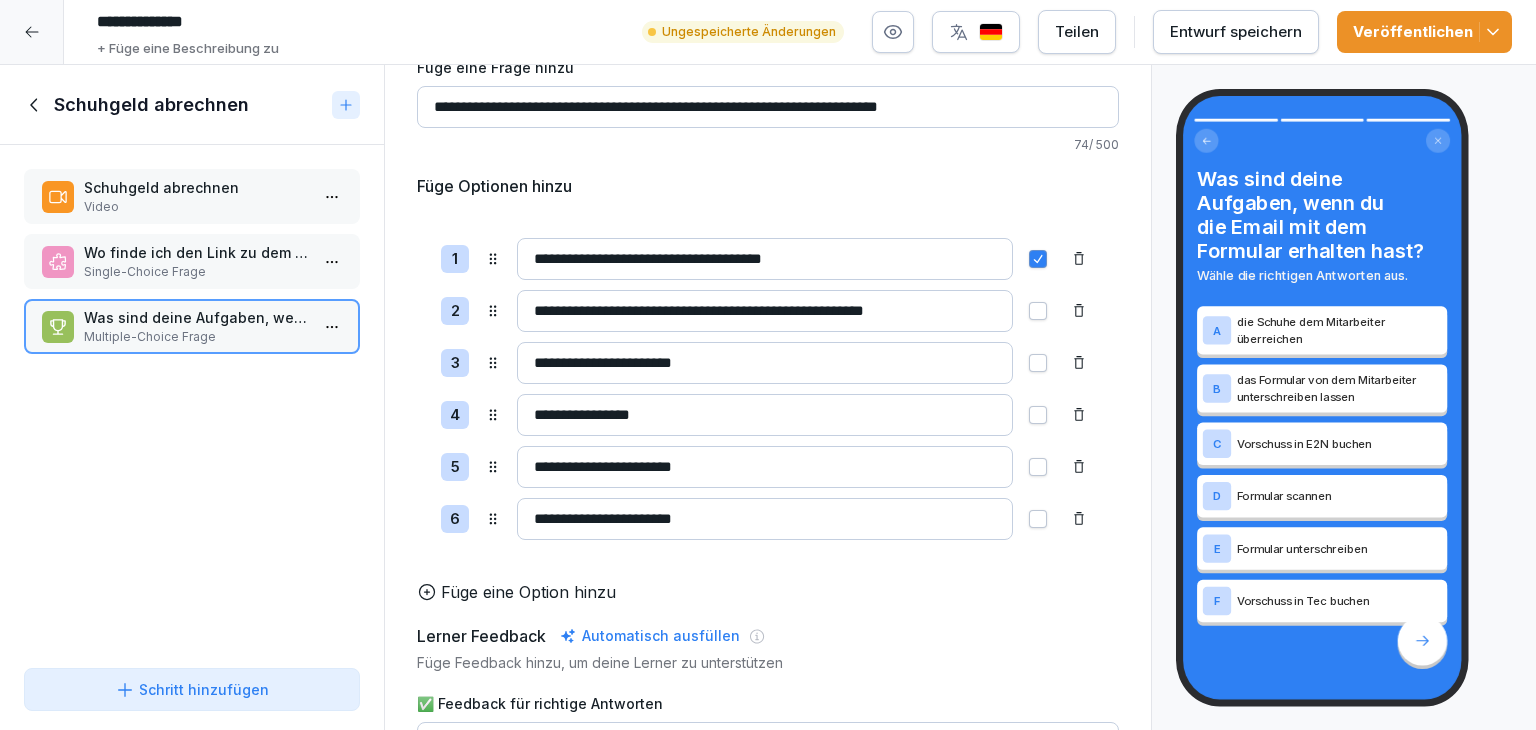 scroll, scrollTop: 100, scrollLeft: 0, axis: vertical 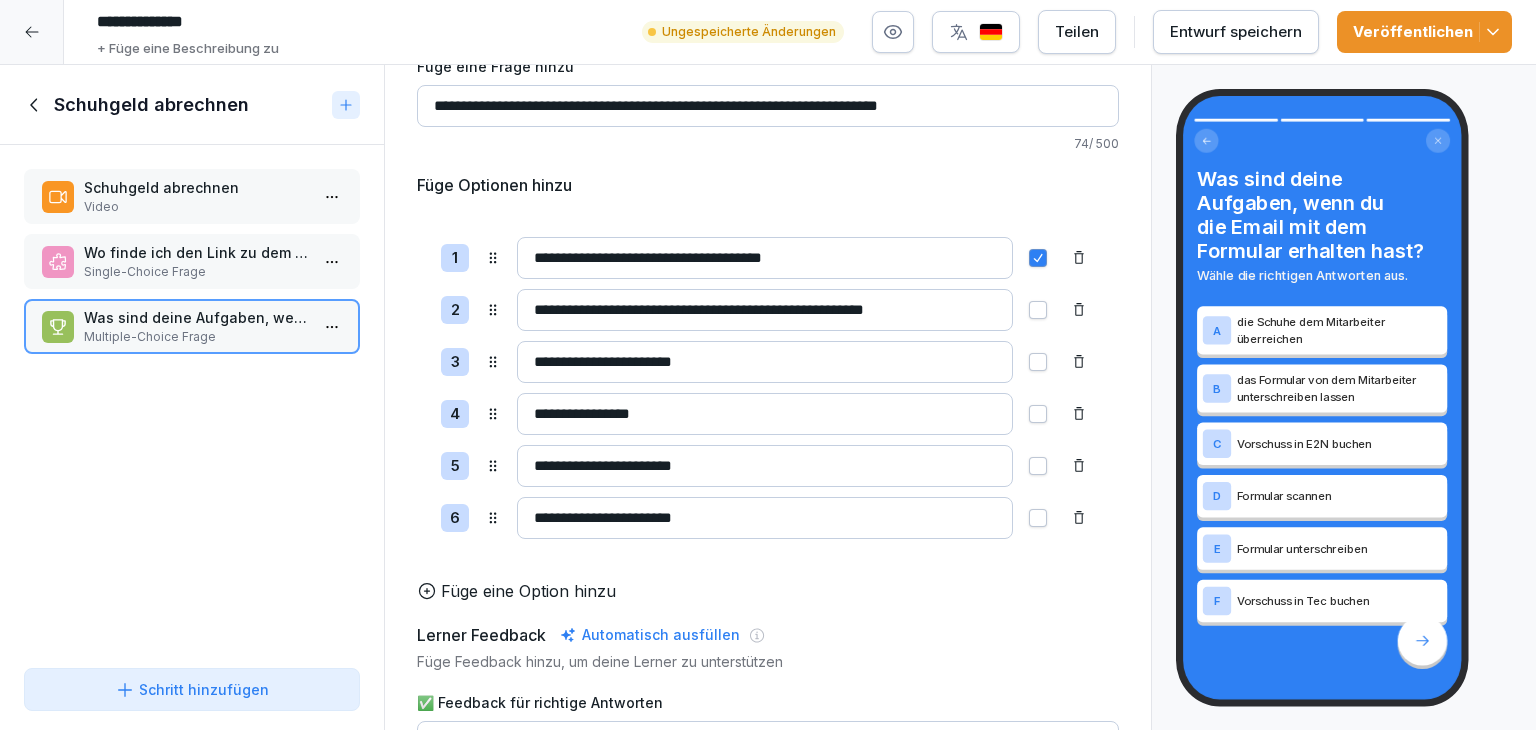 type on "**********" 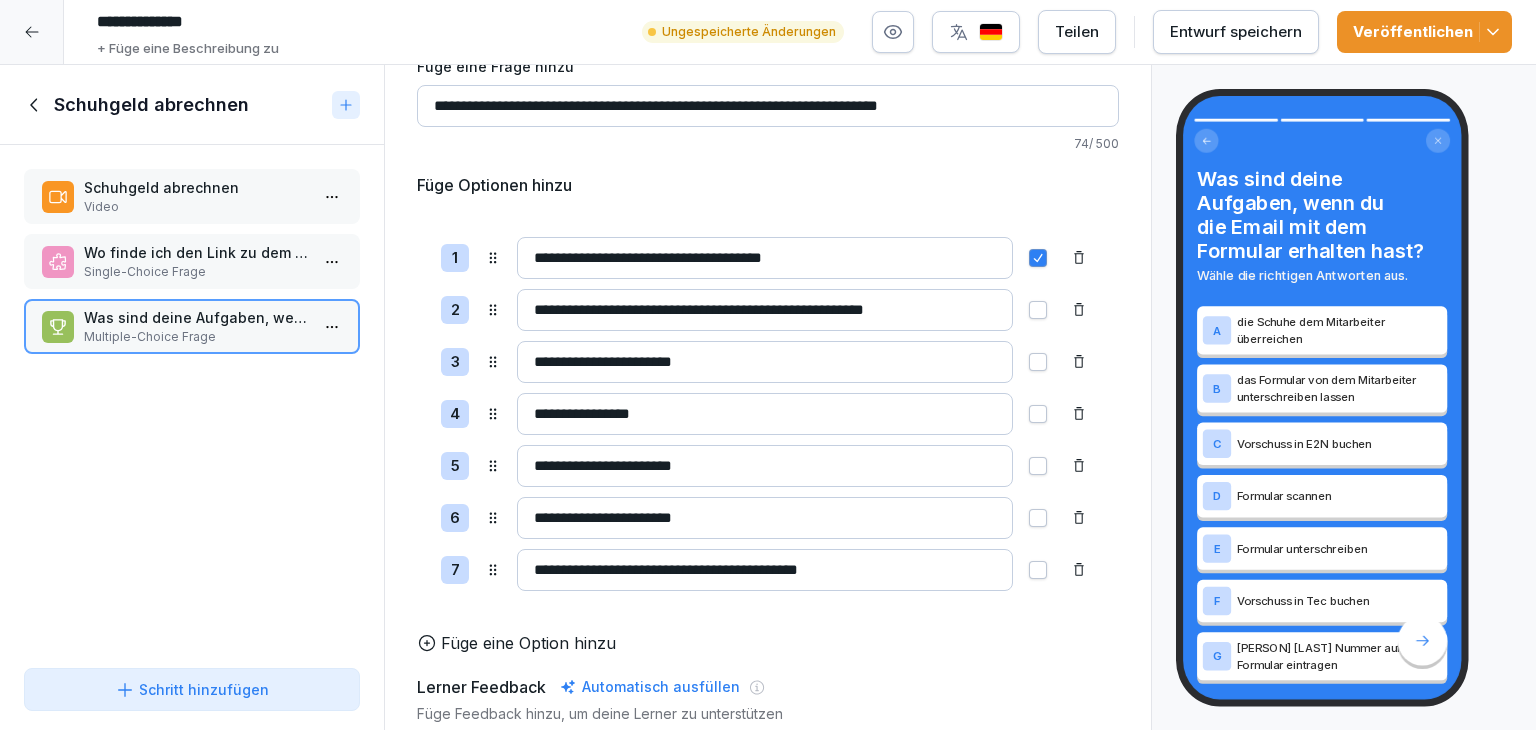 type on "**********" 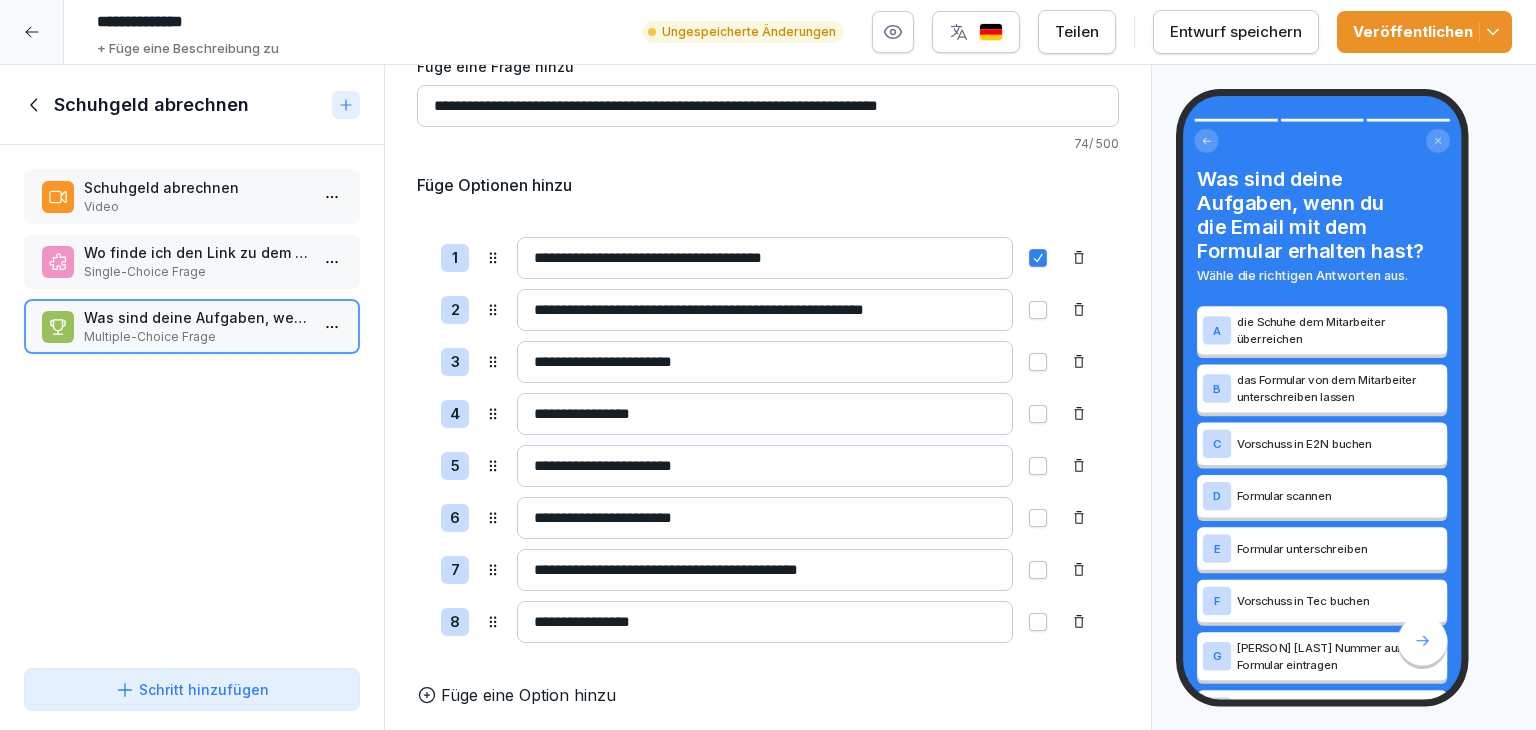 type on "**********" 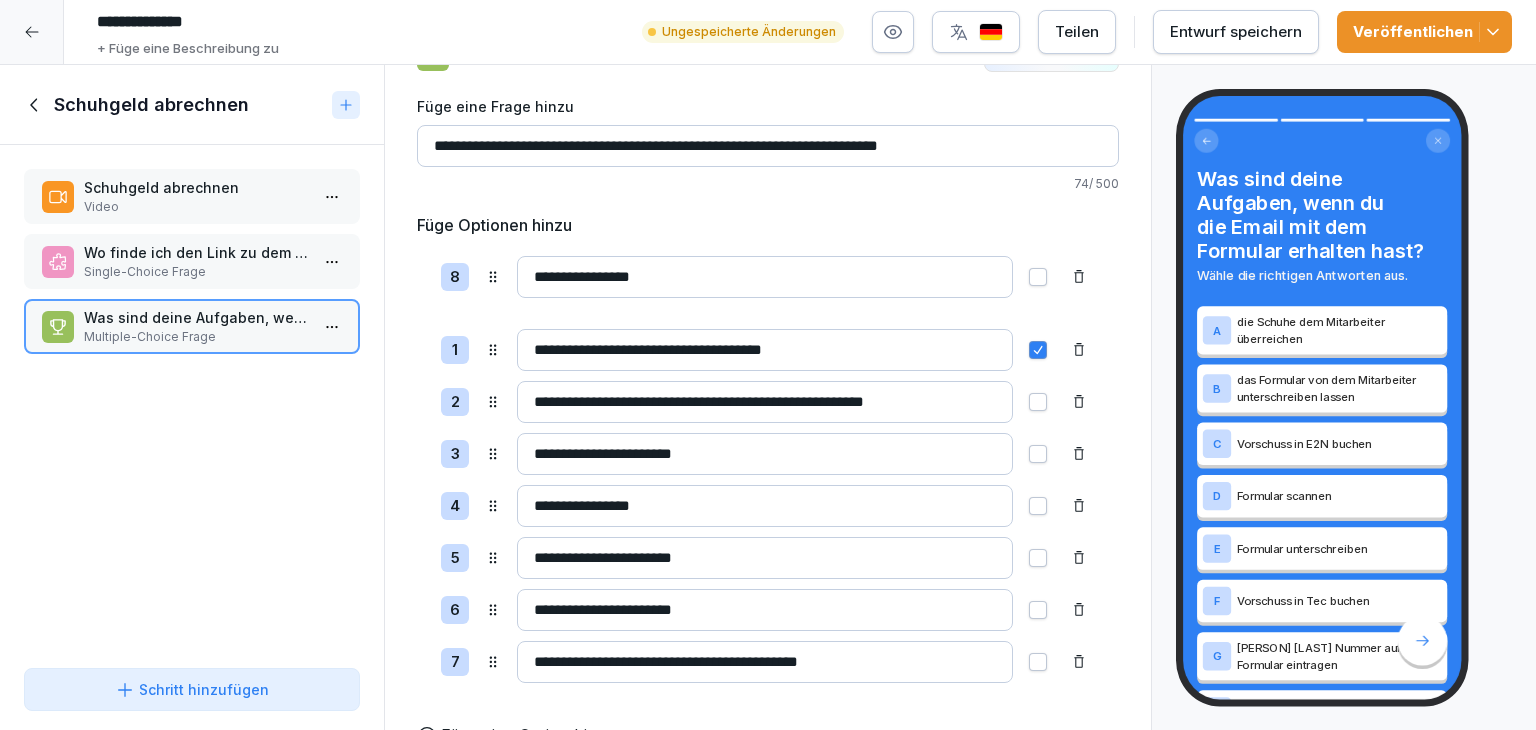 scroll, scrollTop: 0, scrollLeft: 0, axis: both 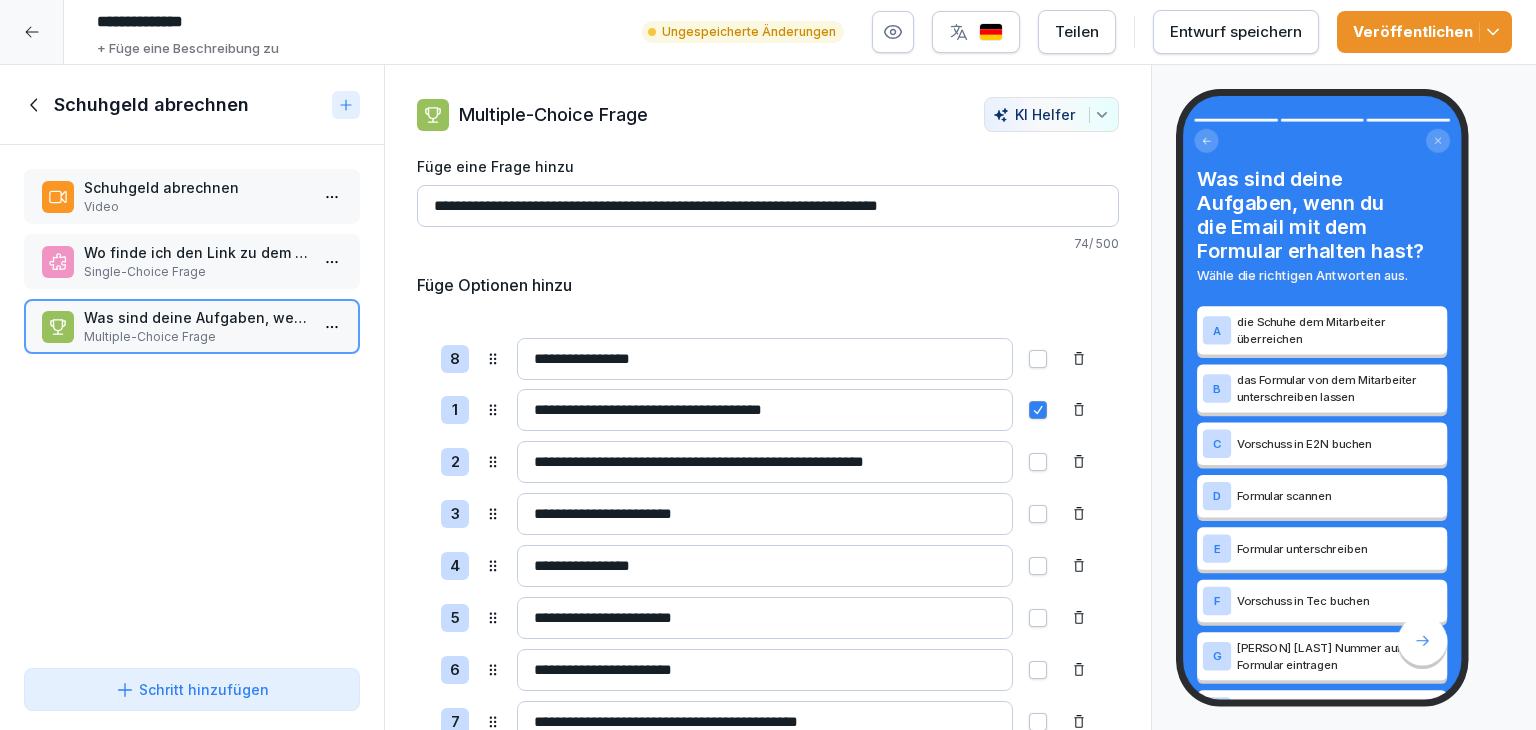 drag, startPoint x: 488, startPoint y: 617, endPoint x: 474, endPoint y: 354, distance: 263.37234 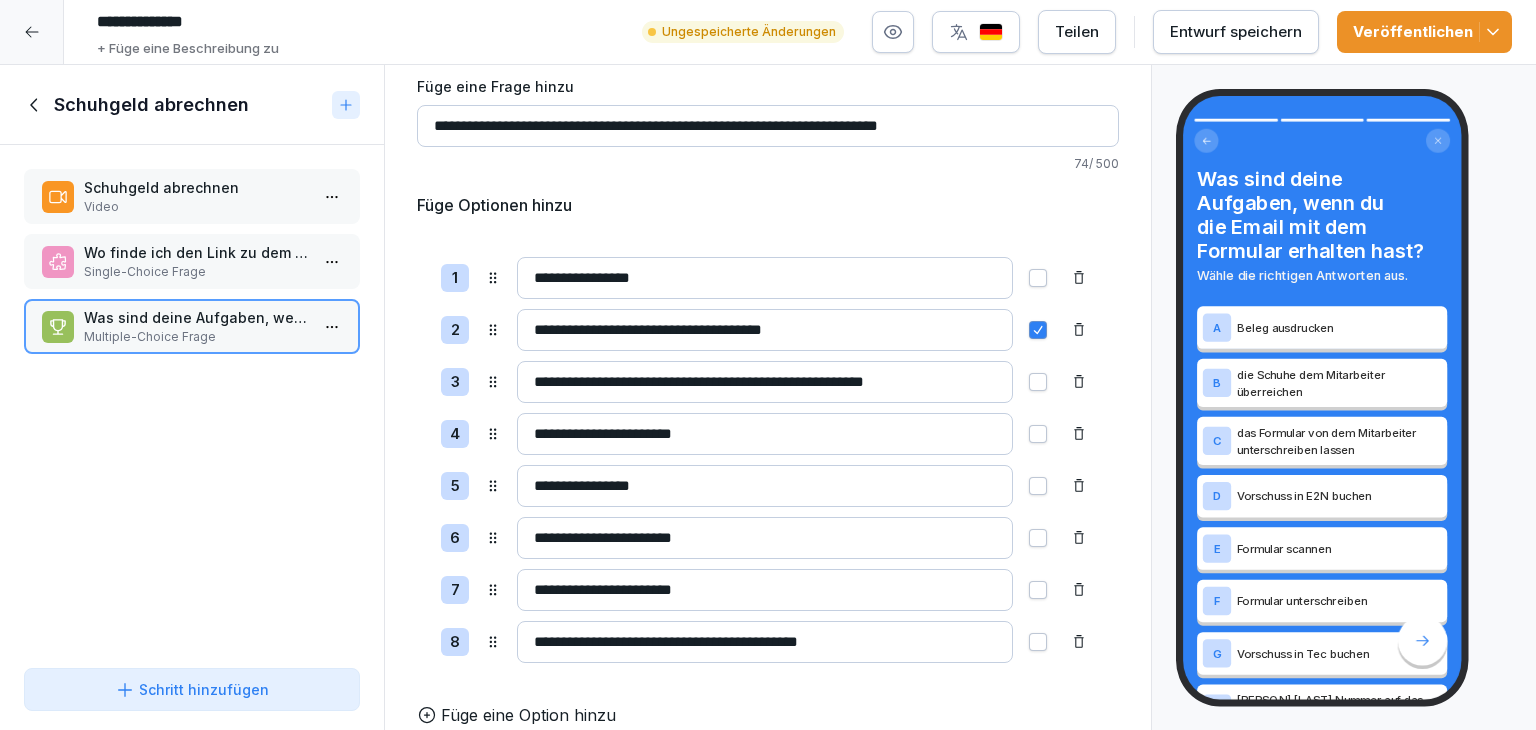 scroll, scrollTop: 100, scrollLeft: 0, axis: vertical 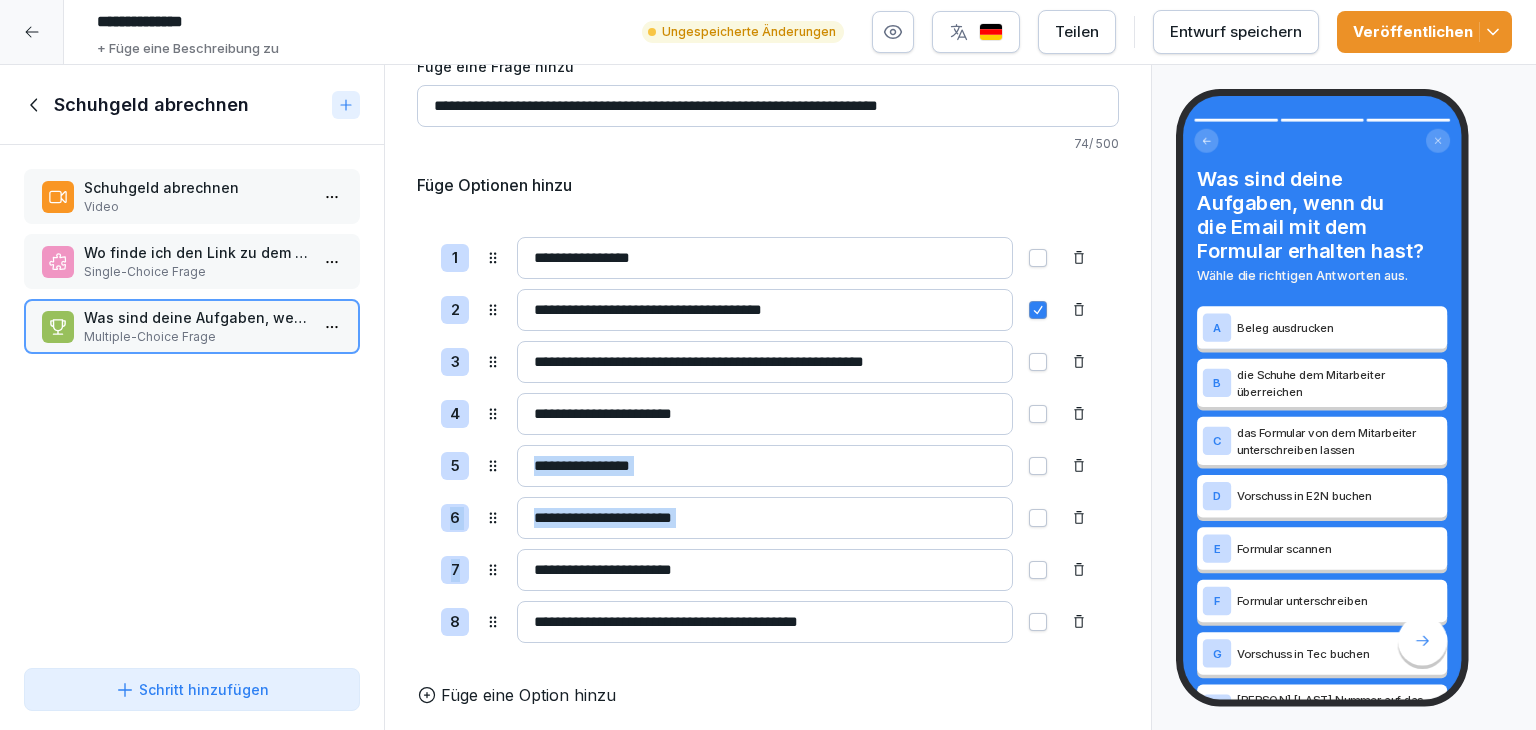 drag, startPoint x: 500, startPoint y: 565, endPoint x: 496, endPoint y: 449, distance: 116.06895 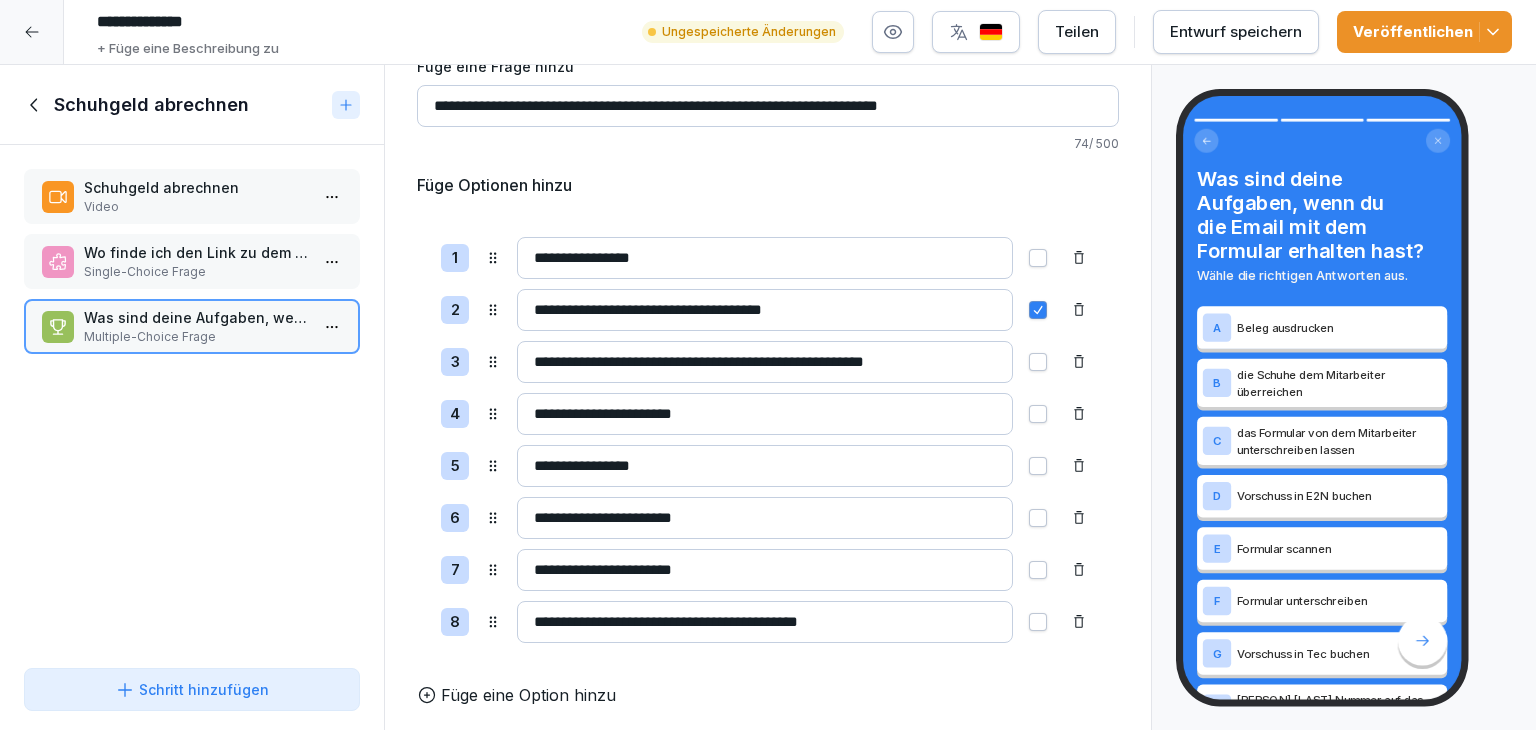 click 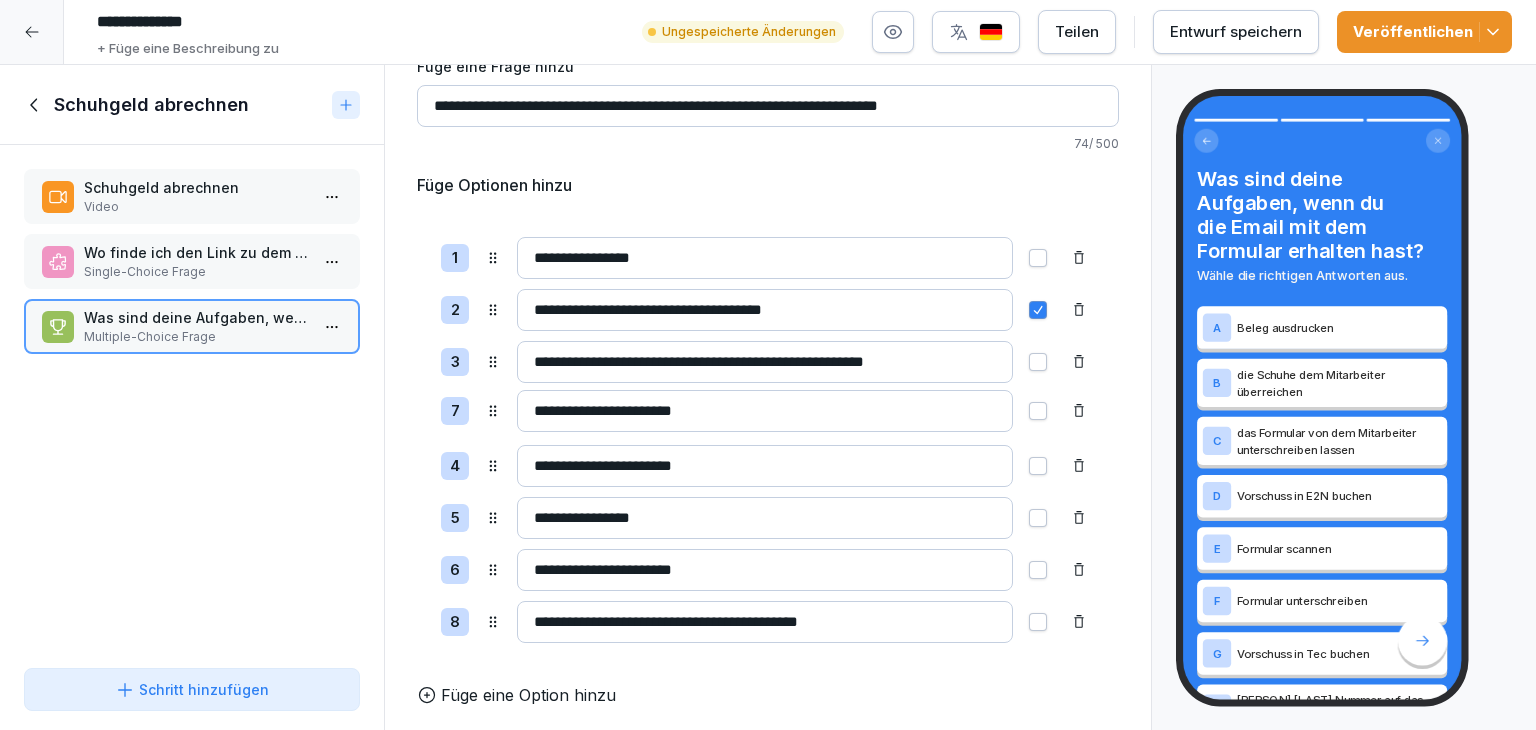 drag, startPoint x: 496, startPoint y: 573, endPoint x: 517, endPoint y: 413, distance: 161.37224 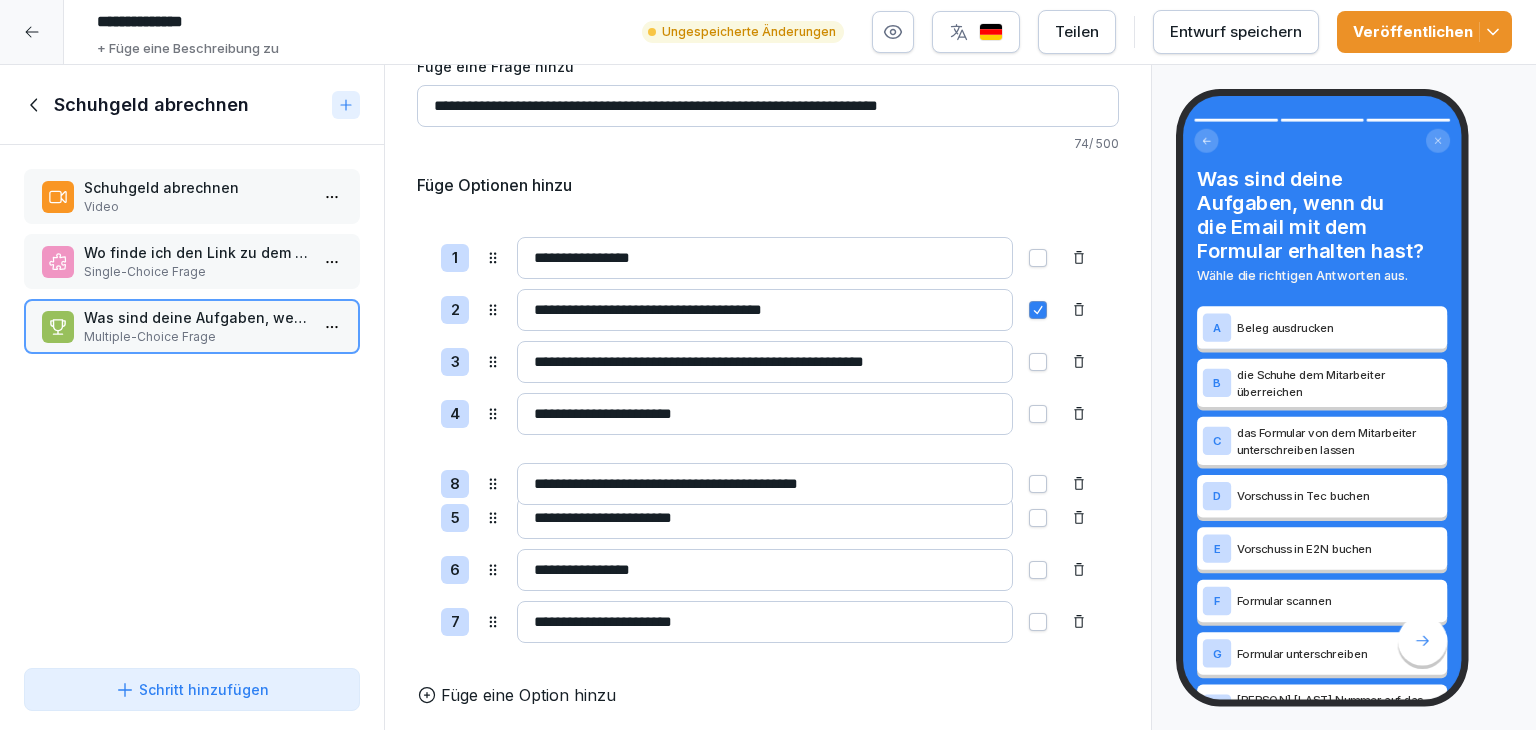 drag, startPoint x: 500, startPoint y: 617, endPoint x: 512, endPoint y: 470, distance: 147.48898 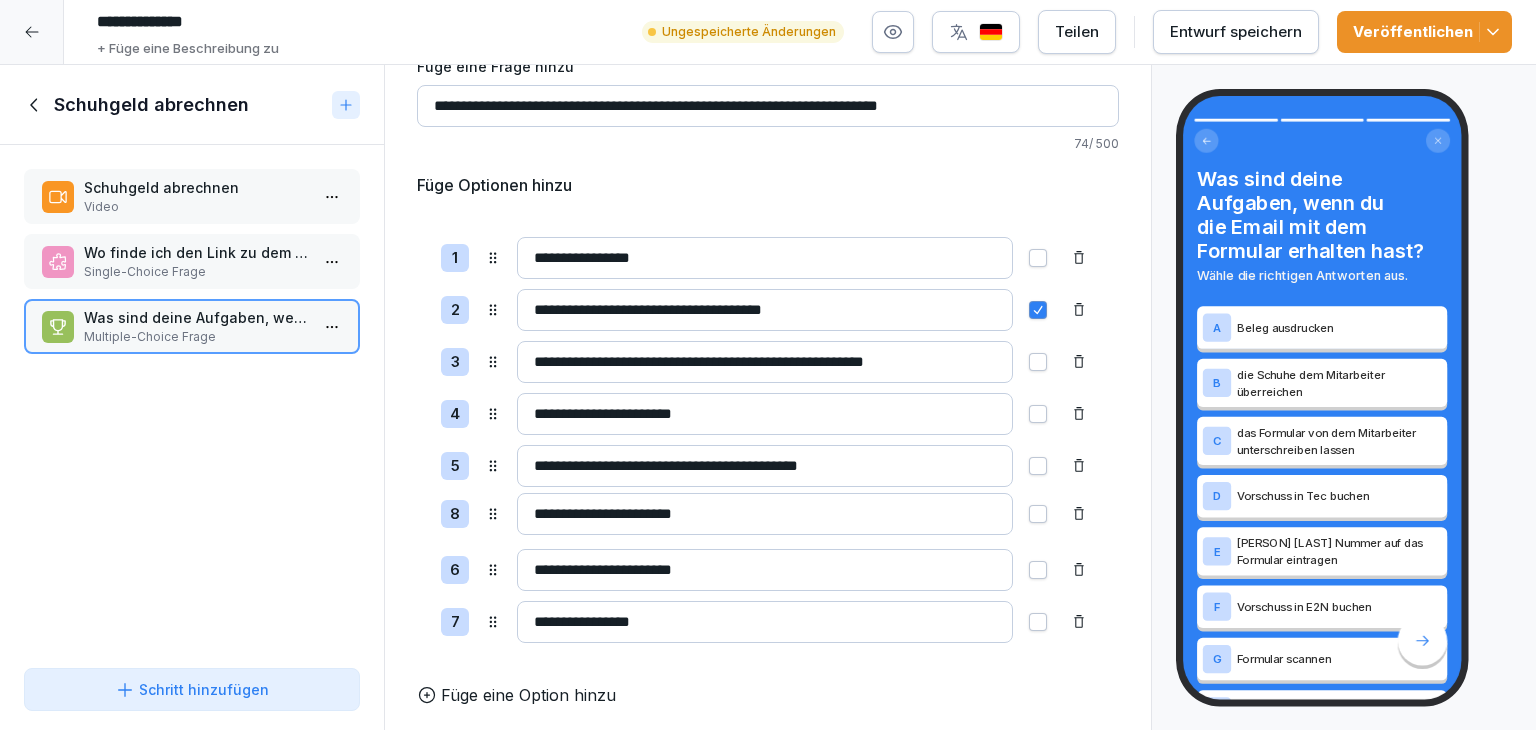 drag, startPoint x: 496, startPoint y: 617, endPoint x: 512, endPoint y: 509, distance: 109.17875 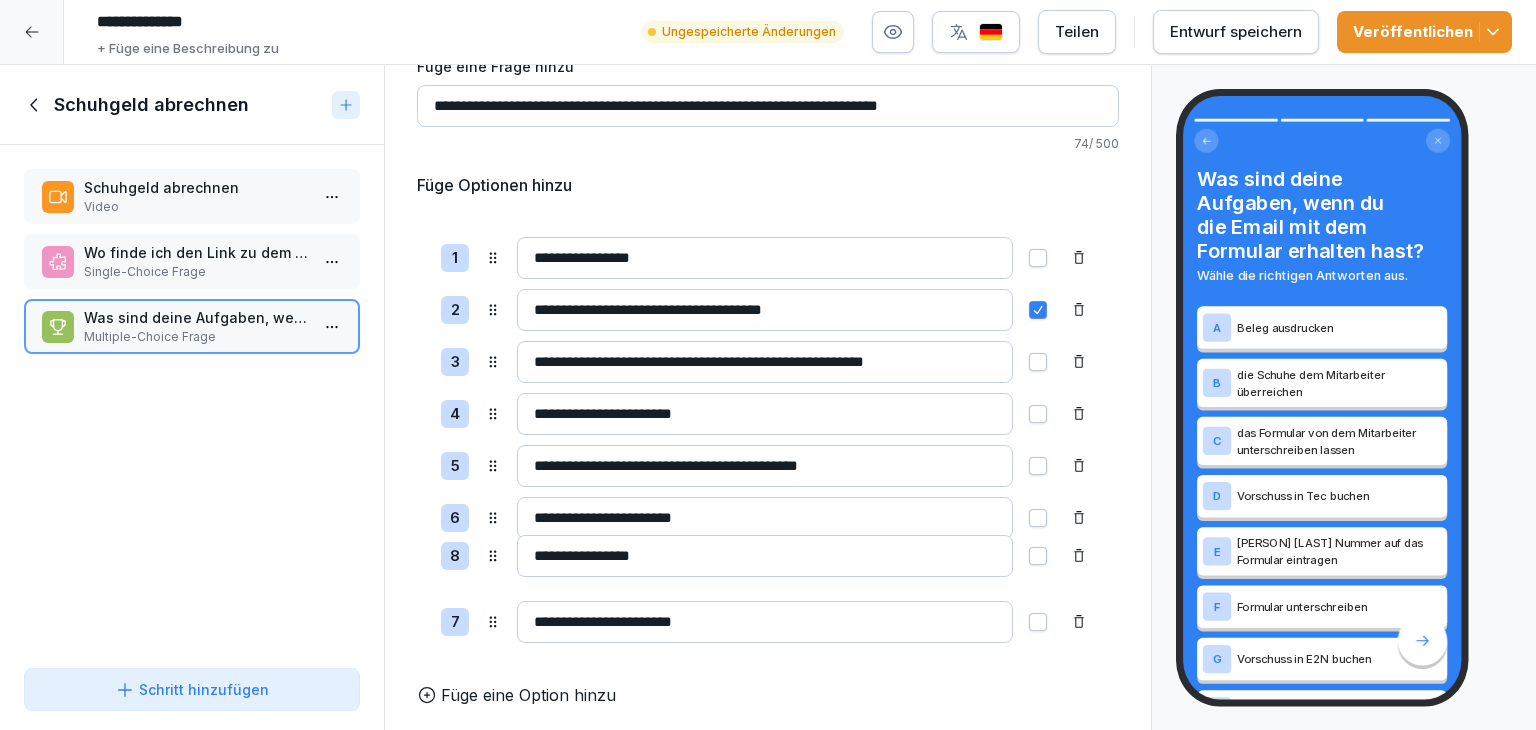 drag, startPoint x: 497, startPoint y: 623, endPoint x: 504, endPoint y: 557, distance: 66.37017 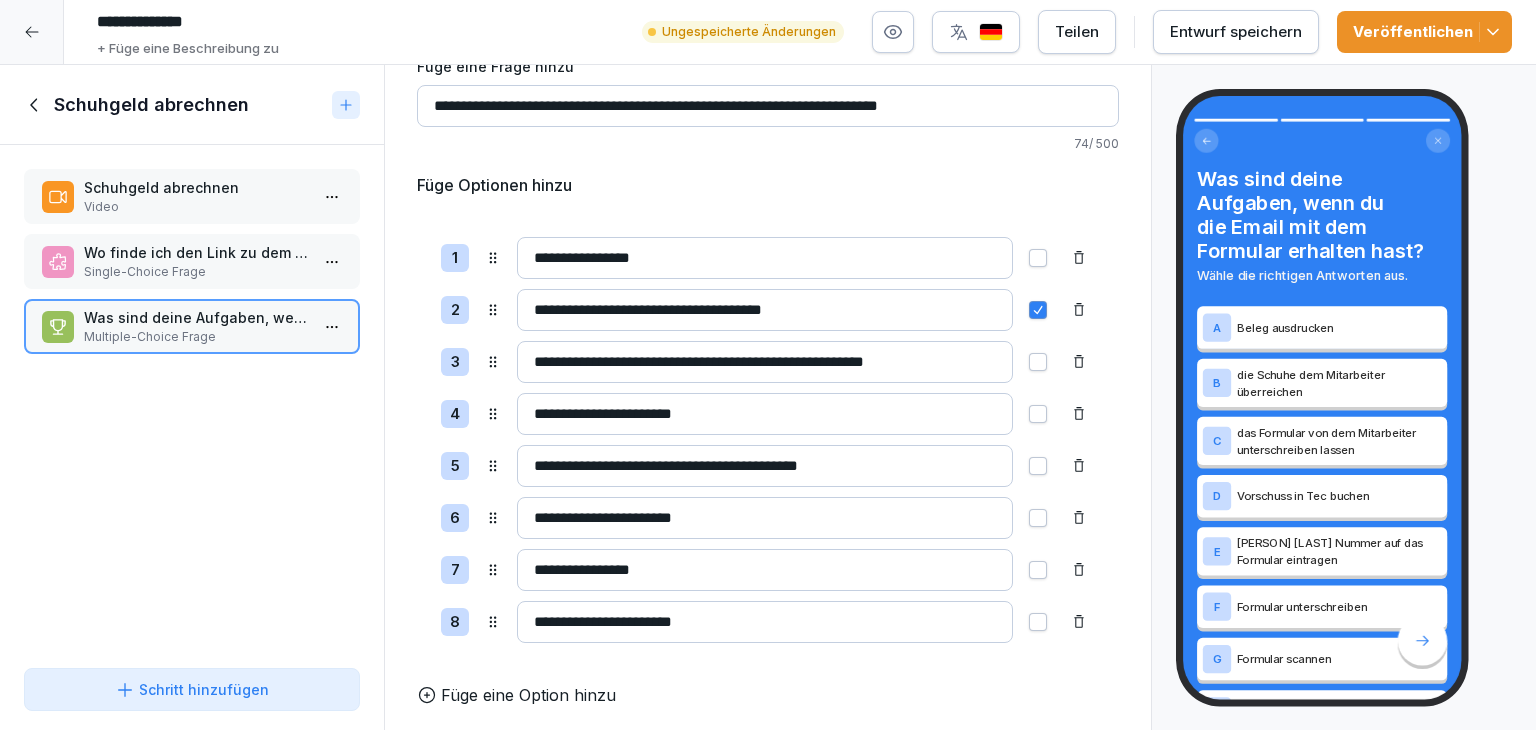 click at bounding box center (1038, 258) 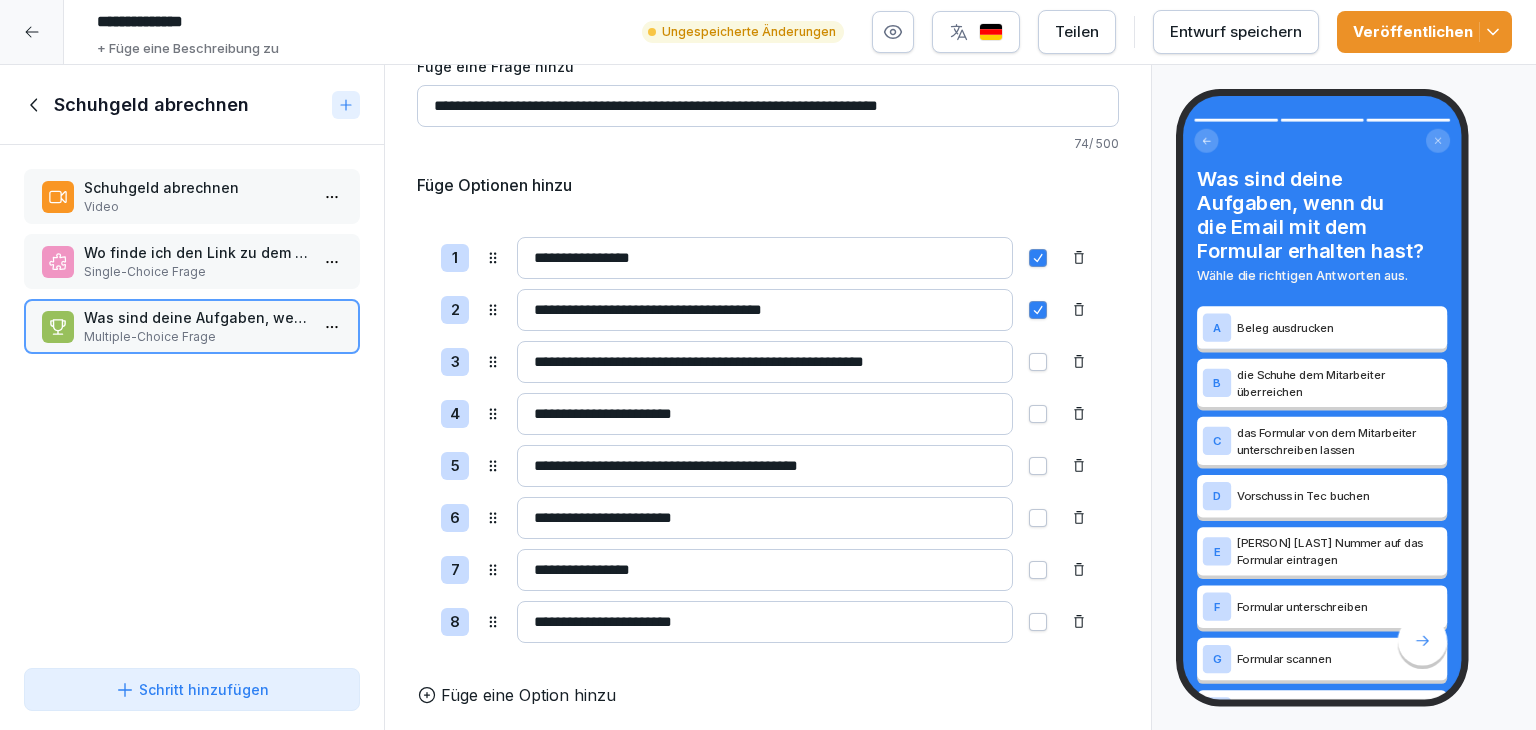 click at bounding box center (1038, 362) 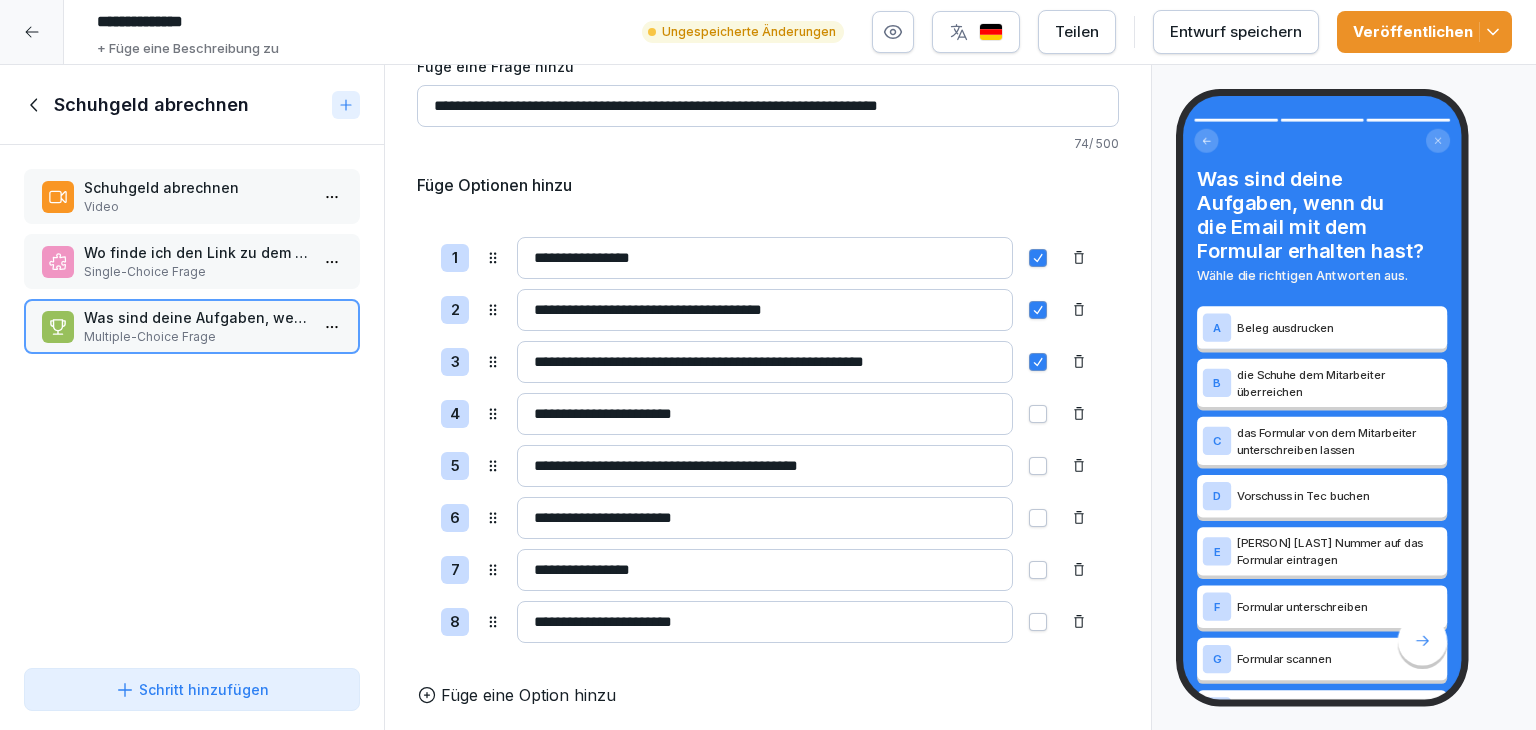 click on "**********" at bounding box center (768, 414) 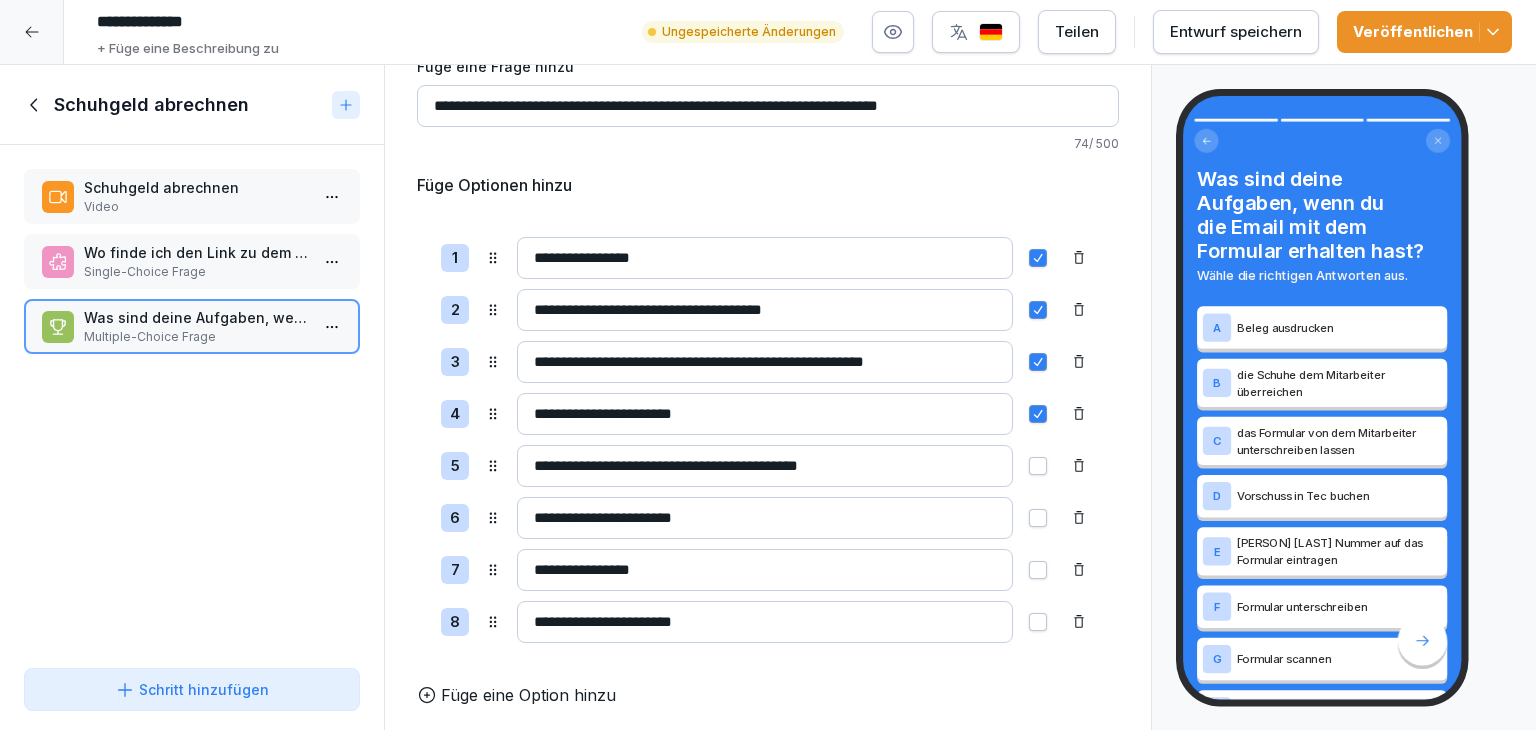 click at bounding box center [1038, 466] 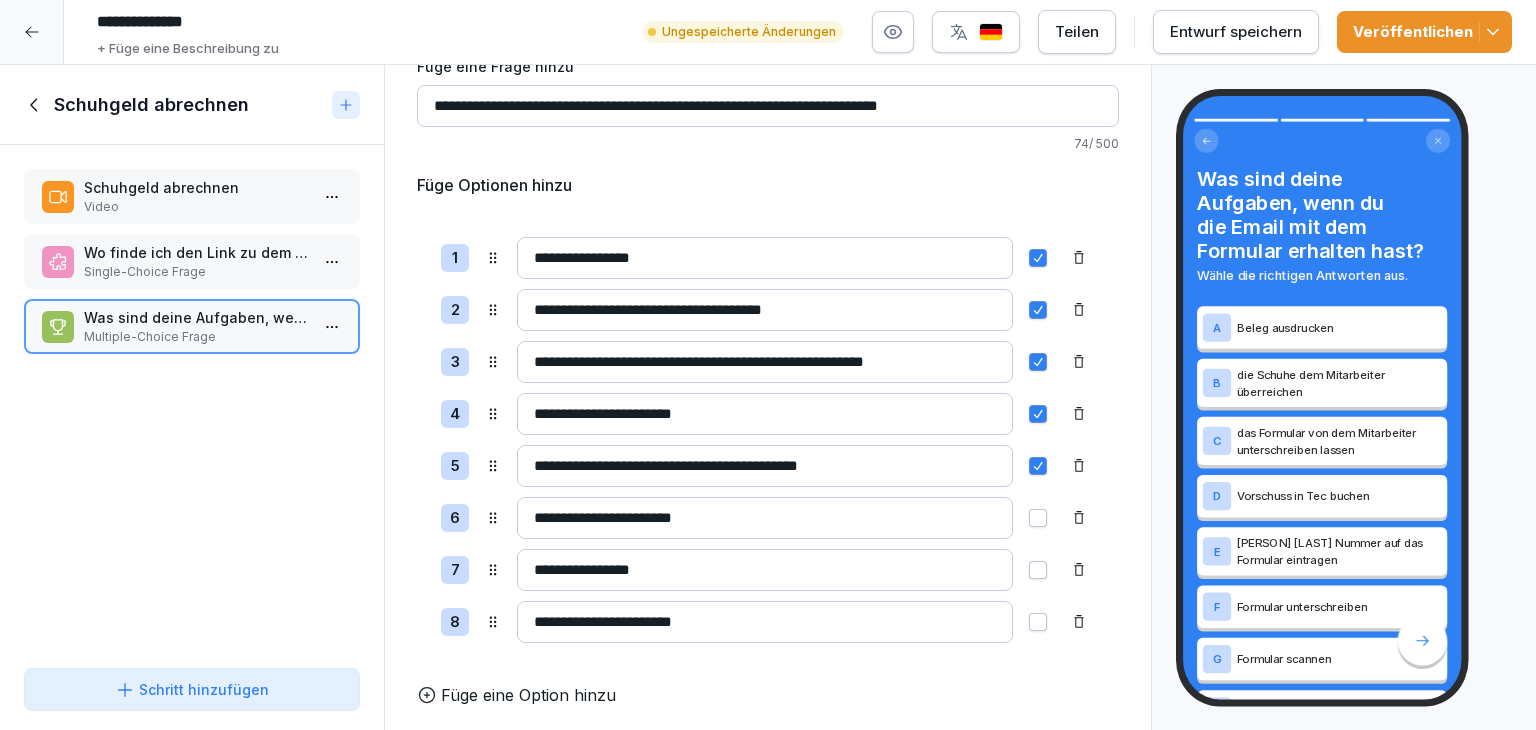 drag, startPoint x: 1004, startPoint y: 515, endPoint x: 1004, endPoint y: 529, distance: 14 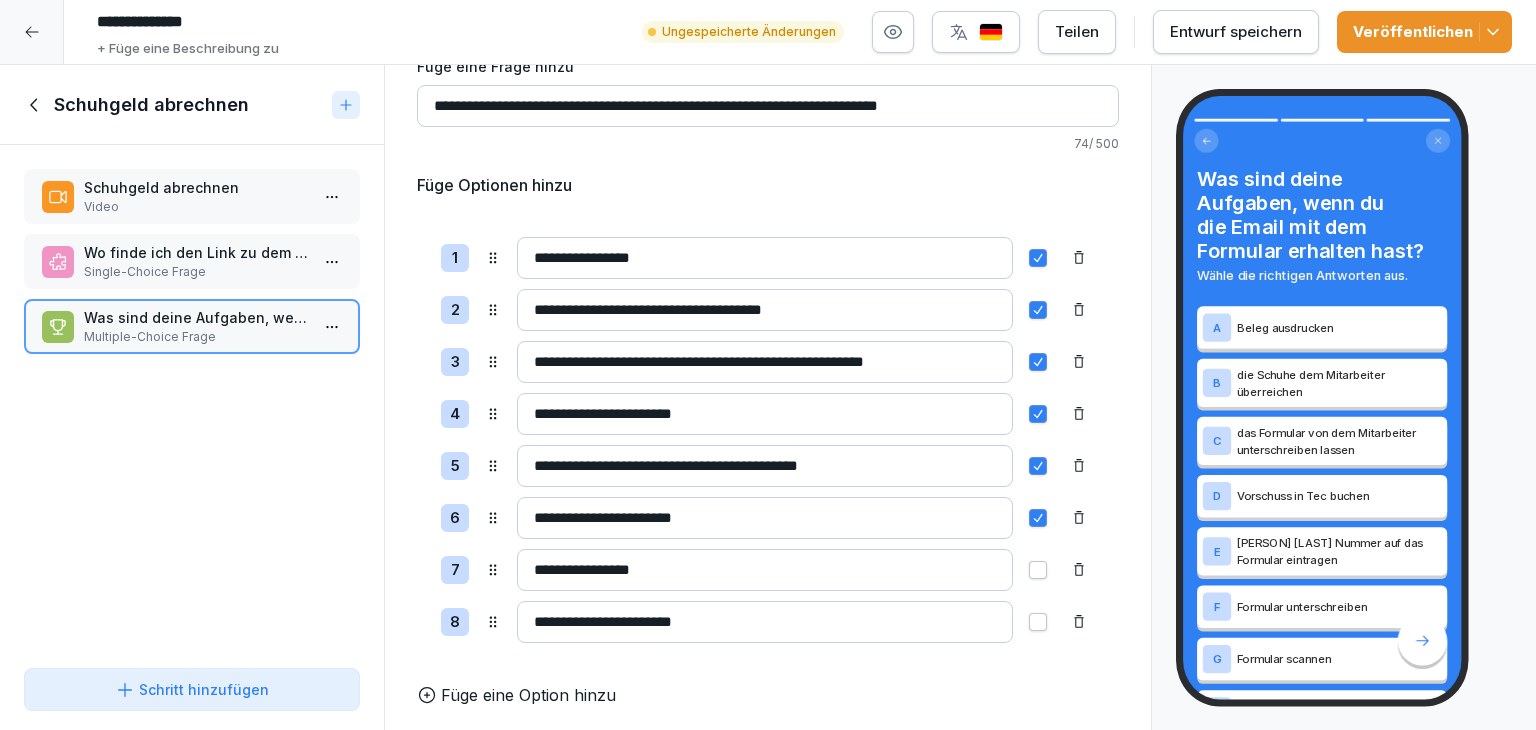 drag, startPoint x: 1008, startPoint y: 561, endPoint x: 1011, endPoint y: 581, distance: 20.22375 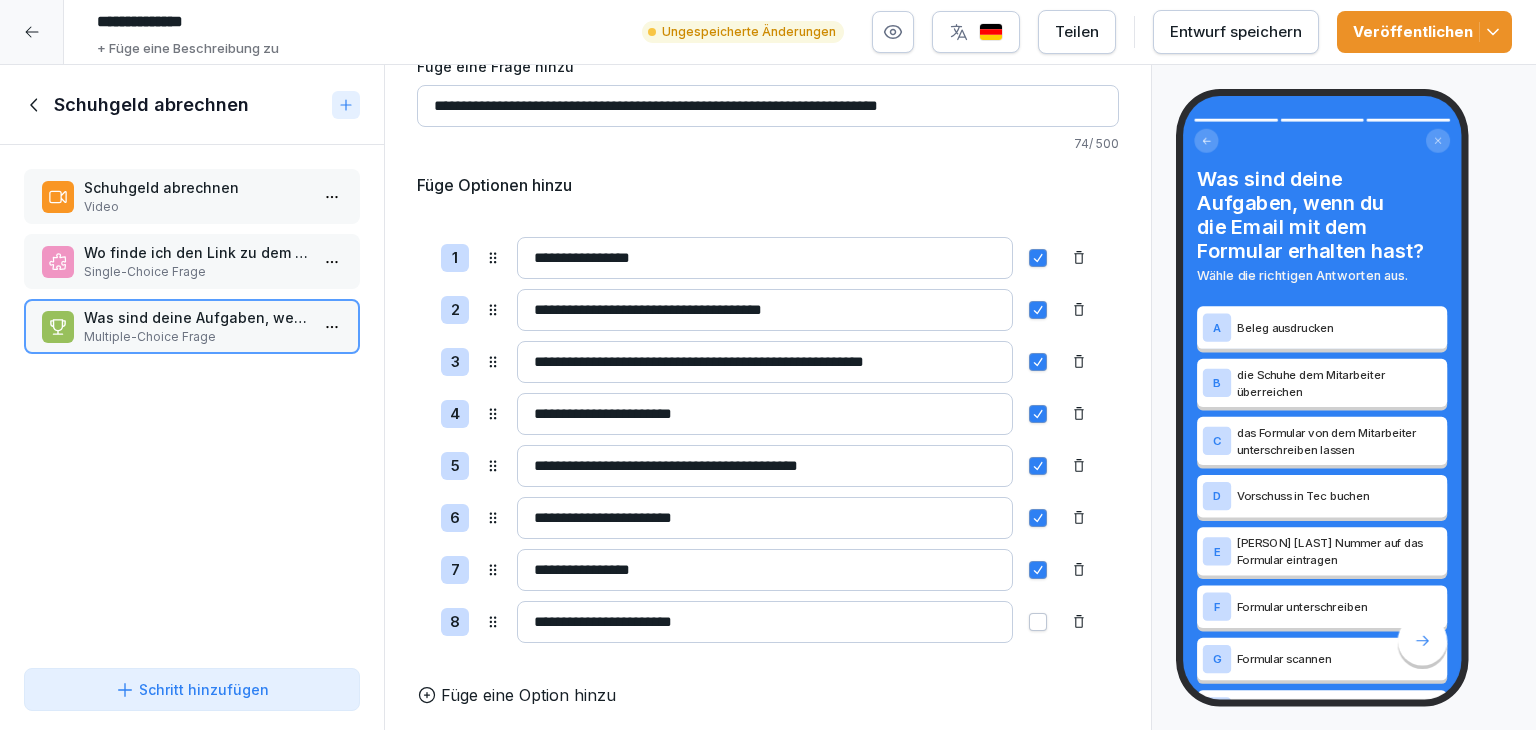 click at bounding box center (1038, 622) 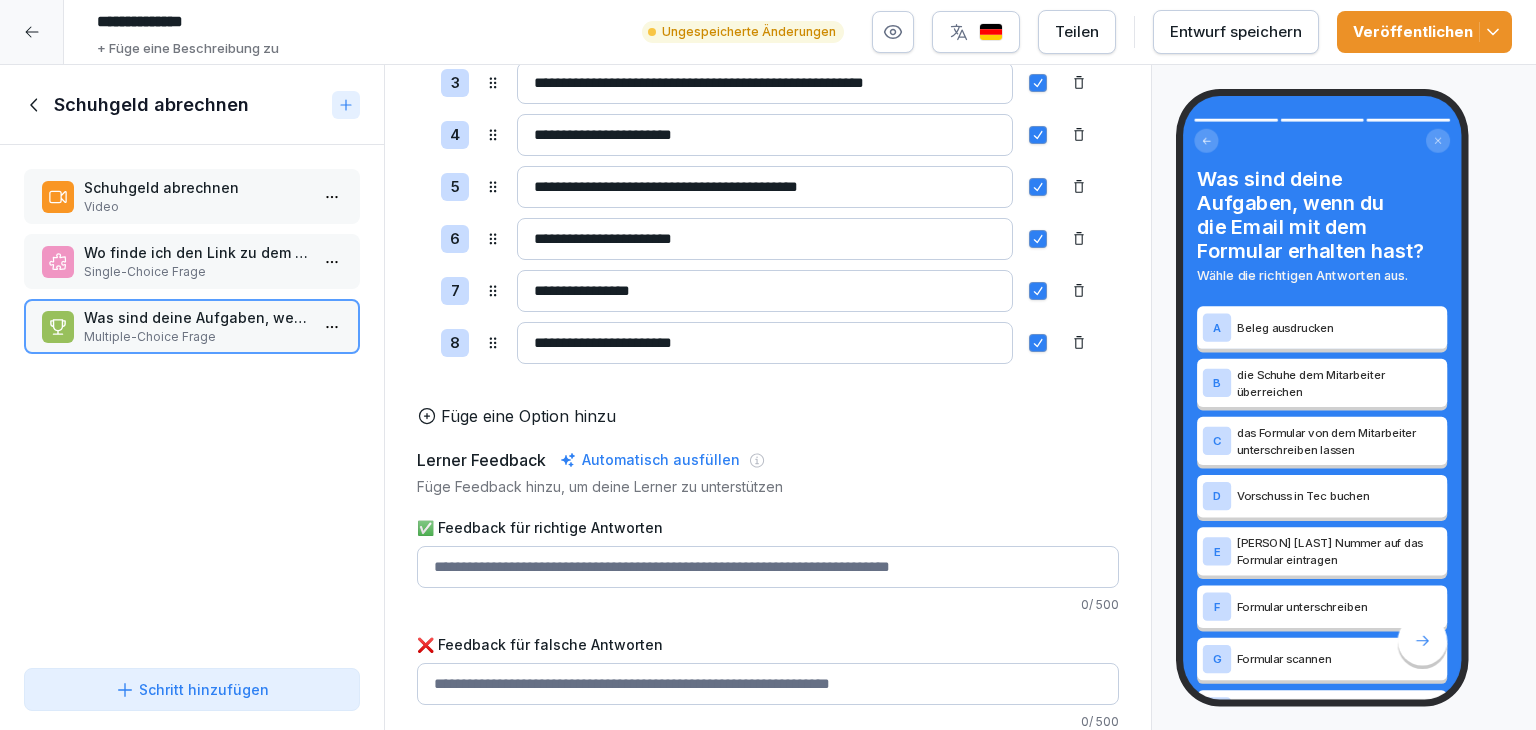 scroll, scrollTop: 400, scrollLeft: 0, axis: vertical 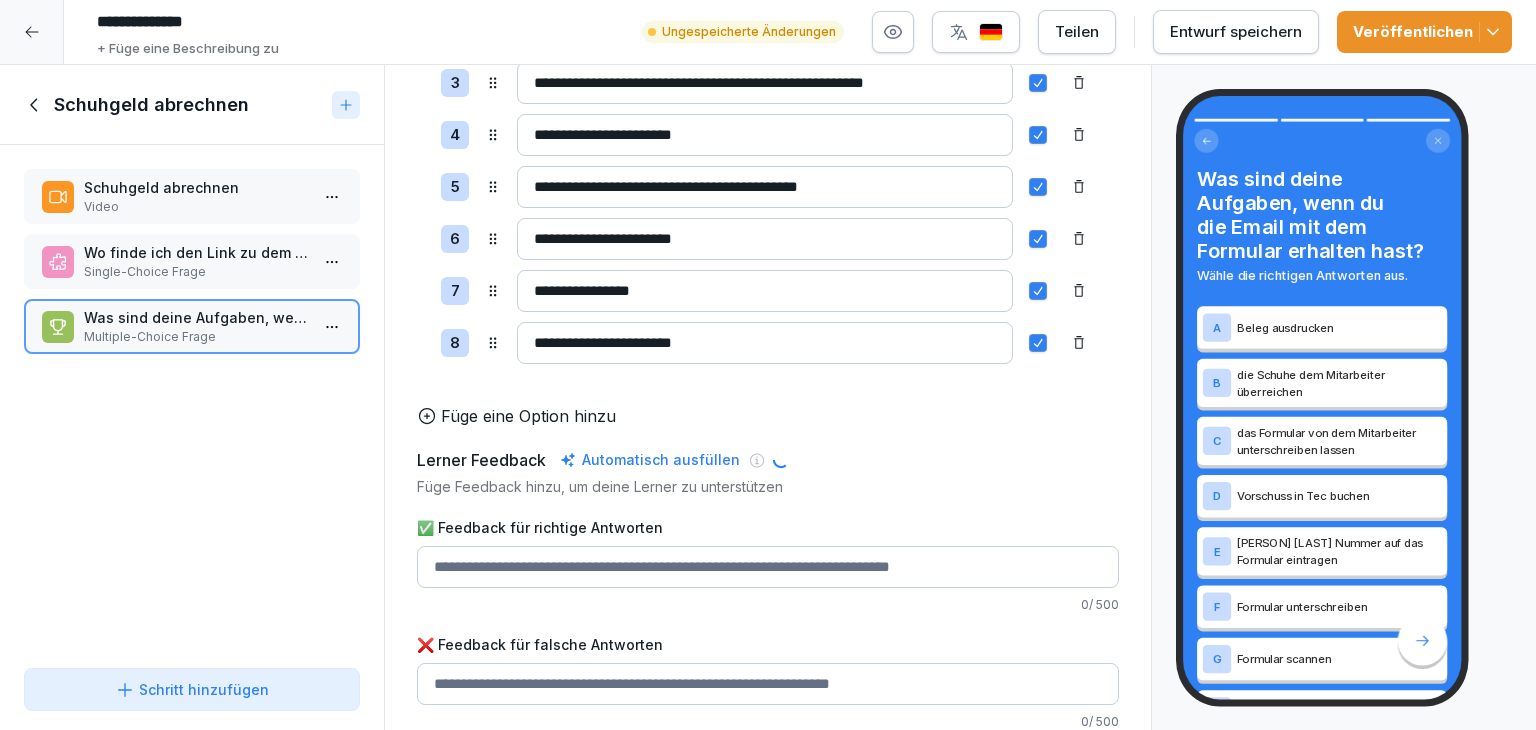 type on "**********" 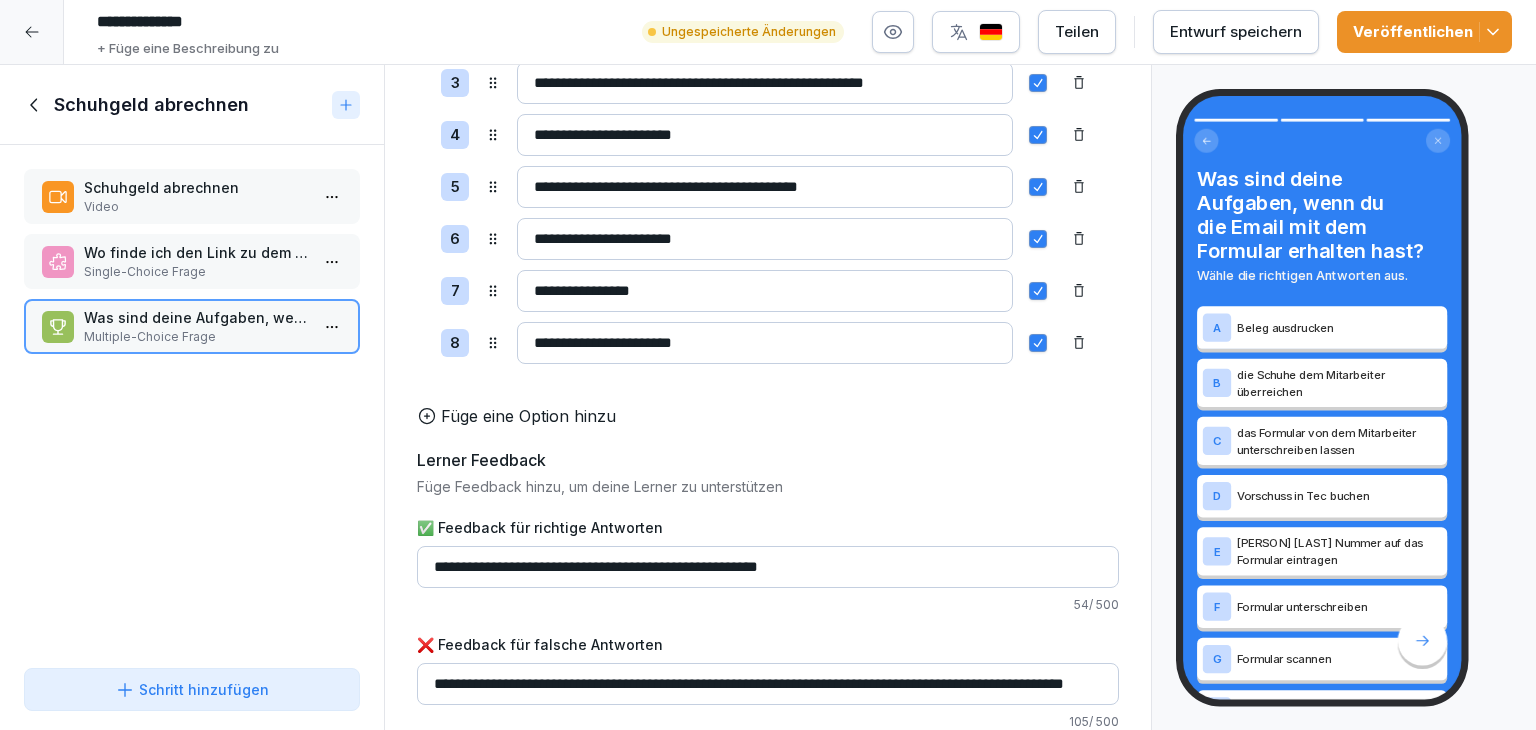 scroll, scrollTop: 404, scrollLeft: 0, axis: vertical 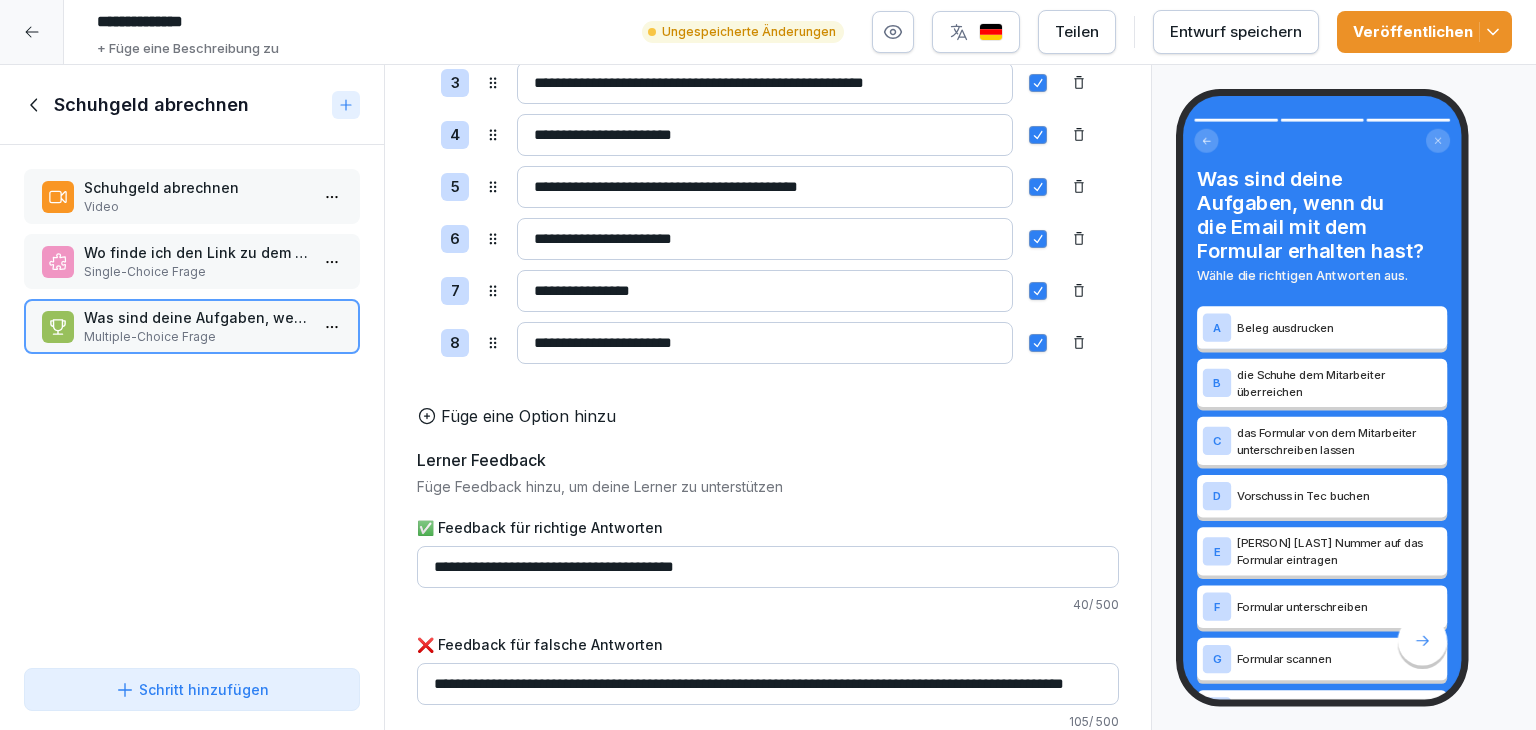 type on "**********" 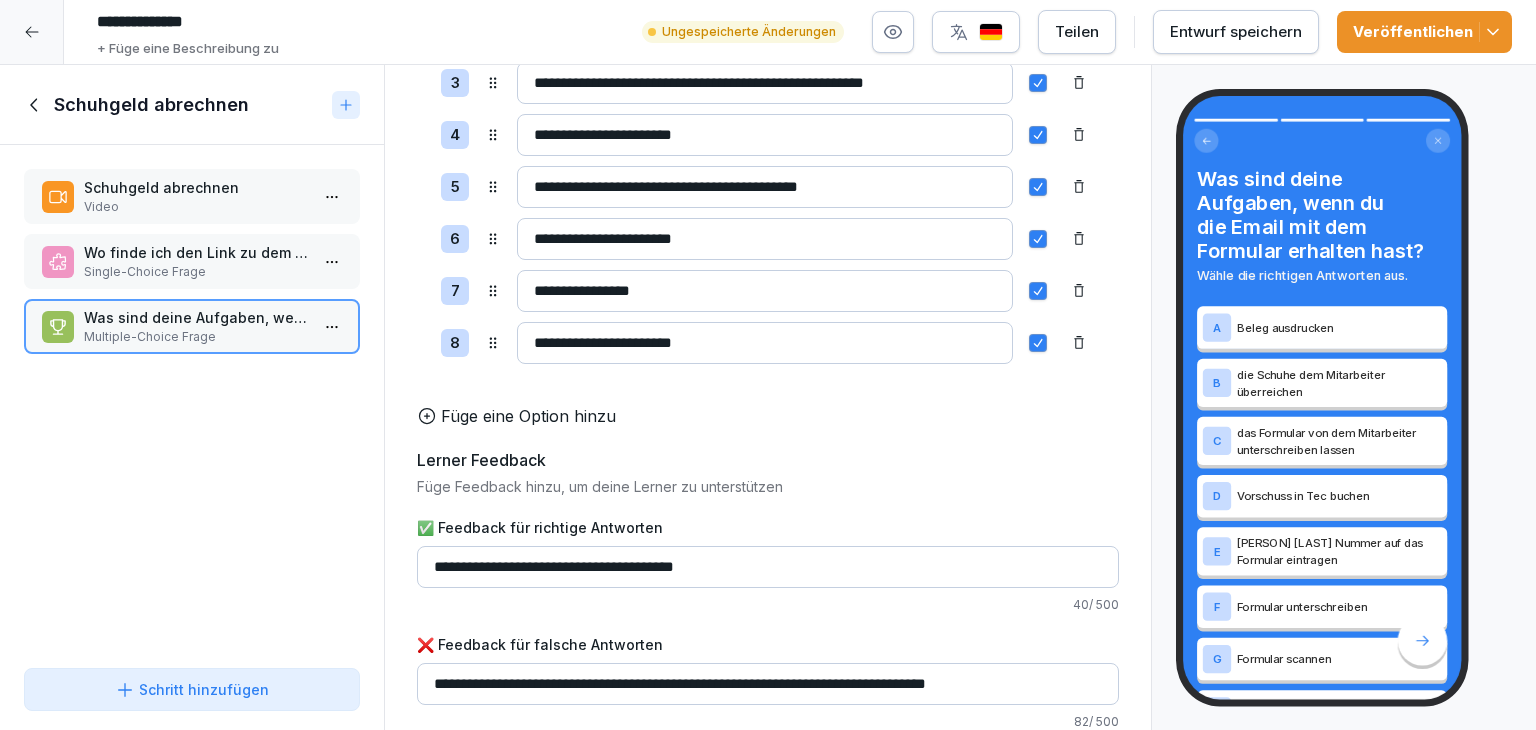 click on "**********" at bounding box center [768, 684] 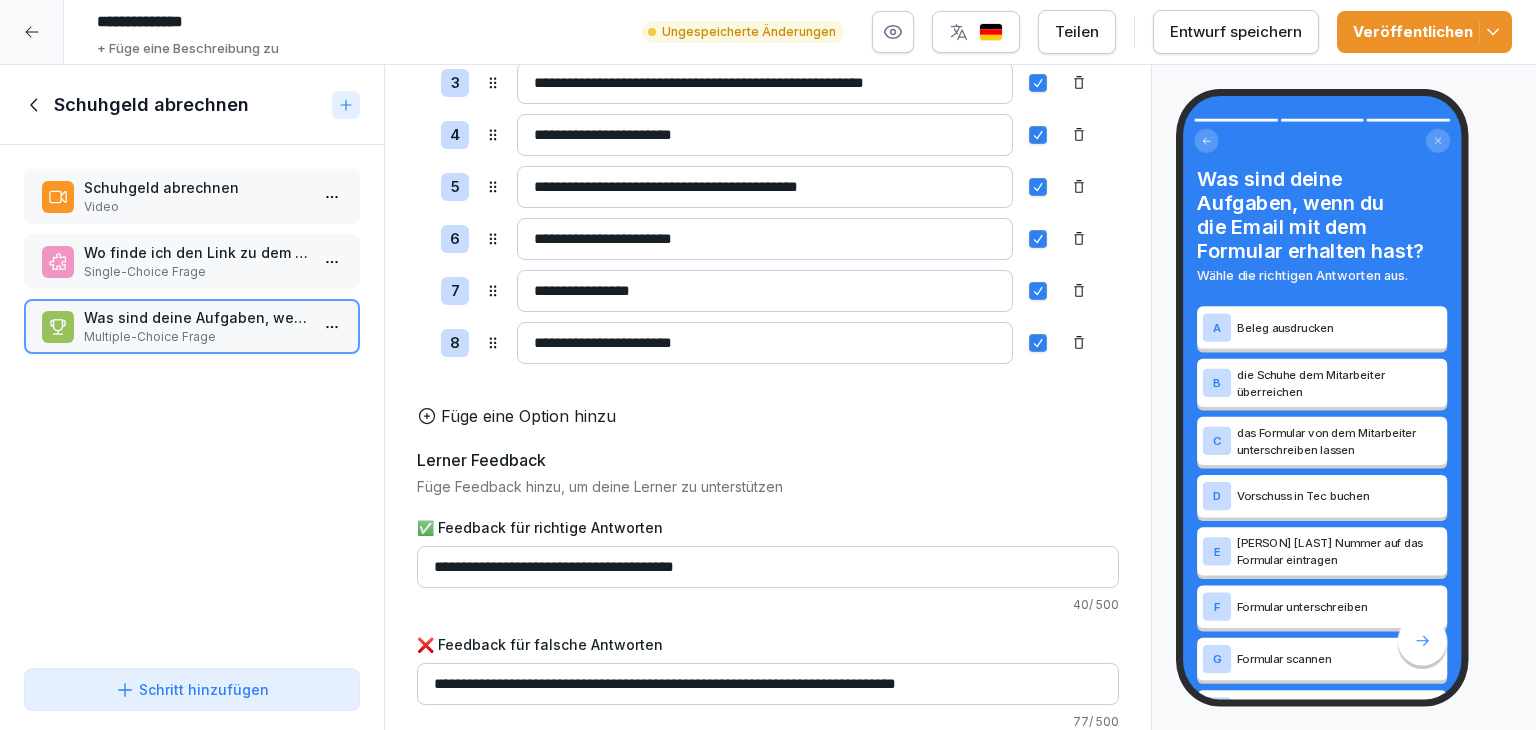 type on "**********" 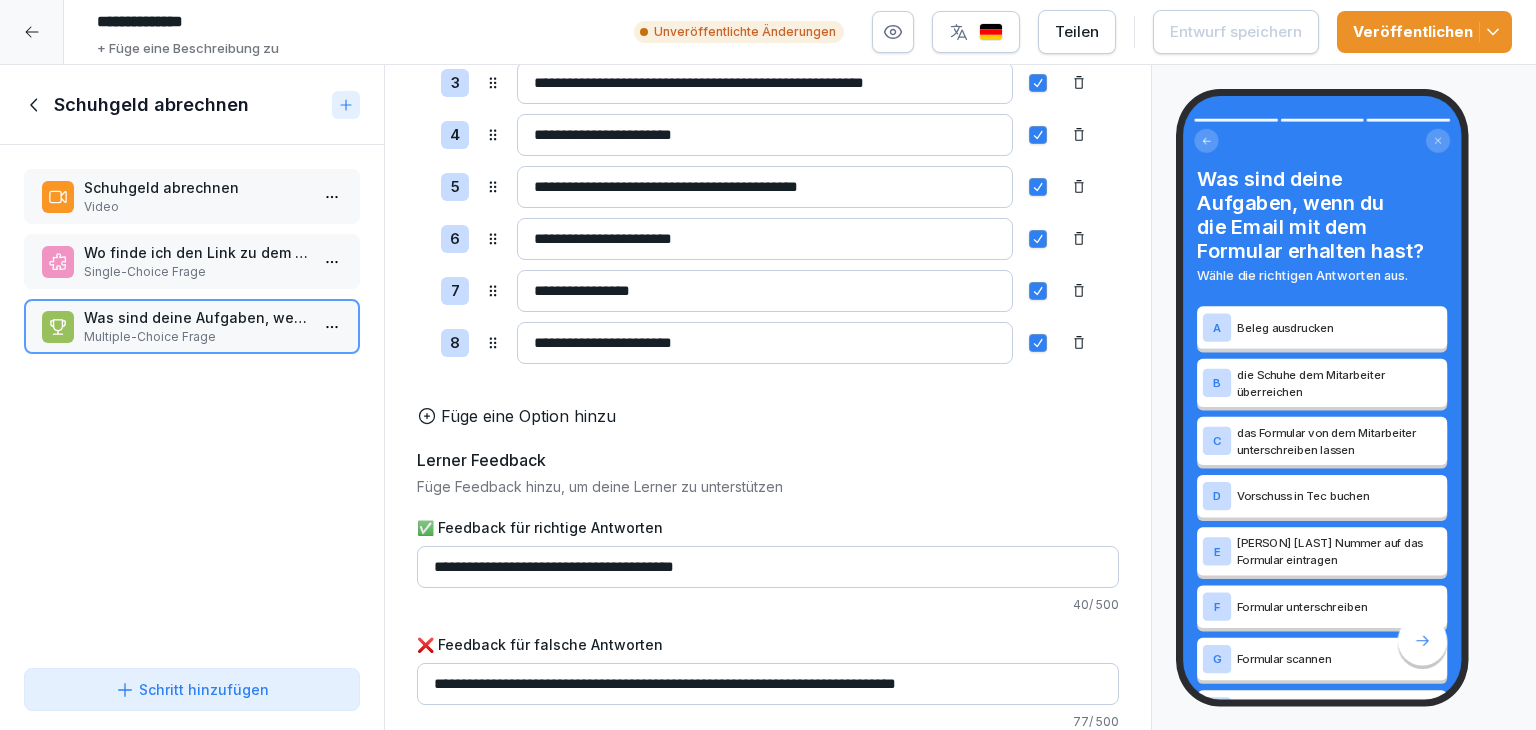 click on "**********" at bounding box center [356, 22] 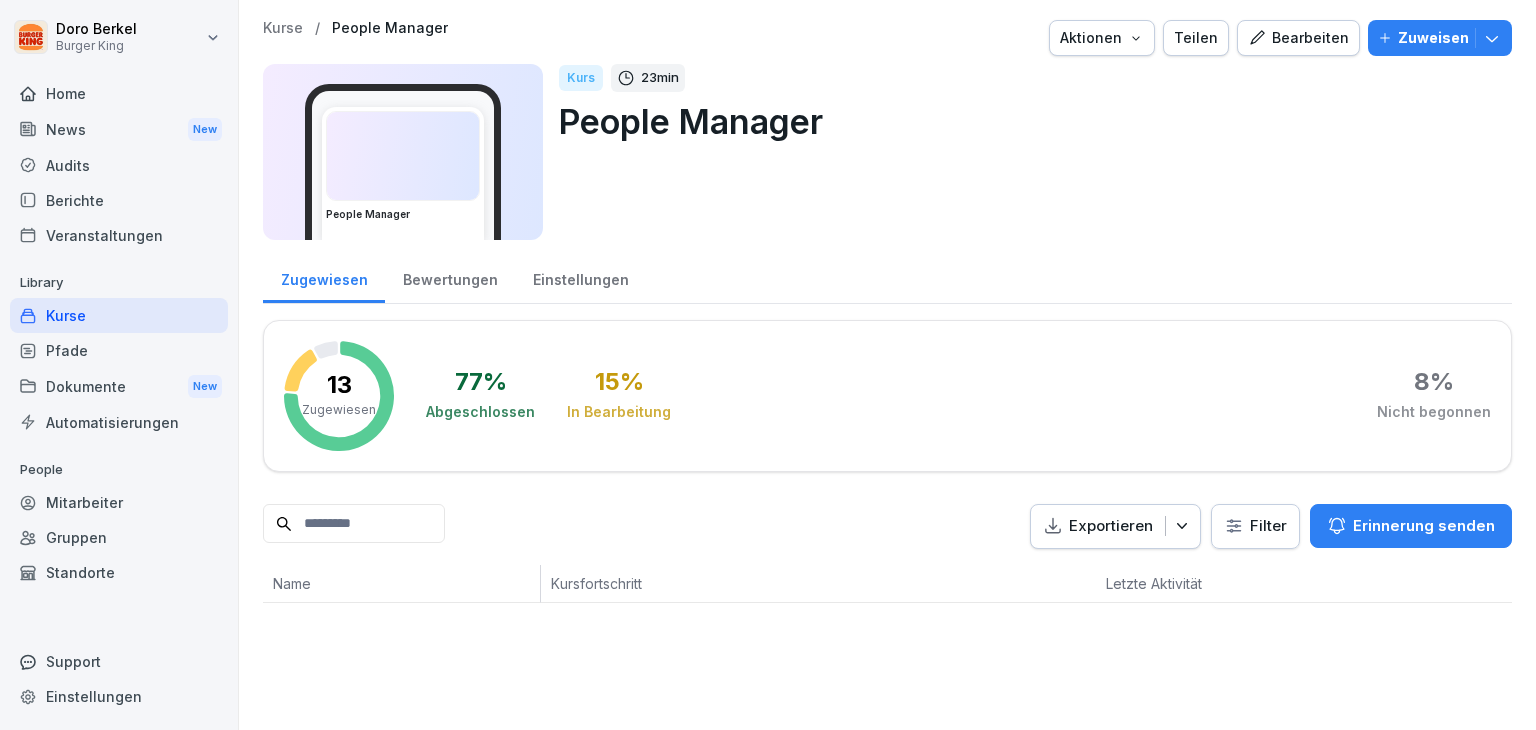click on "Doro   Berkel Burger King Home News New Audits Berichte Veranstaltungen Library Kurse Pfade Dokumente New Automatisierungen People Mitarbeiter Gruppen Standorte Support Einstellungen Kurse / People Manager Aktionen   Teilen Bearbeiten Zuweisen People Manager Kurs 23  min People Manager Zugewiesen Bewertungen Einstellungen 13 Zugewiesen 77 % Abgeschlossen 15 % In Bearbeitung 8 % Nicht begonnen Exportieren Filter Erinnerung senden Name Kursfortschritt Letzte Aktivität" at bounding box center (768, 365) 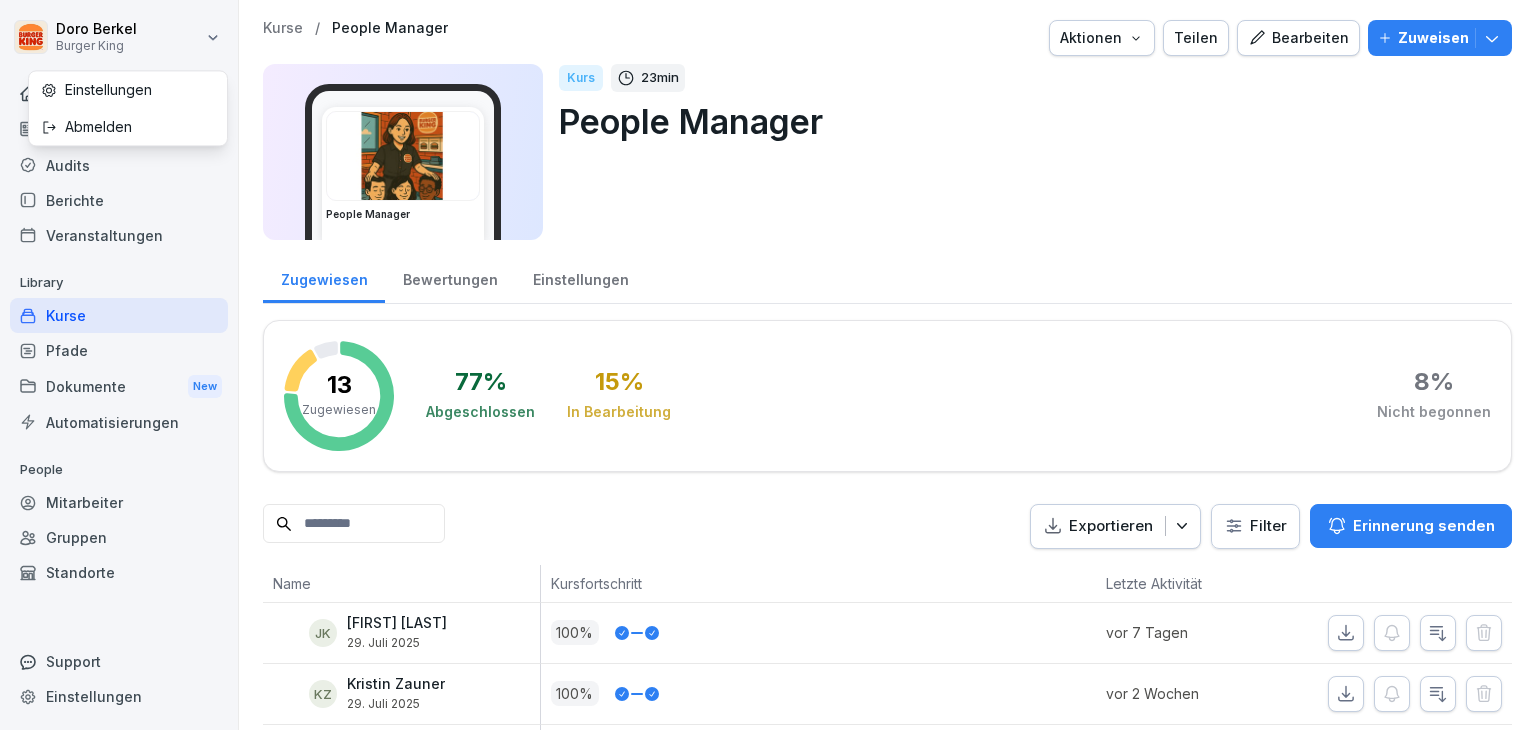 click on "Bearbeiten" at bounding box center (1298, 38) 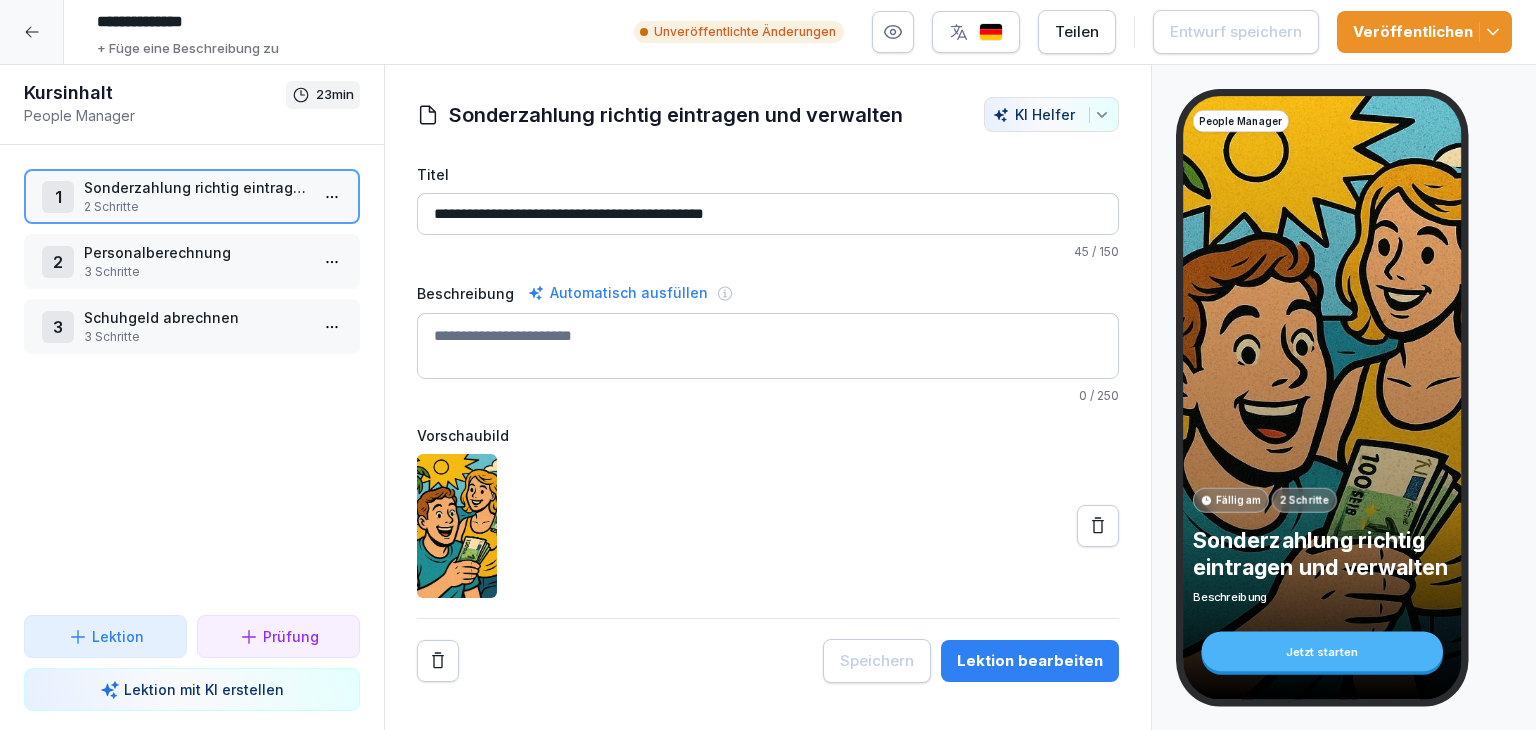 click on "Veröffentlichen" at bounding box center (1424, 32) 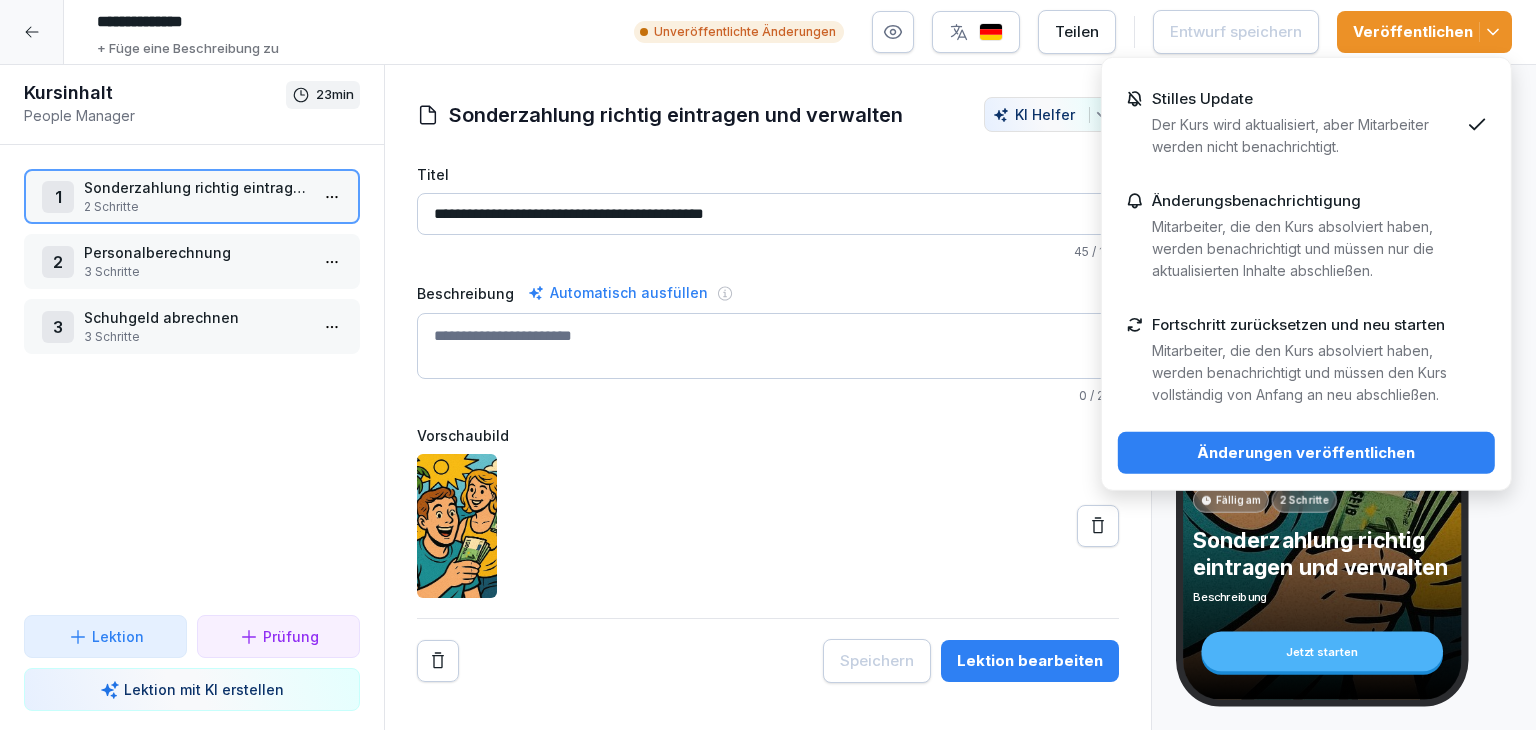click on "Mitarbeiter, die den Kurs absolviert haben, werden benachrichtigt und müssen nur die aktualisierten Inhalte abschließen." at bounding box center (1305, 249) 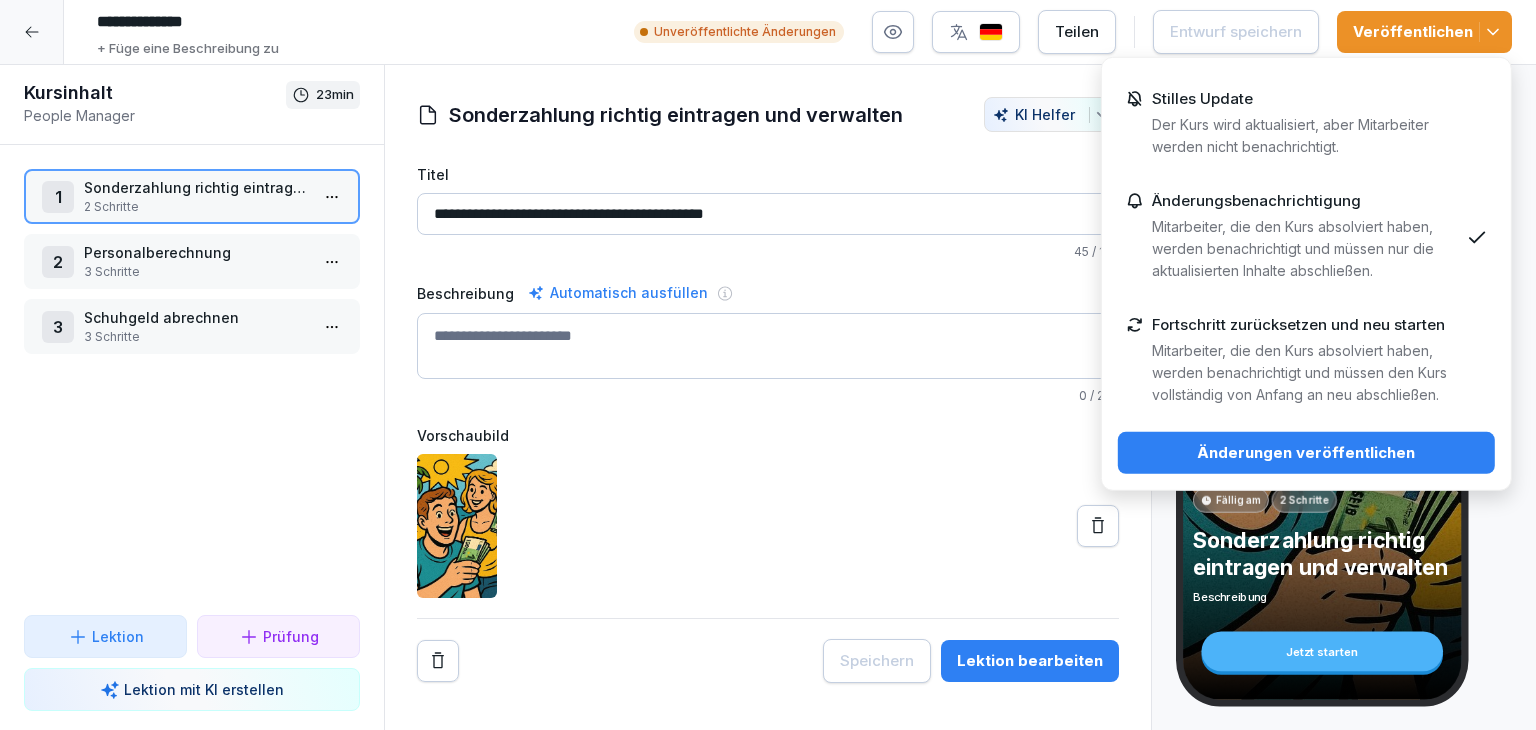 click on "Änderungen veröffentlichen" at bounding box center (1306, 453) 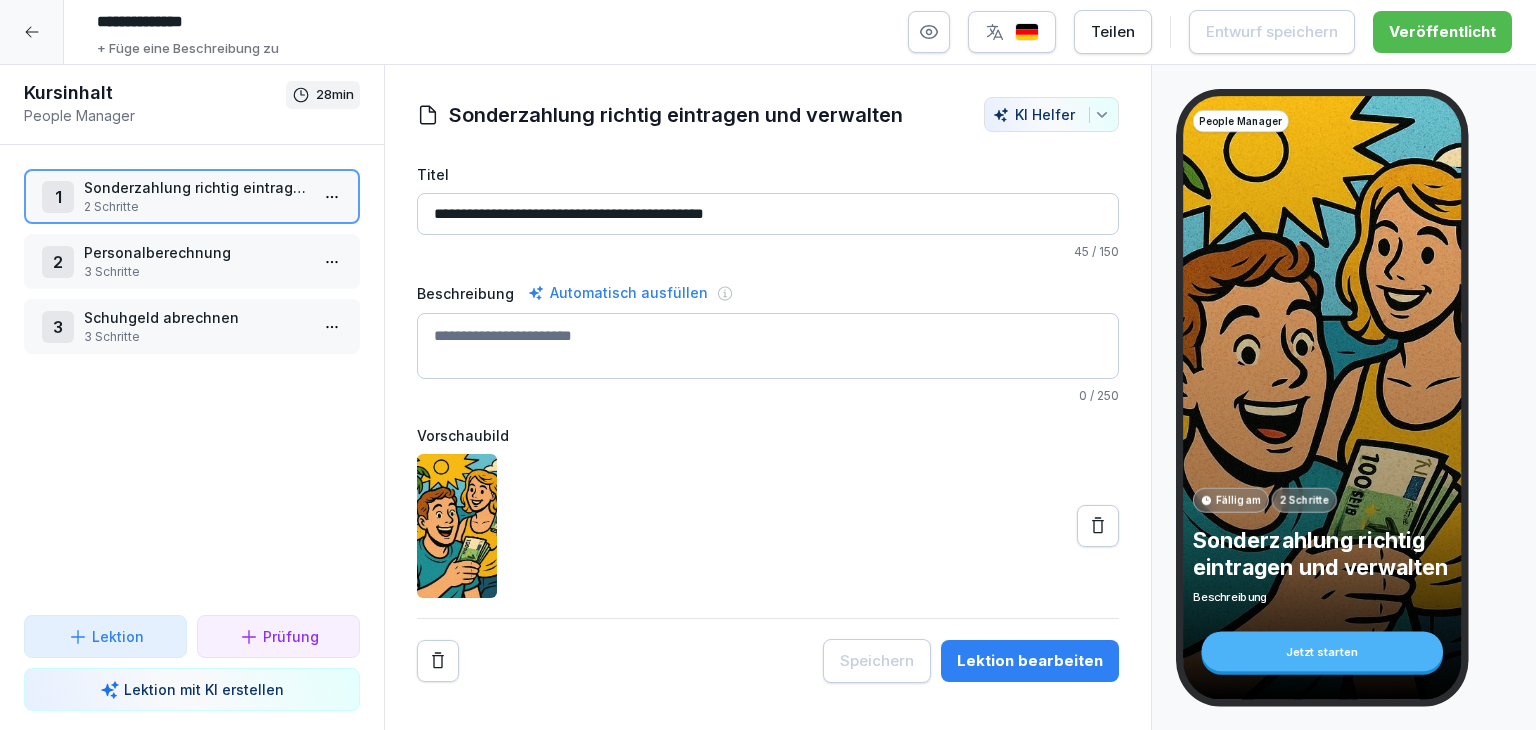 click 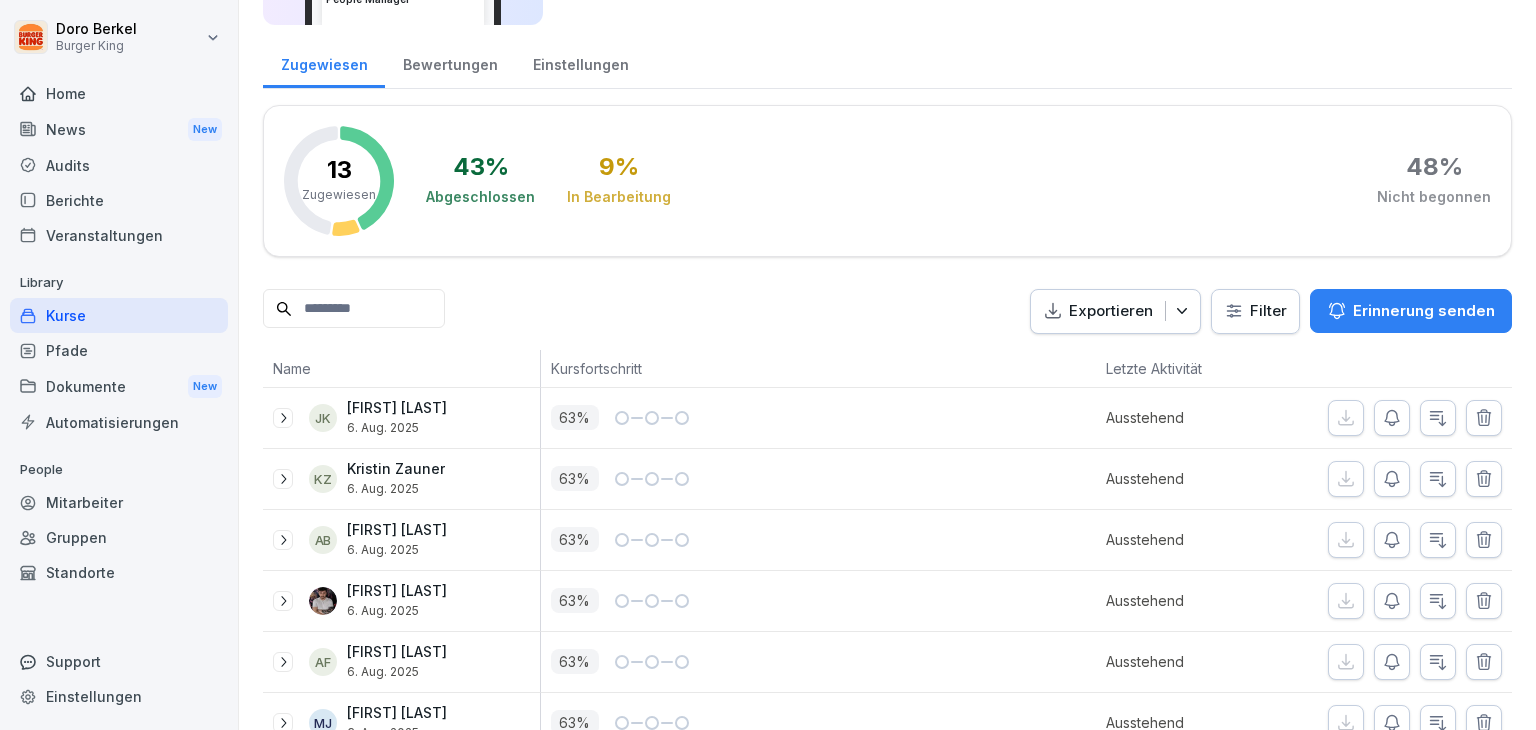 scroll, scrollTop: 211, scrollLeft: 0, axis: vertical 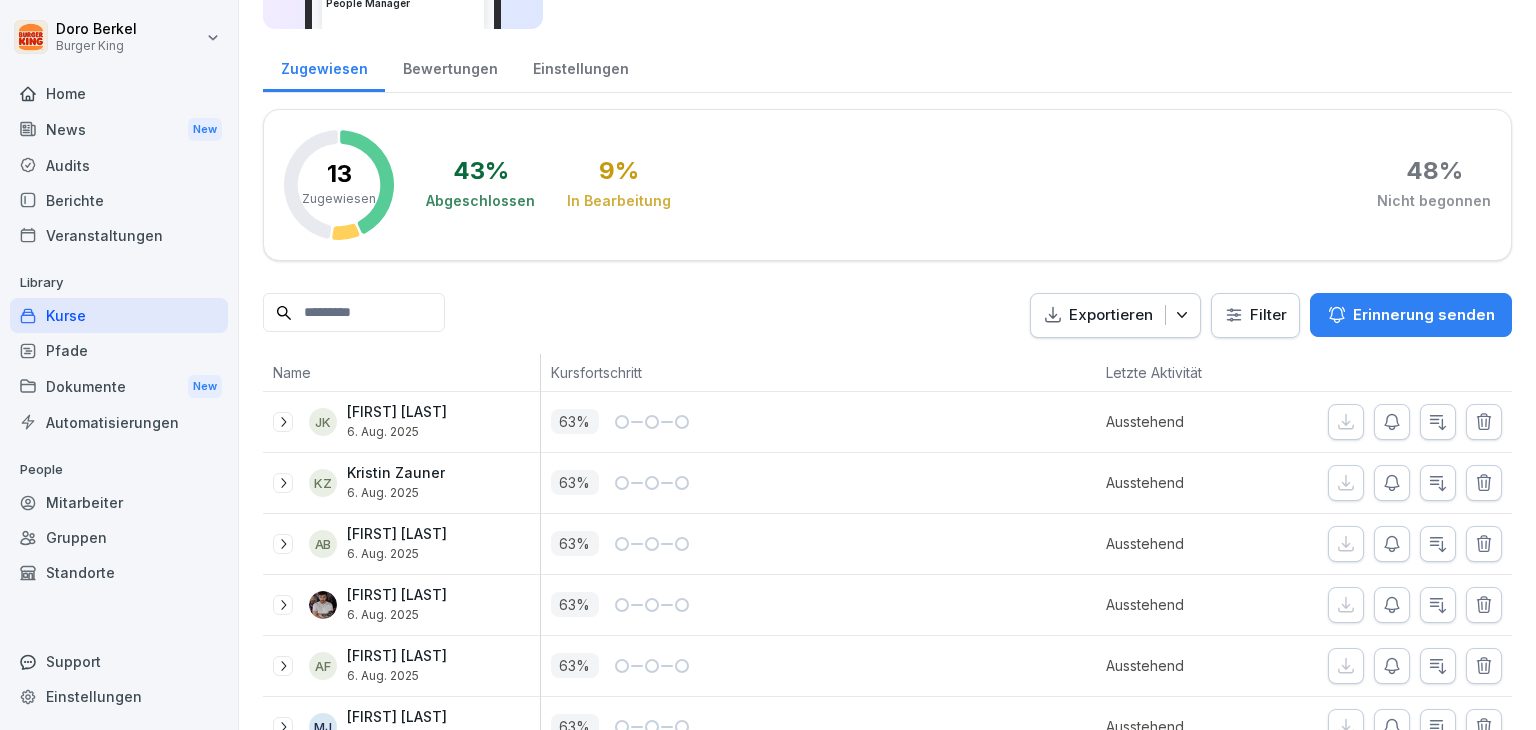 click 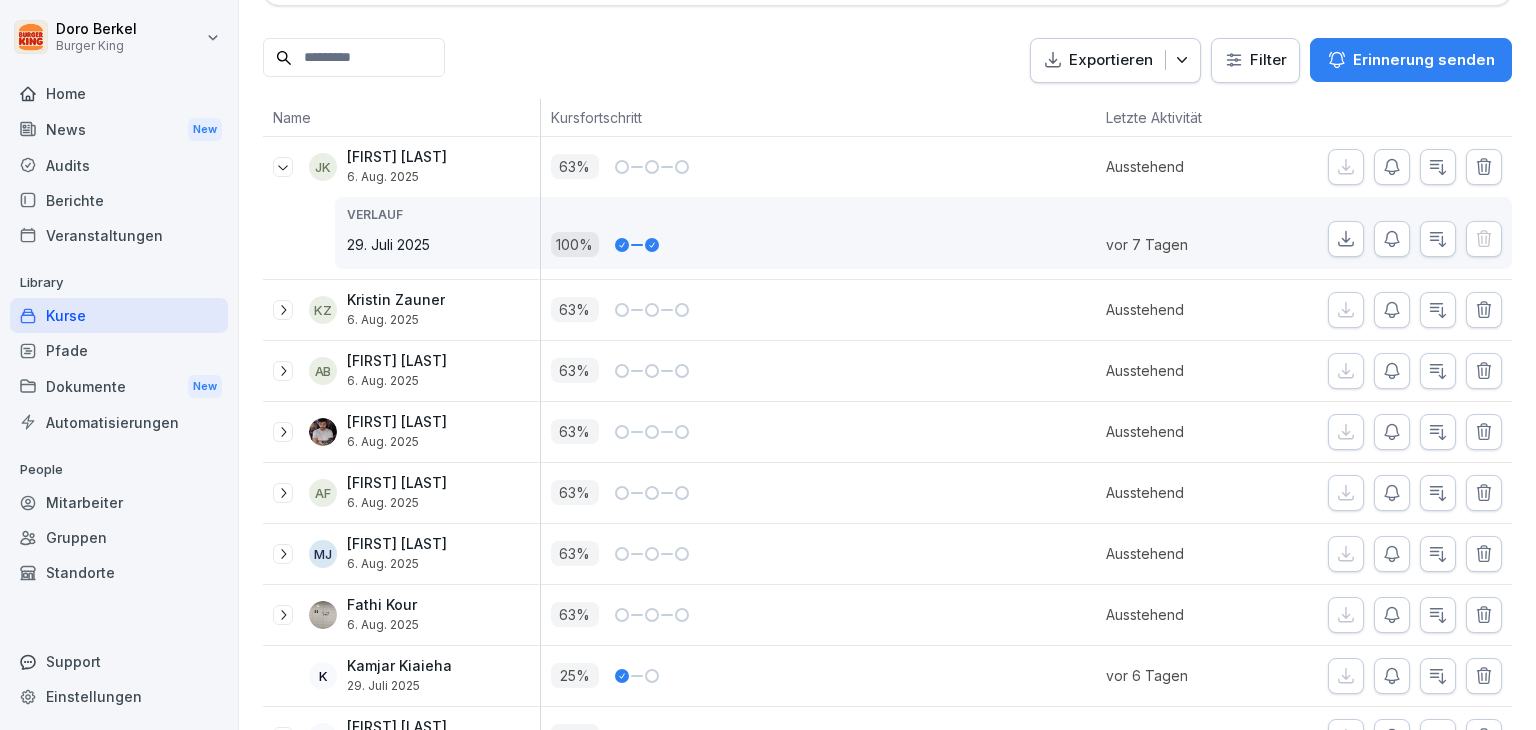 scroll, scrollTop: 511, scrollLeft: 0, axis: vertical 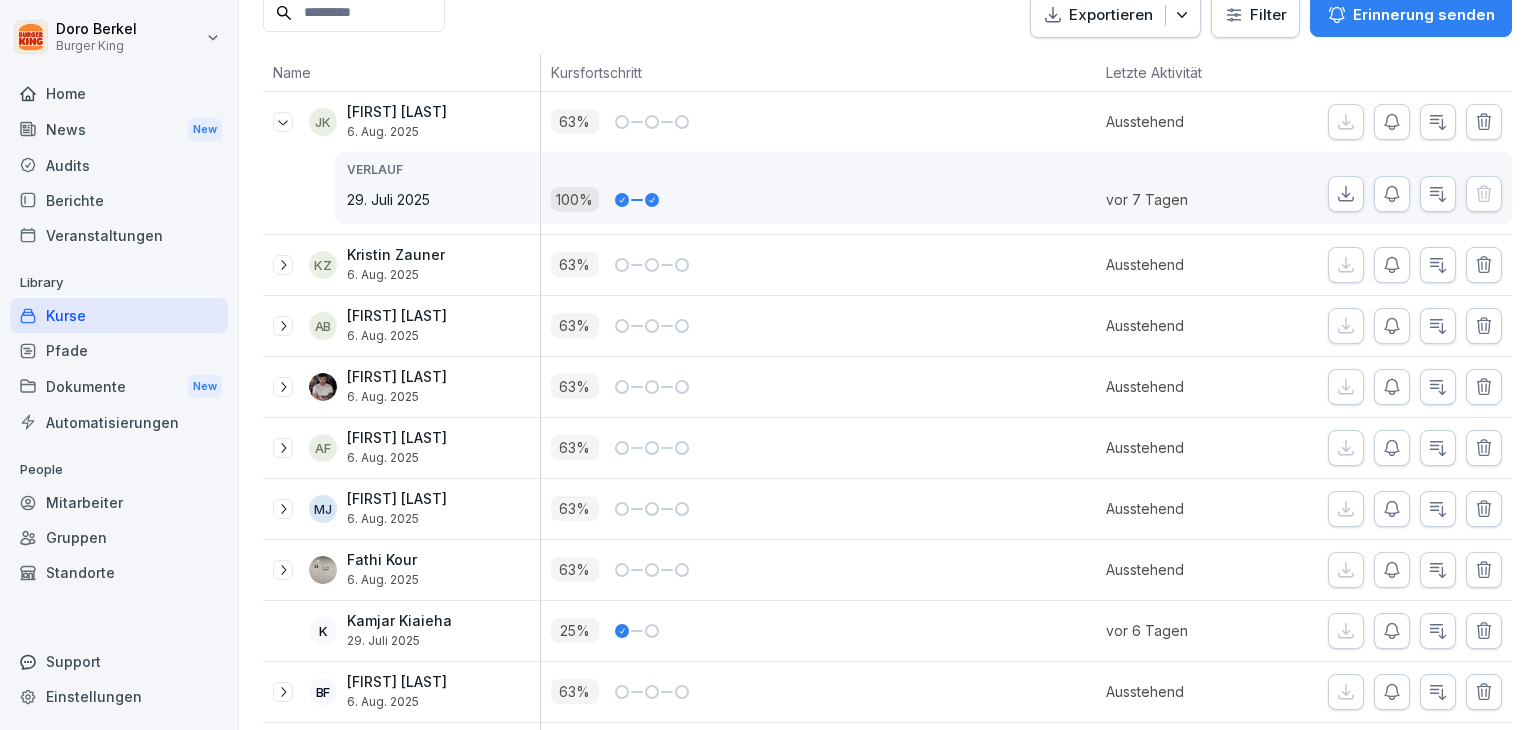 click 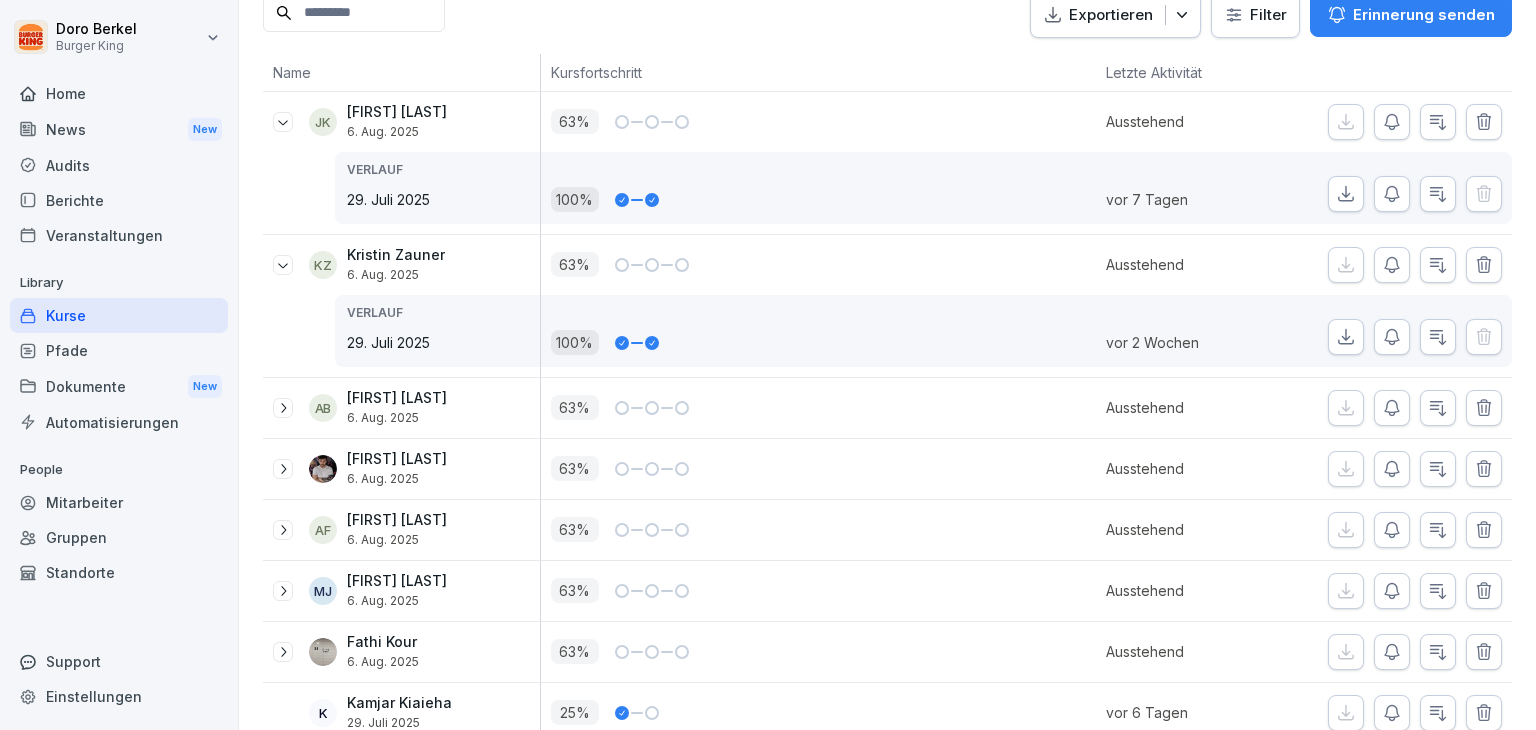 click on "Berichte" at bounding box center [119, 200] 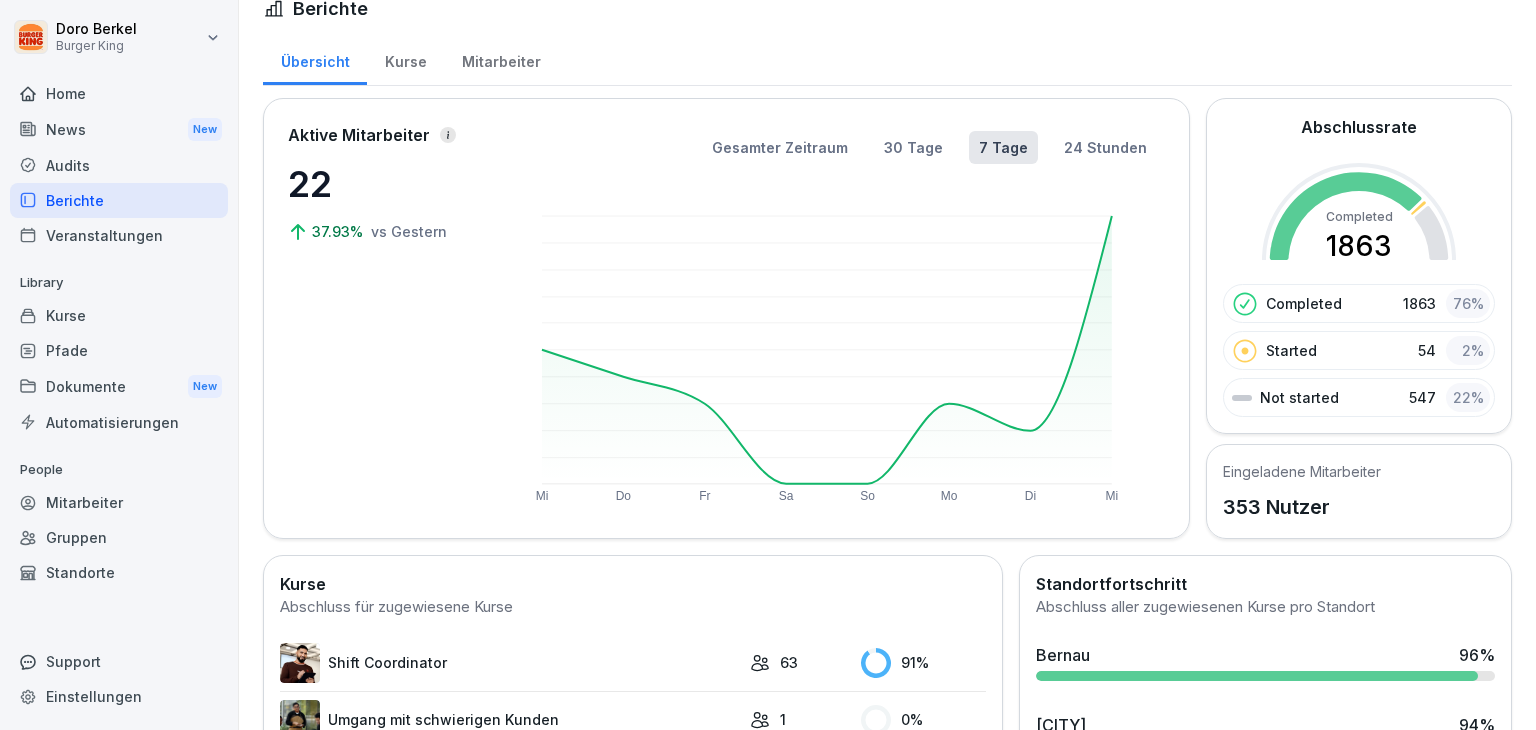 scroll, scrollTop: 0, scrollLeft: 0, axis: both 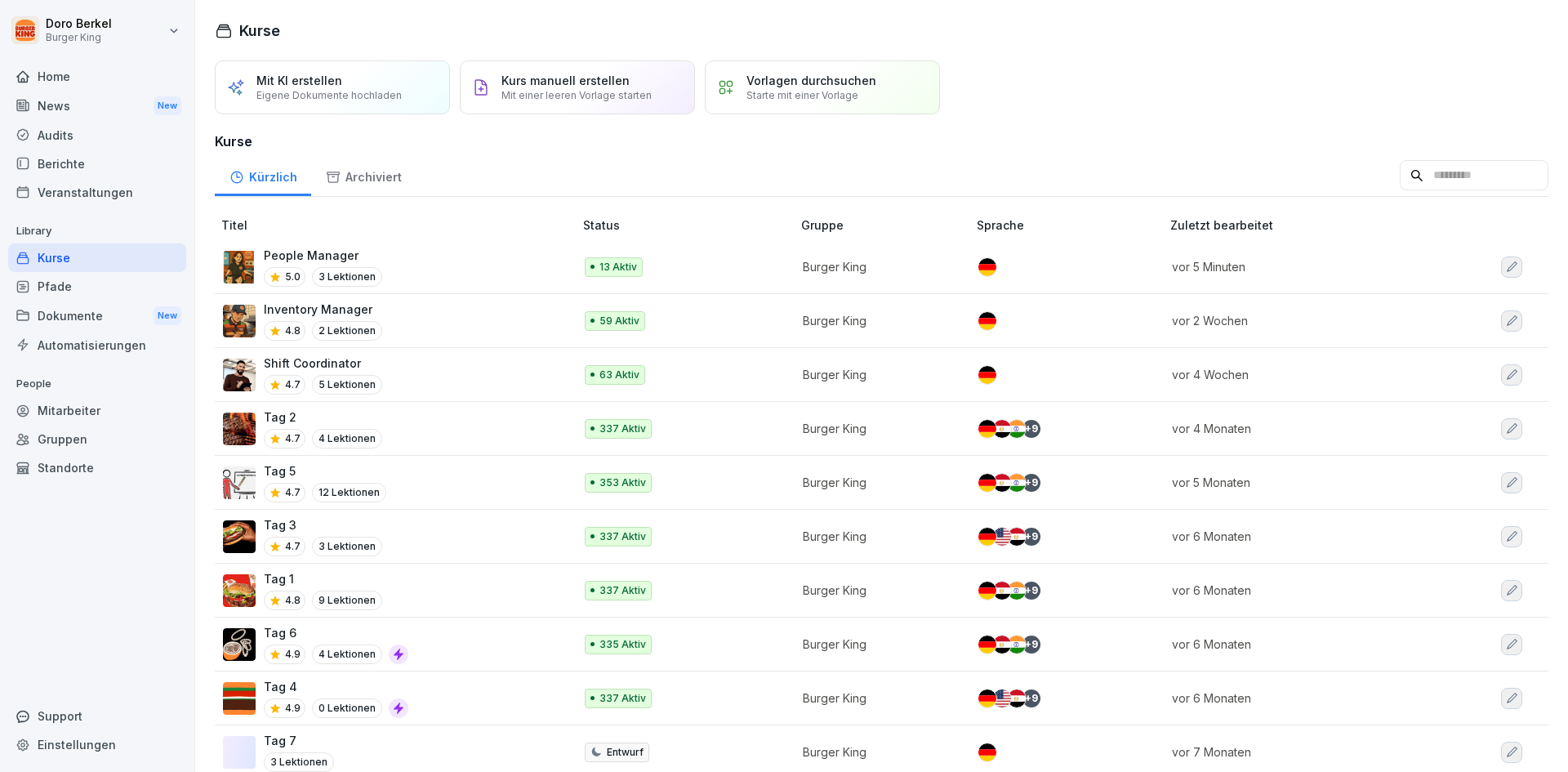 click on "People Manager" at bounding box center (323, 255) 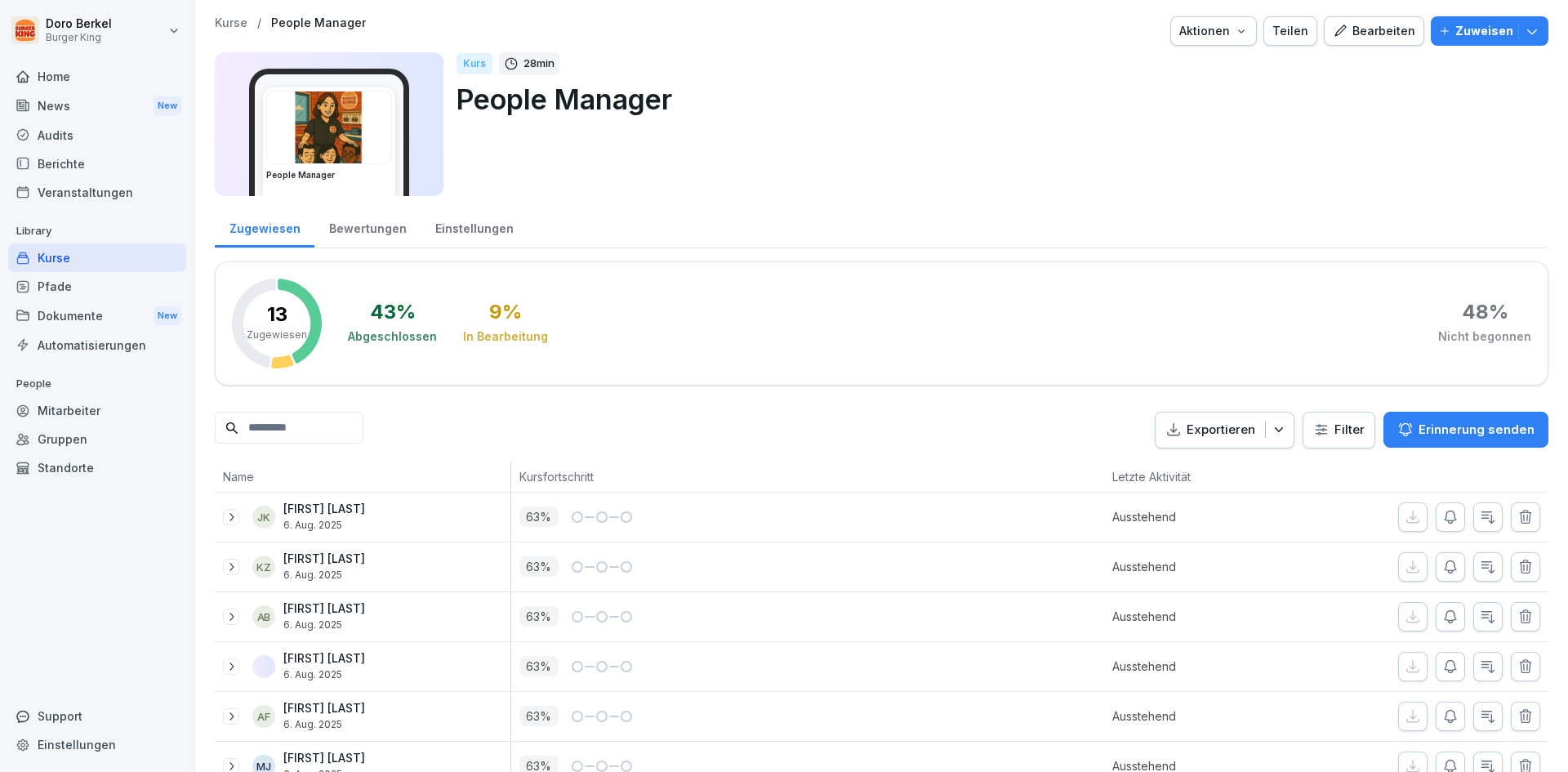 scroll, scrollTop: 0, scrollLeft: 0, axis: both 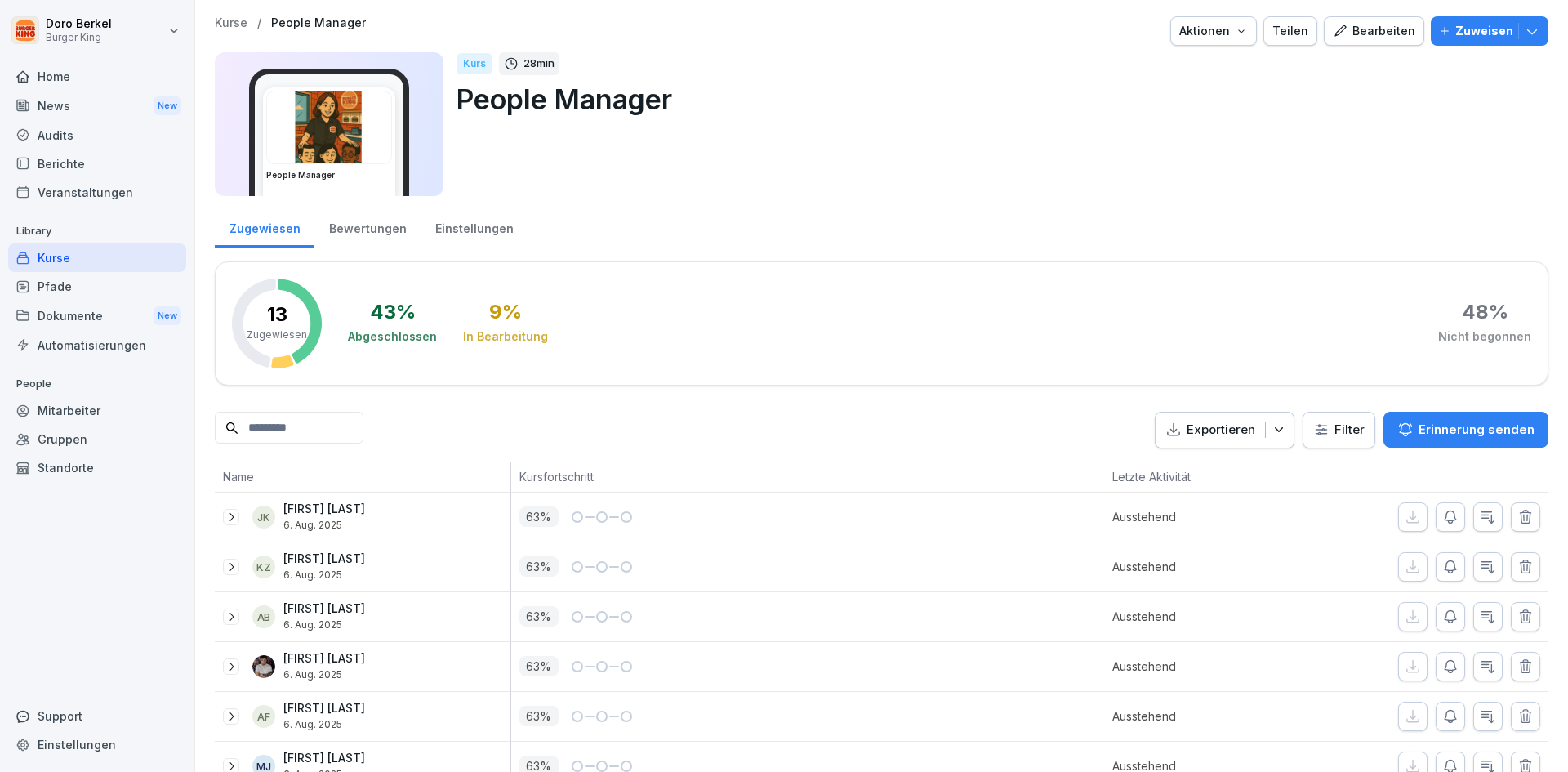 click on "Bearbeiten" at bounding box center (1374, 31) 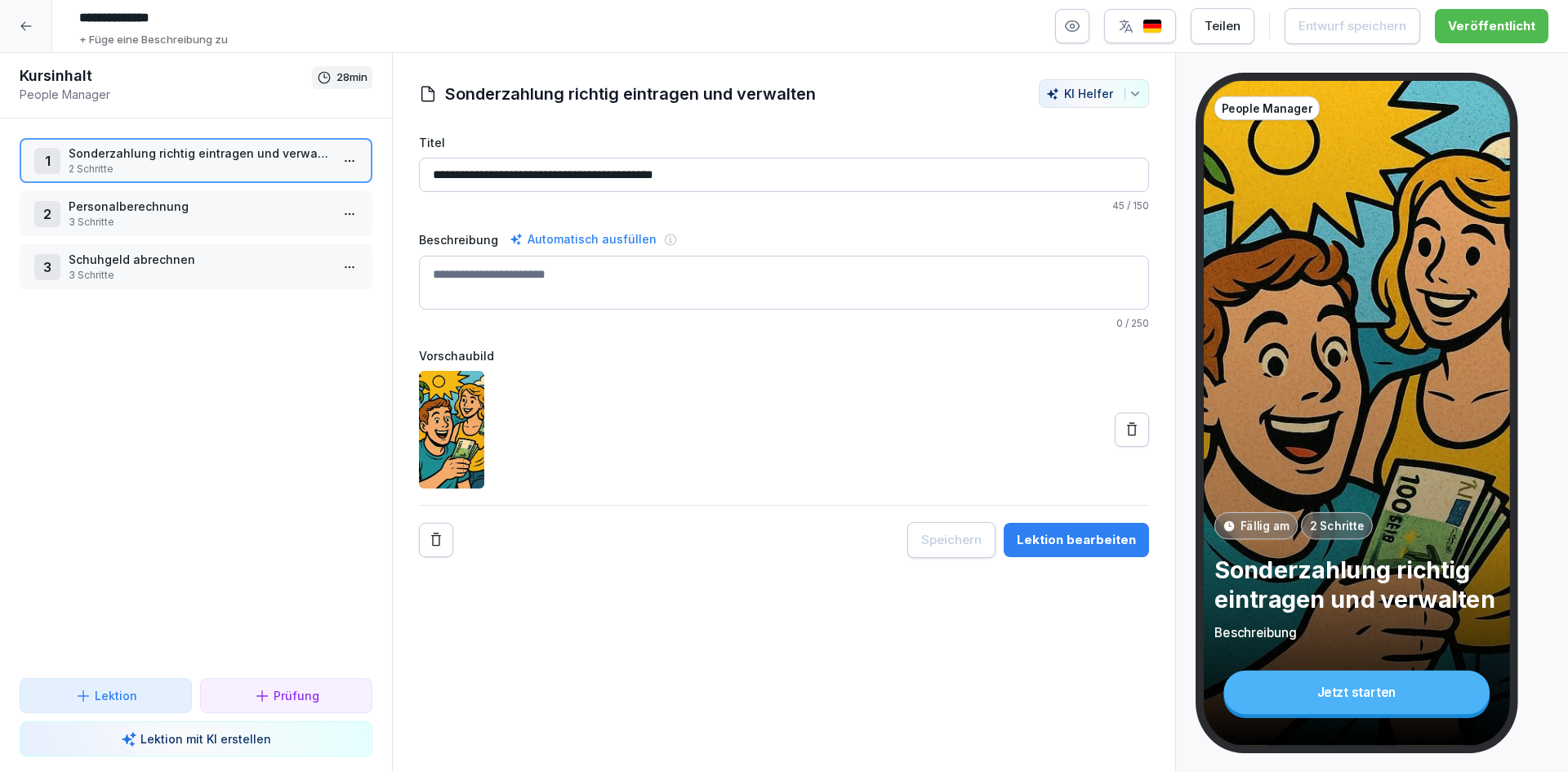 click 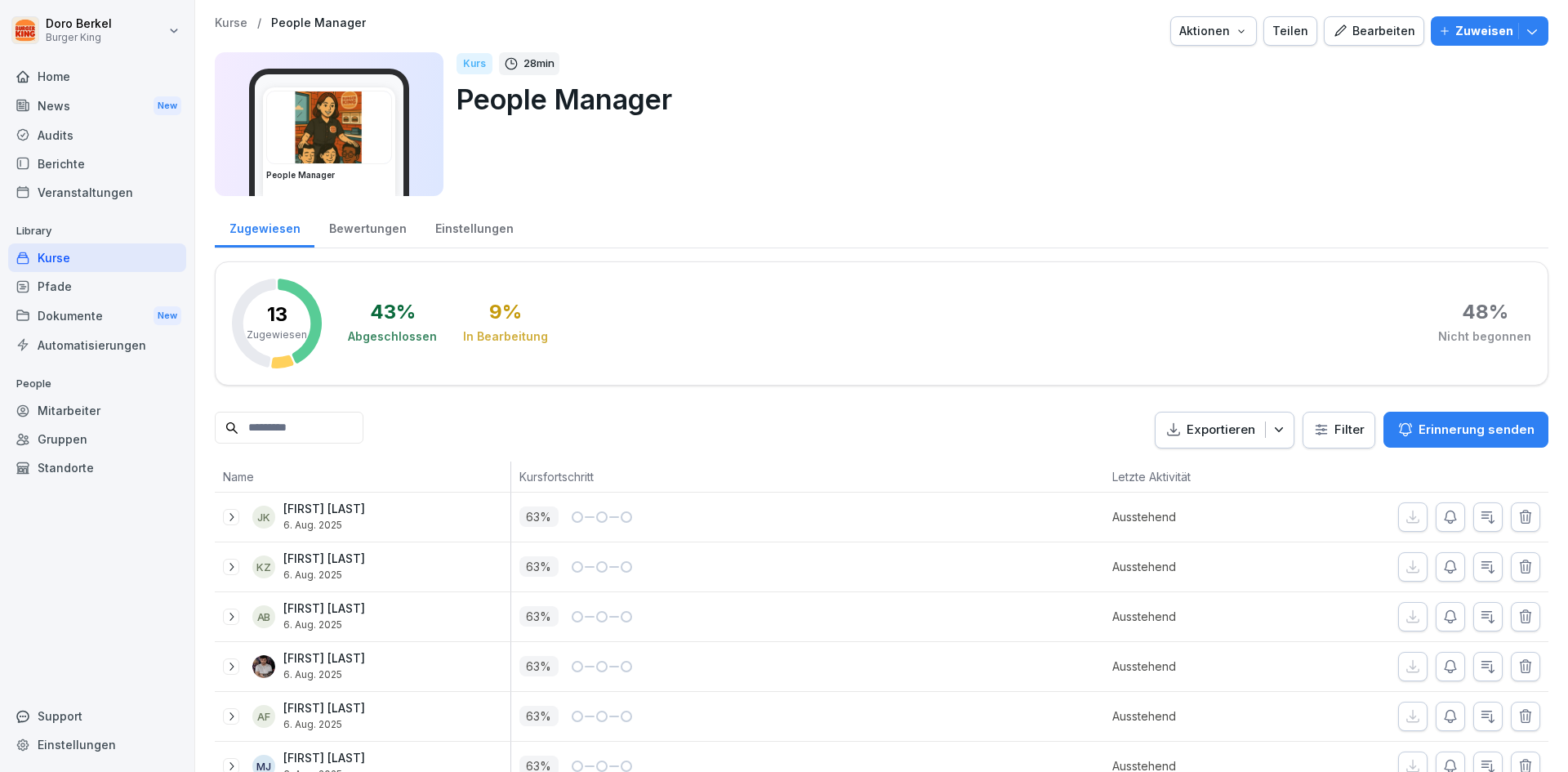 click on "Kurse" at bounding box center [97, 257] 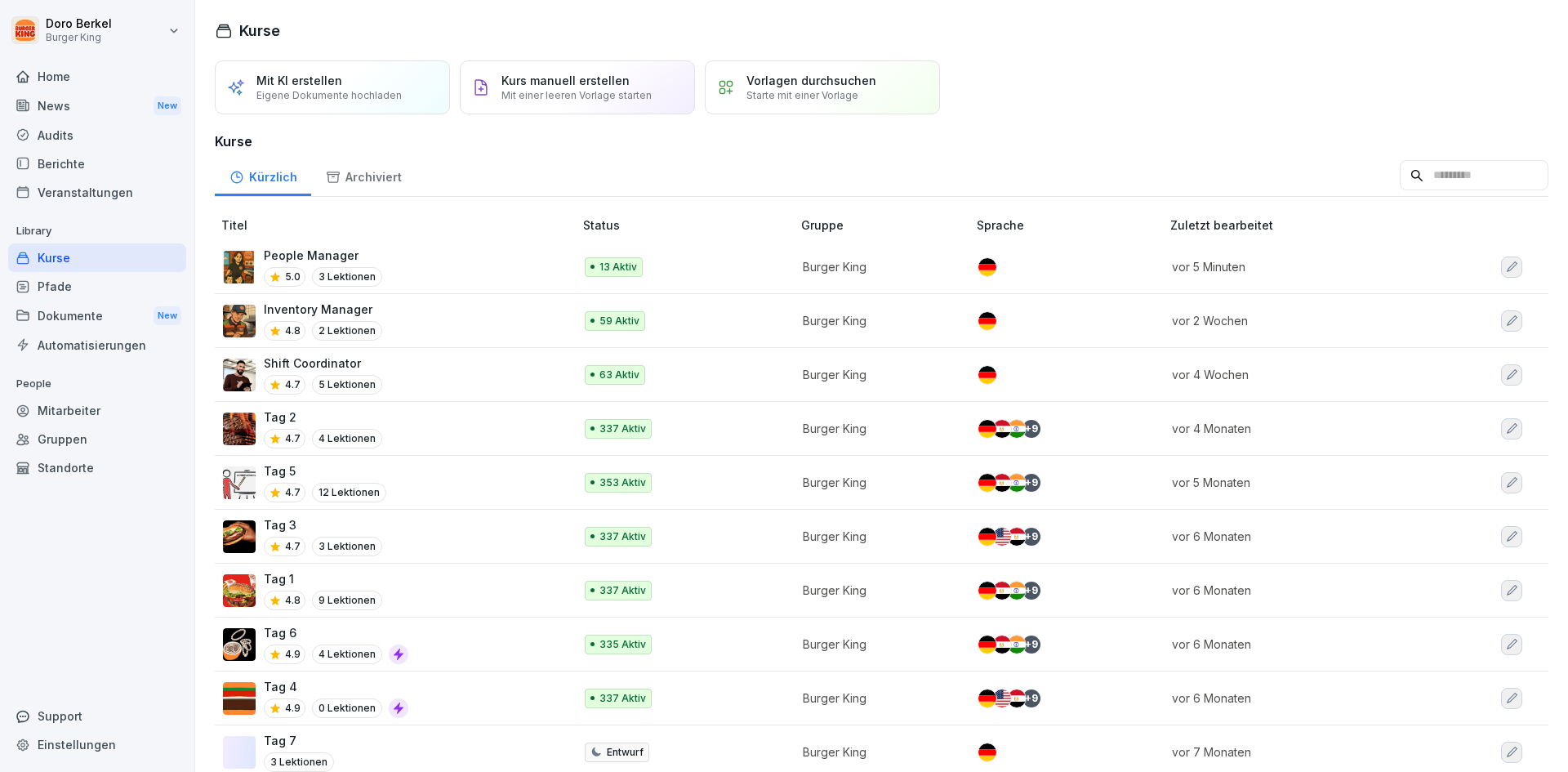 click on "Inventory Manager" at bounding box center (323, 309) 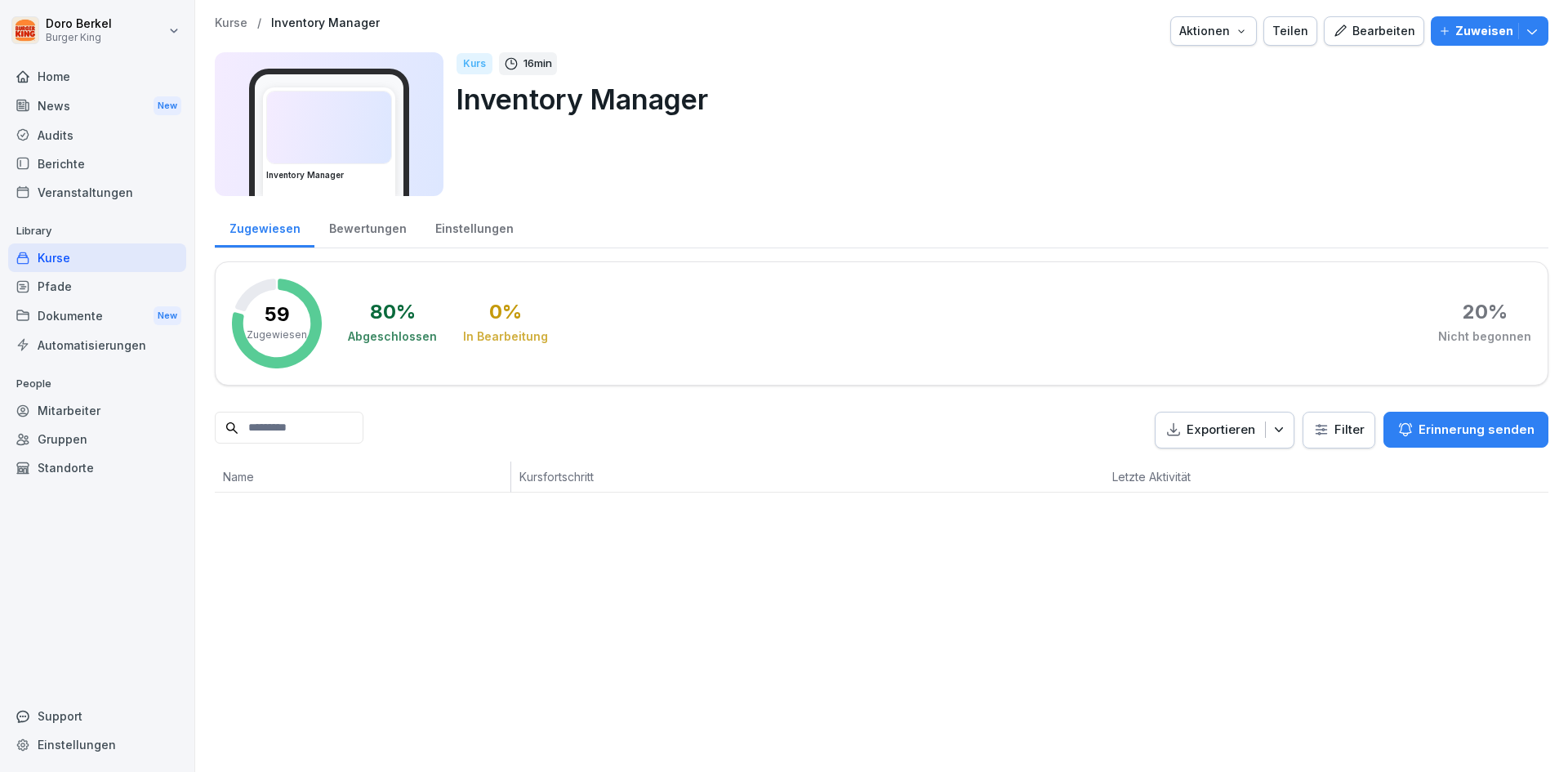 scroll, scrollTop: 0, scrollLeft: 0, axis: both 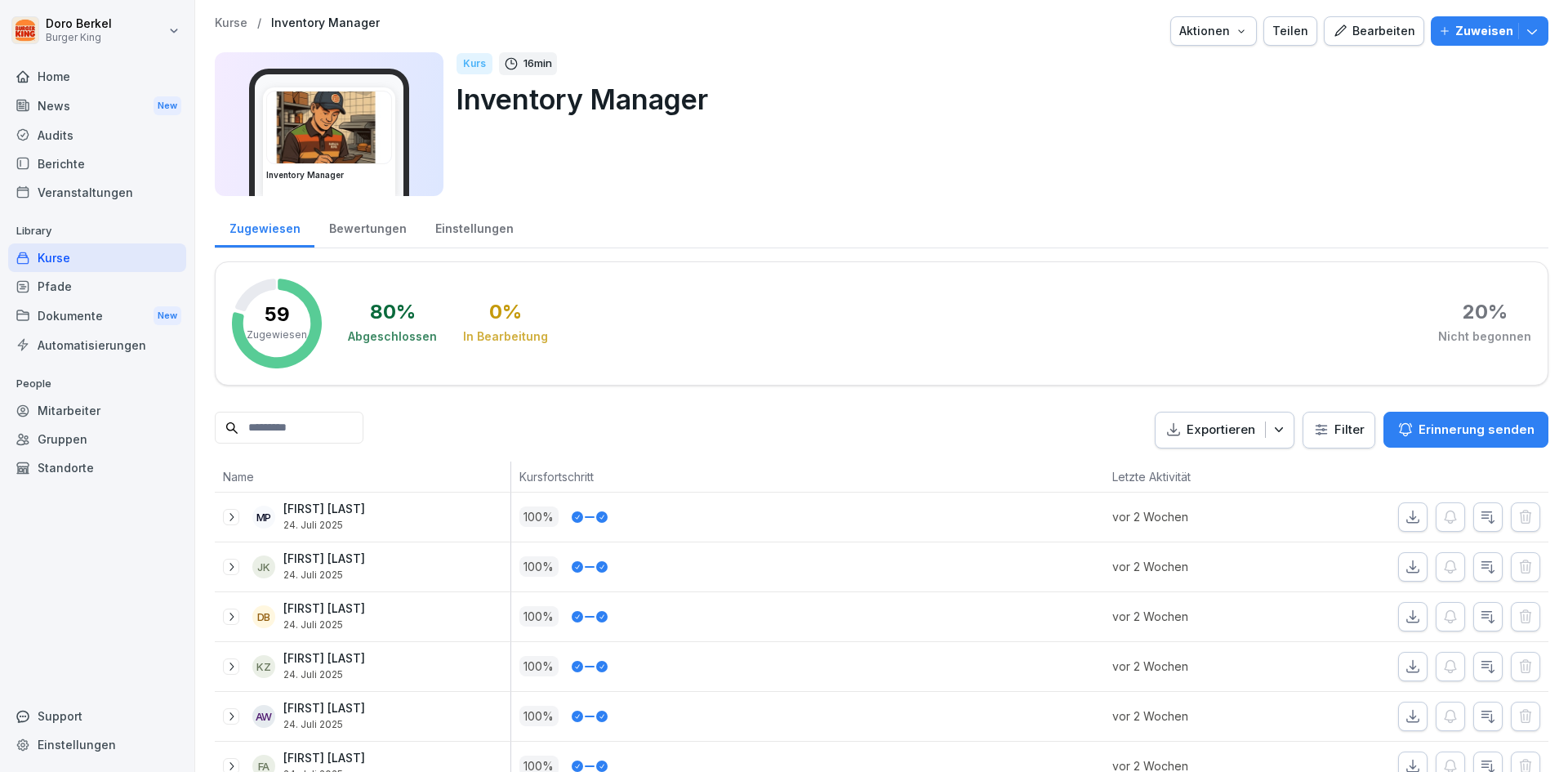 click on "Bearbeiten" at bounding box center [1374, 31] 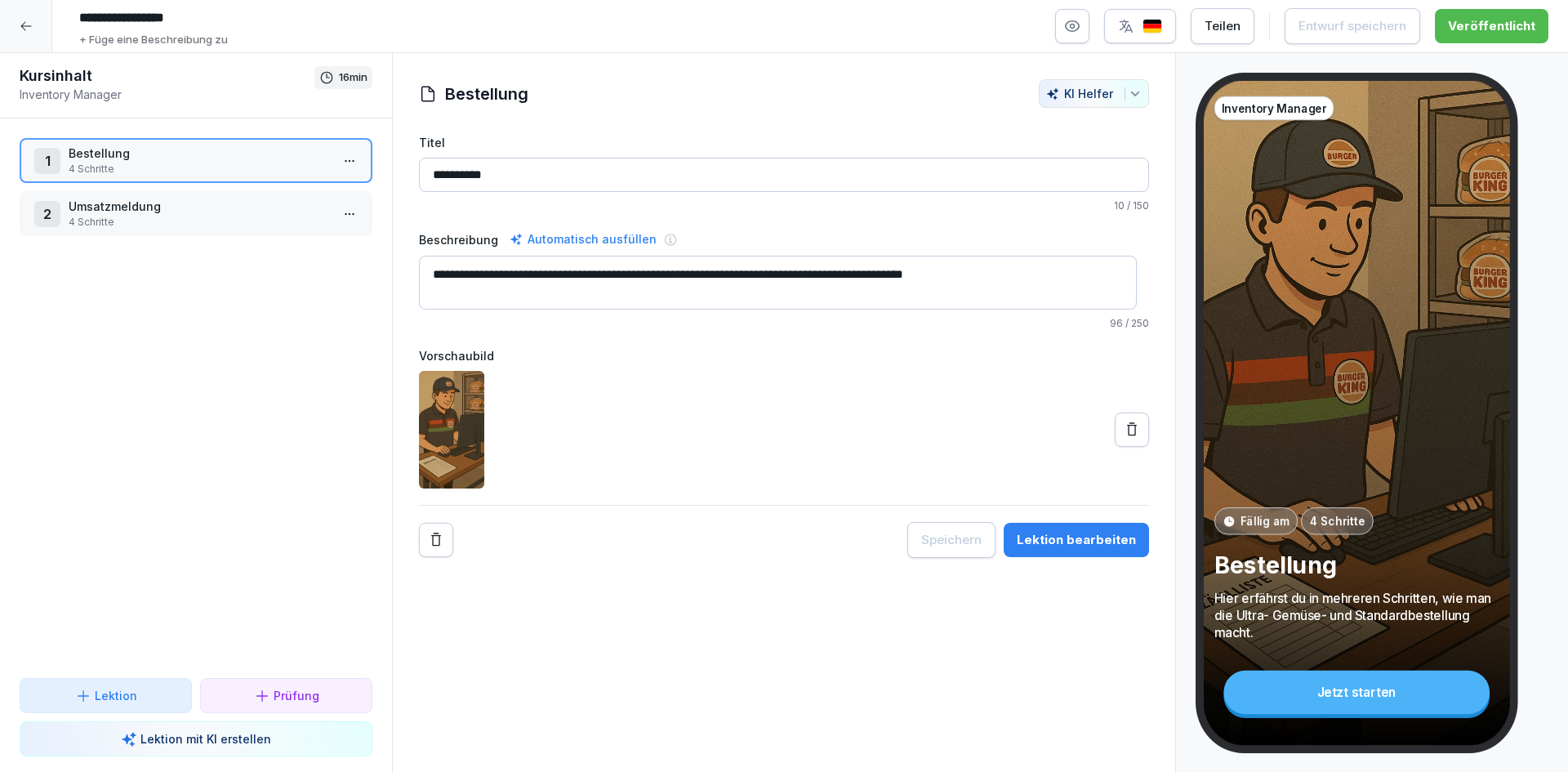 click 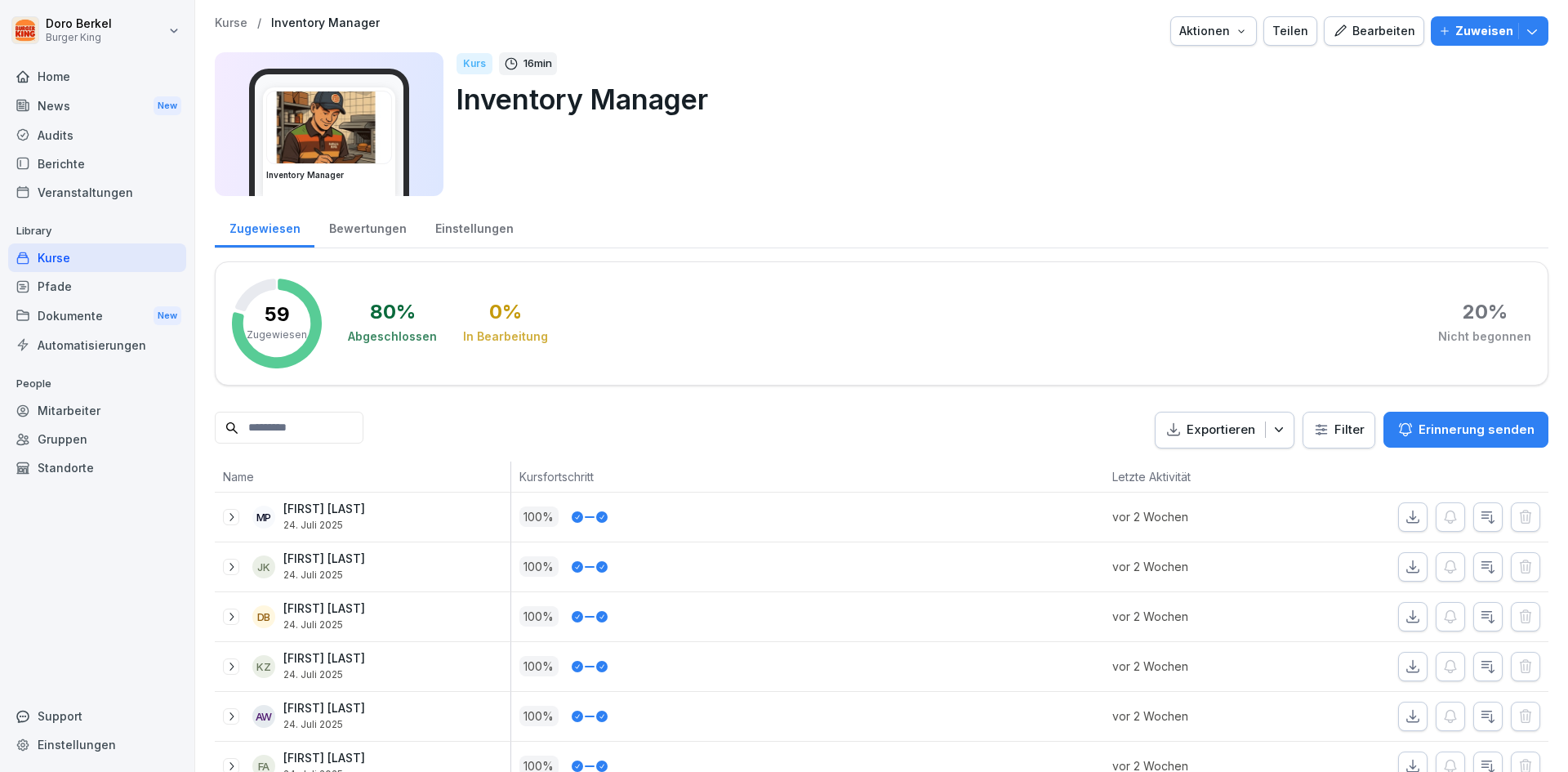 click on "Kurse" at bounding box center (97, 257) 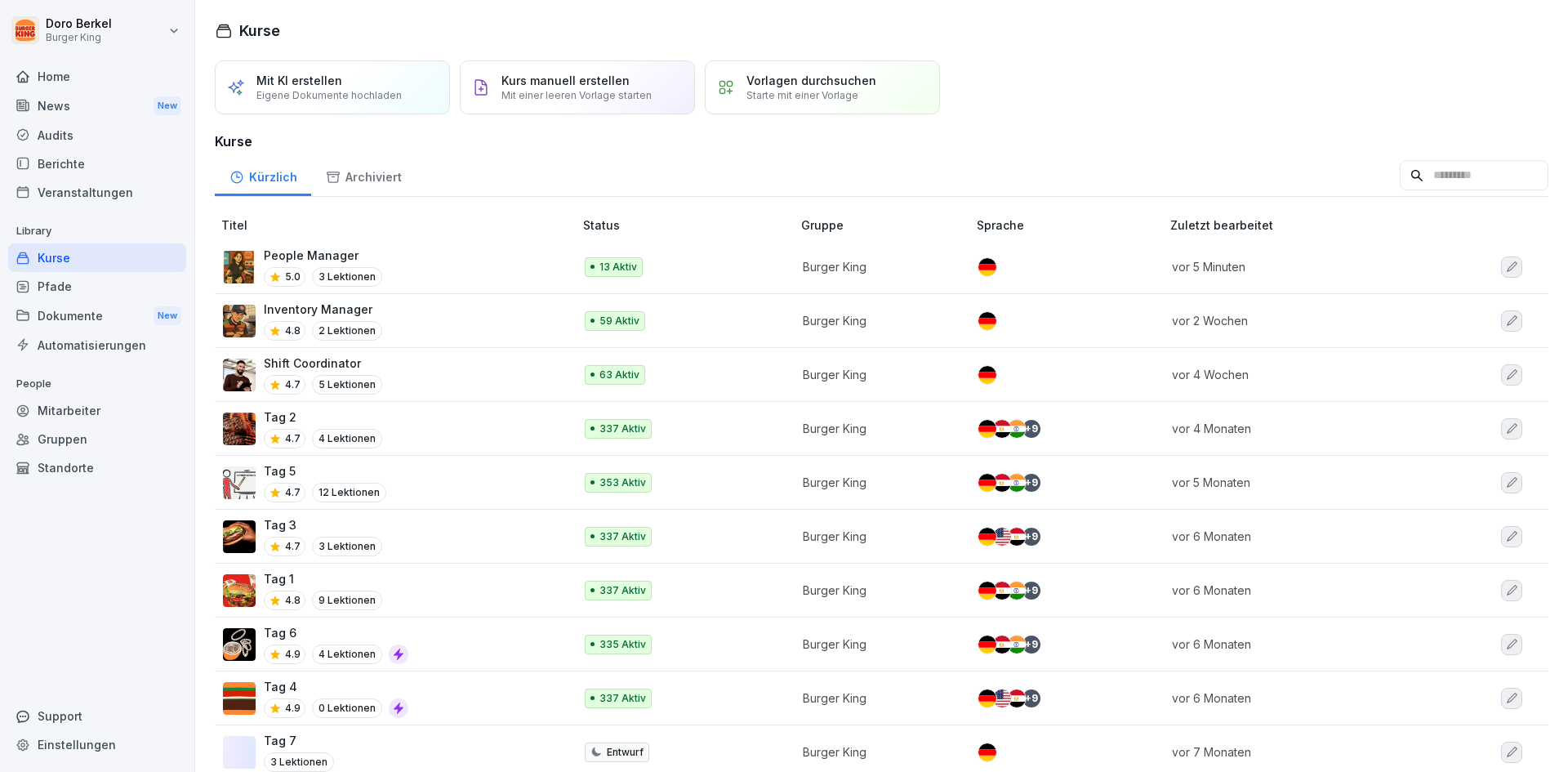 click on "Shift Coordinator" at bounding box center (323, 363) 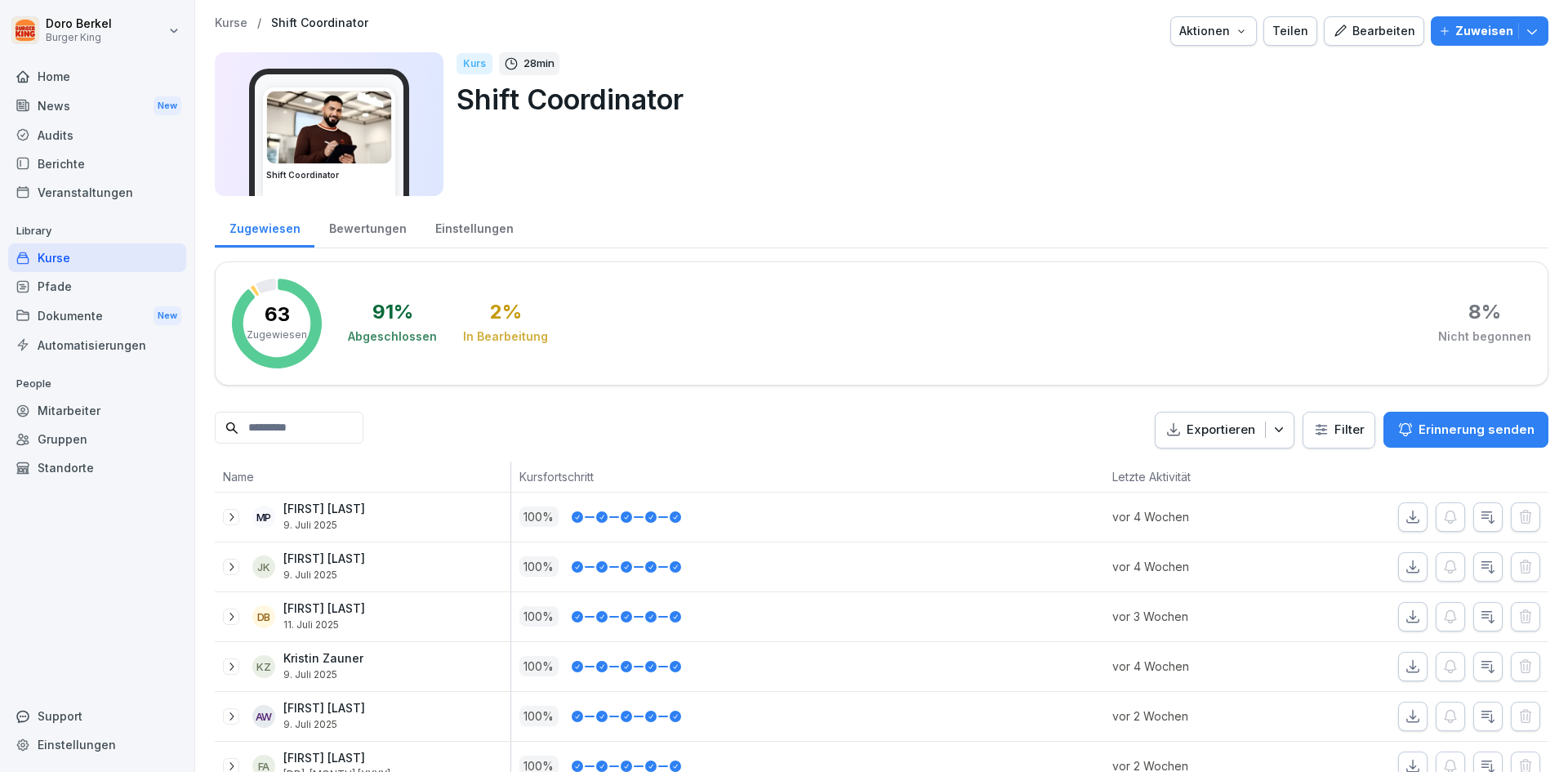scroll, scrollTop: 0, scrollLeft: 0, axis: both 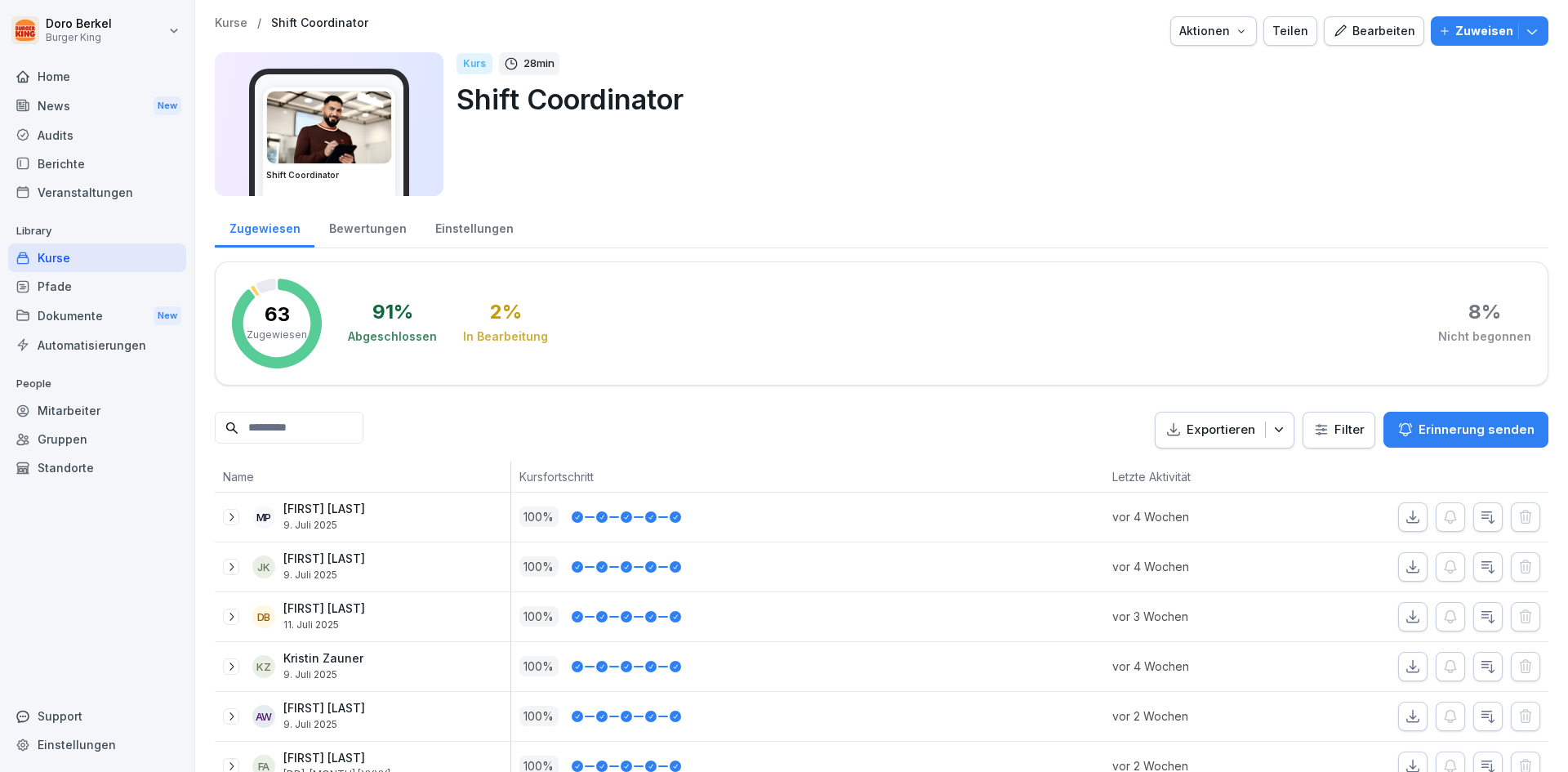 click on "Bearbeiten" at bounding box center (1374, 31) 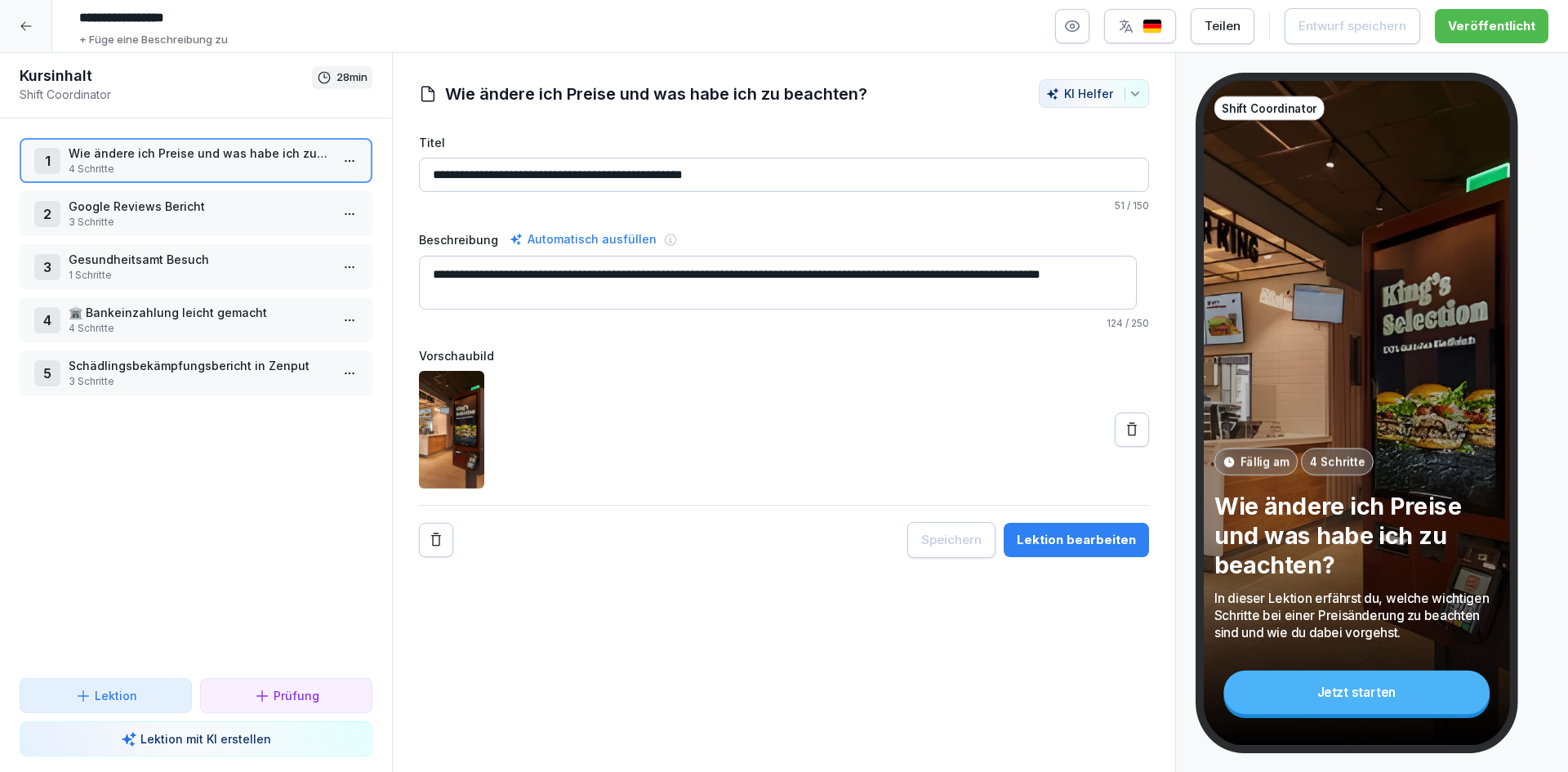 click on "Lektion bearbeiten" at bounding box center [1076, 540] 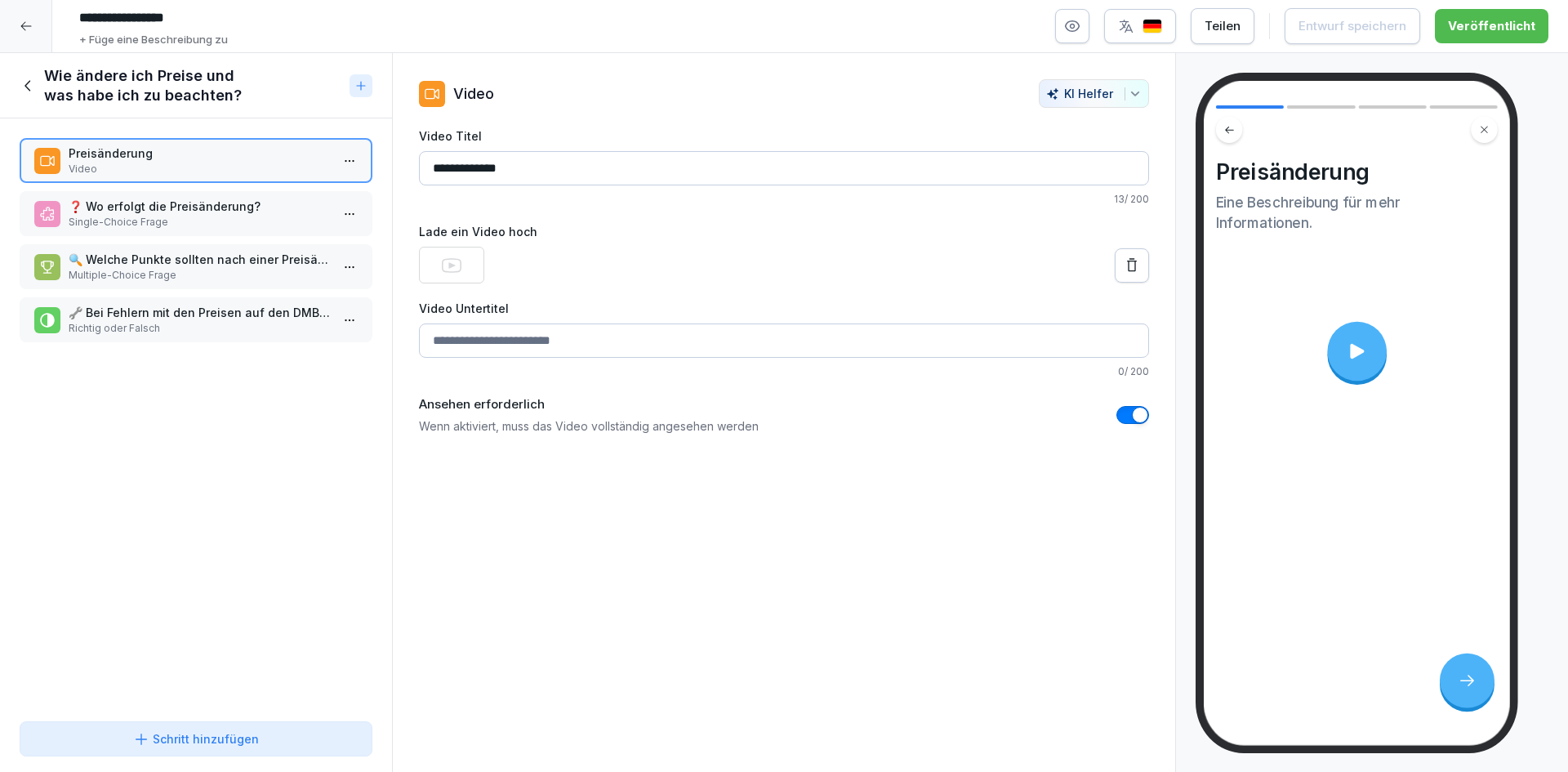 click at bounding box center [1356, 351] 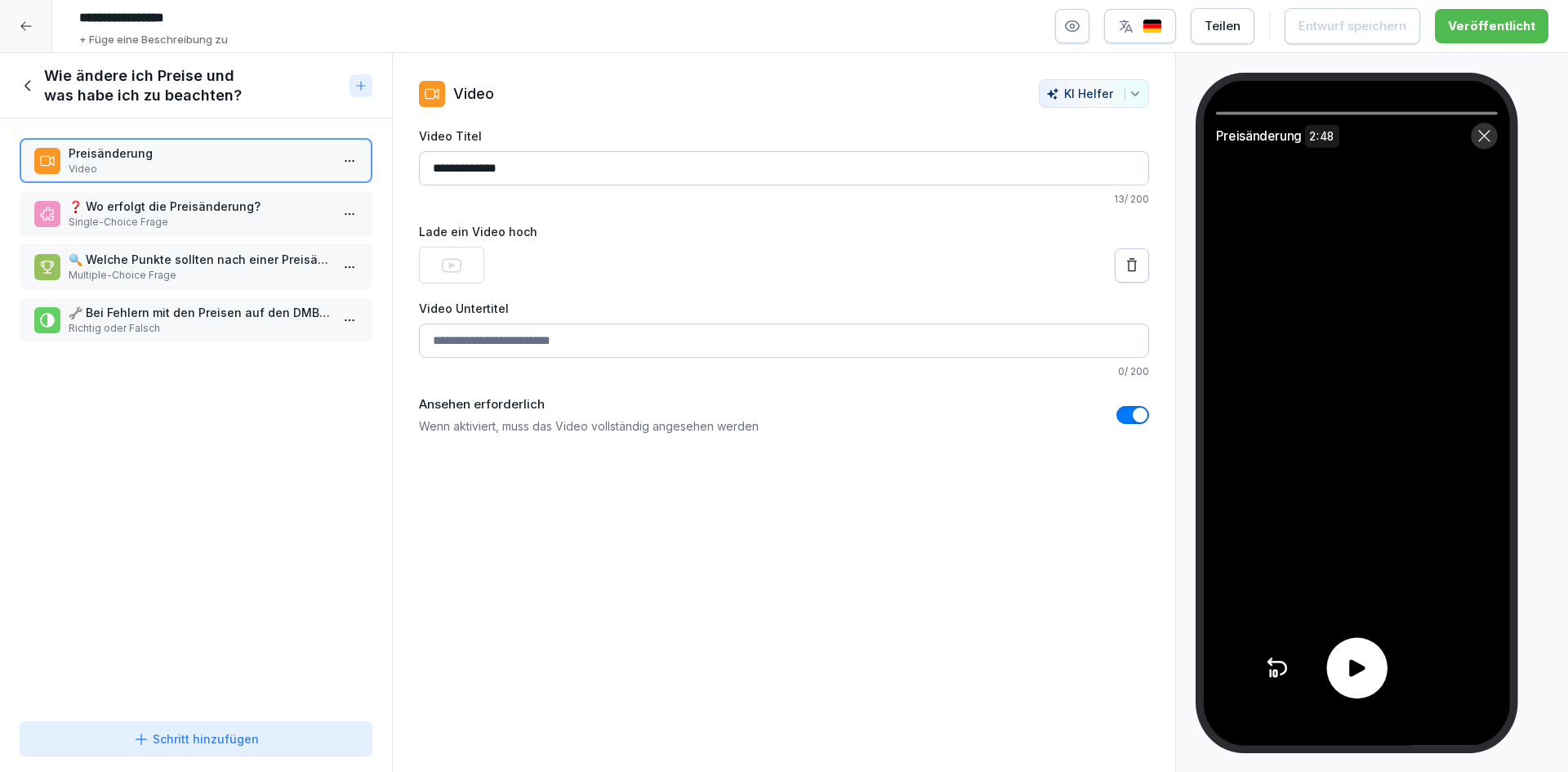 click 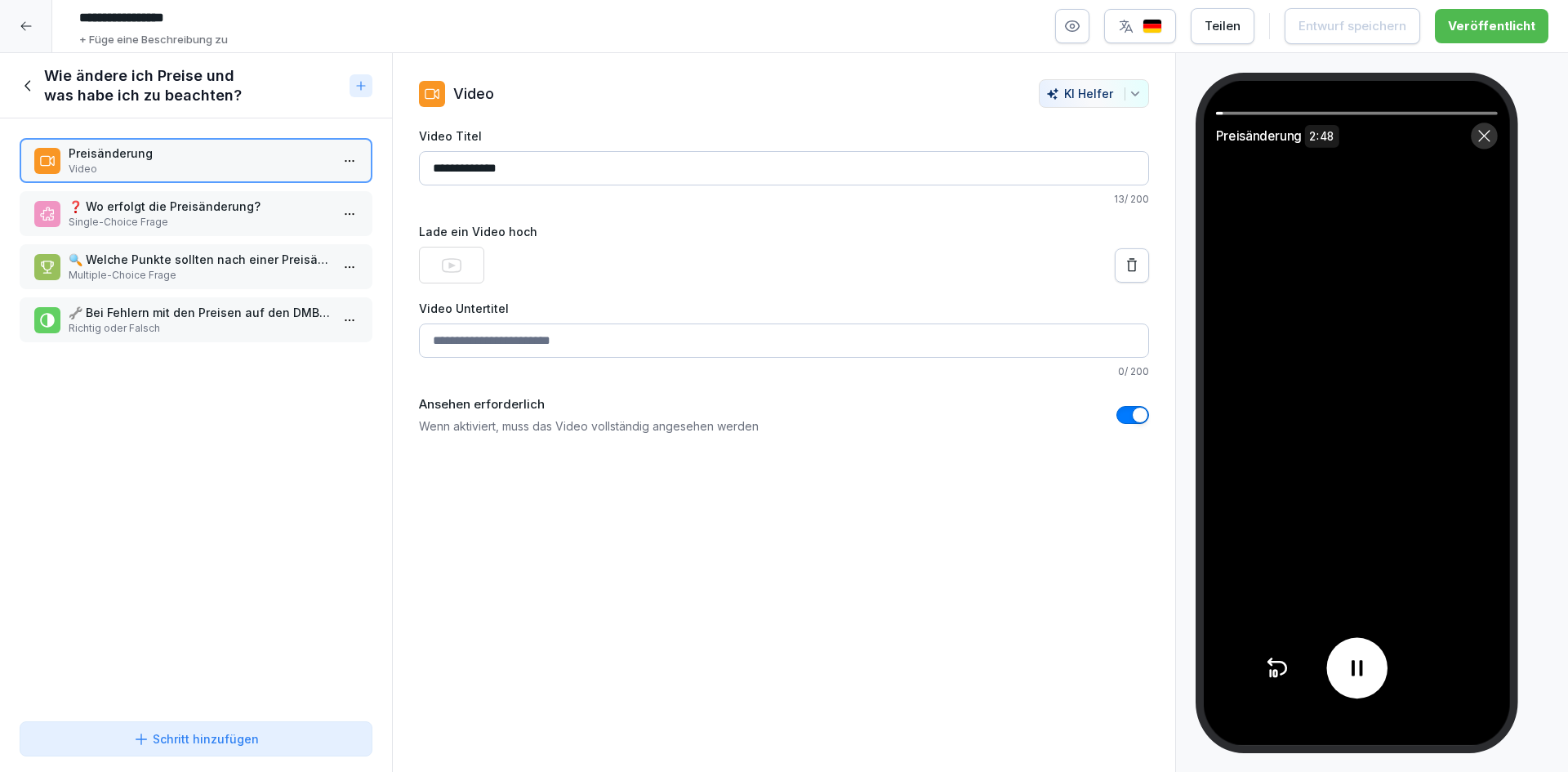 click 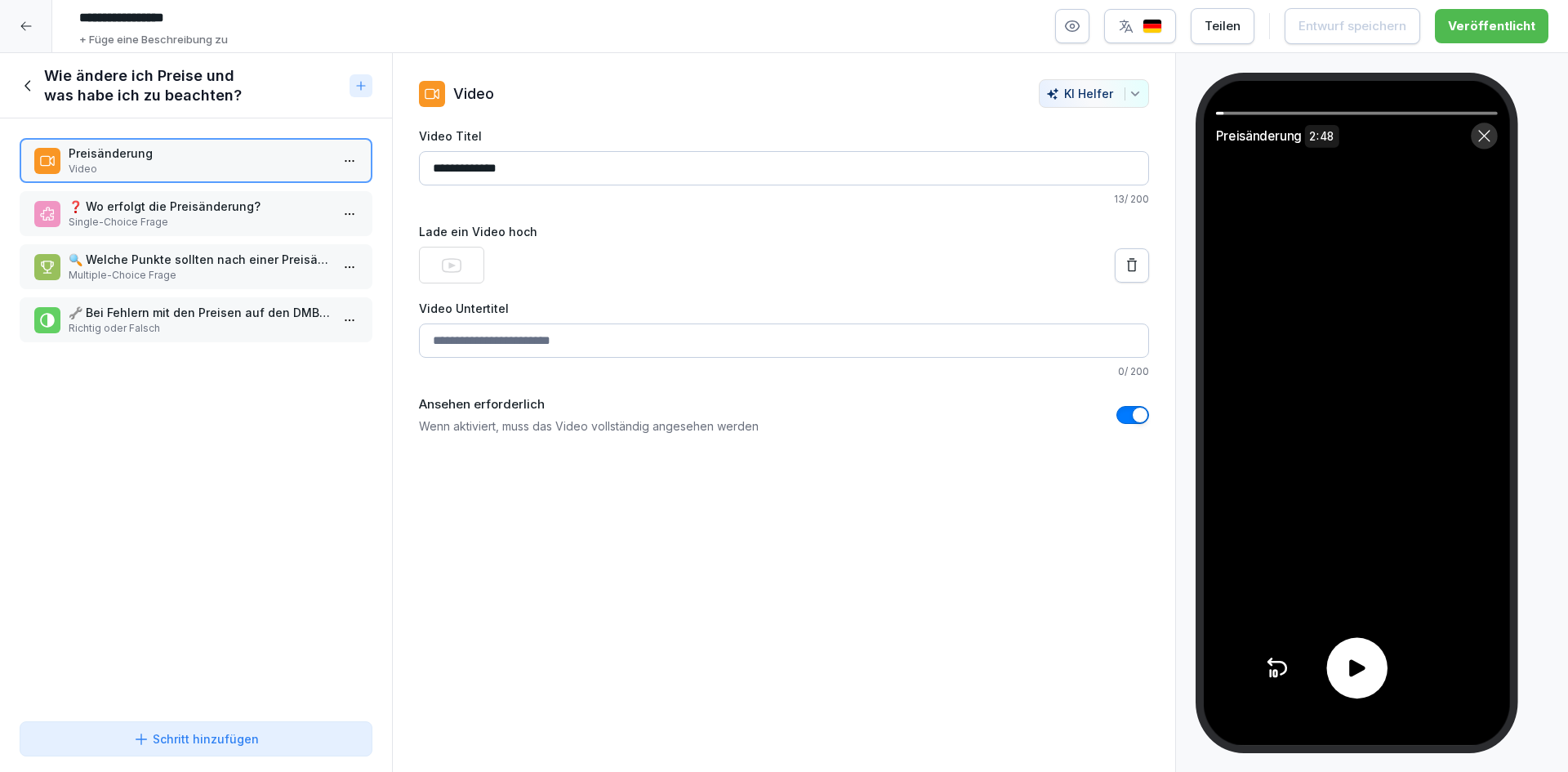 click 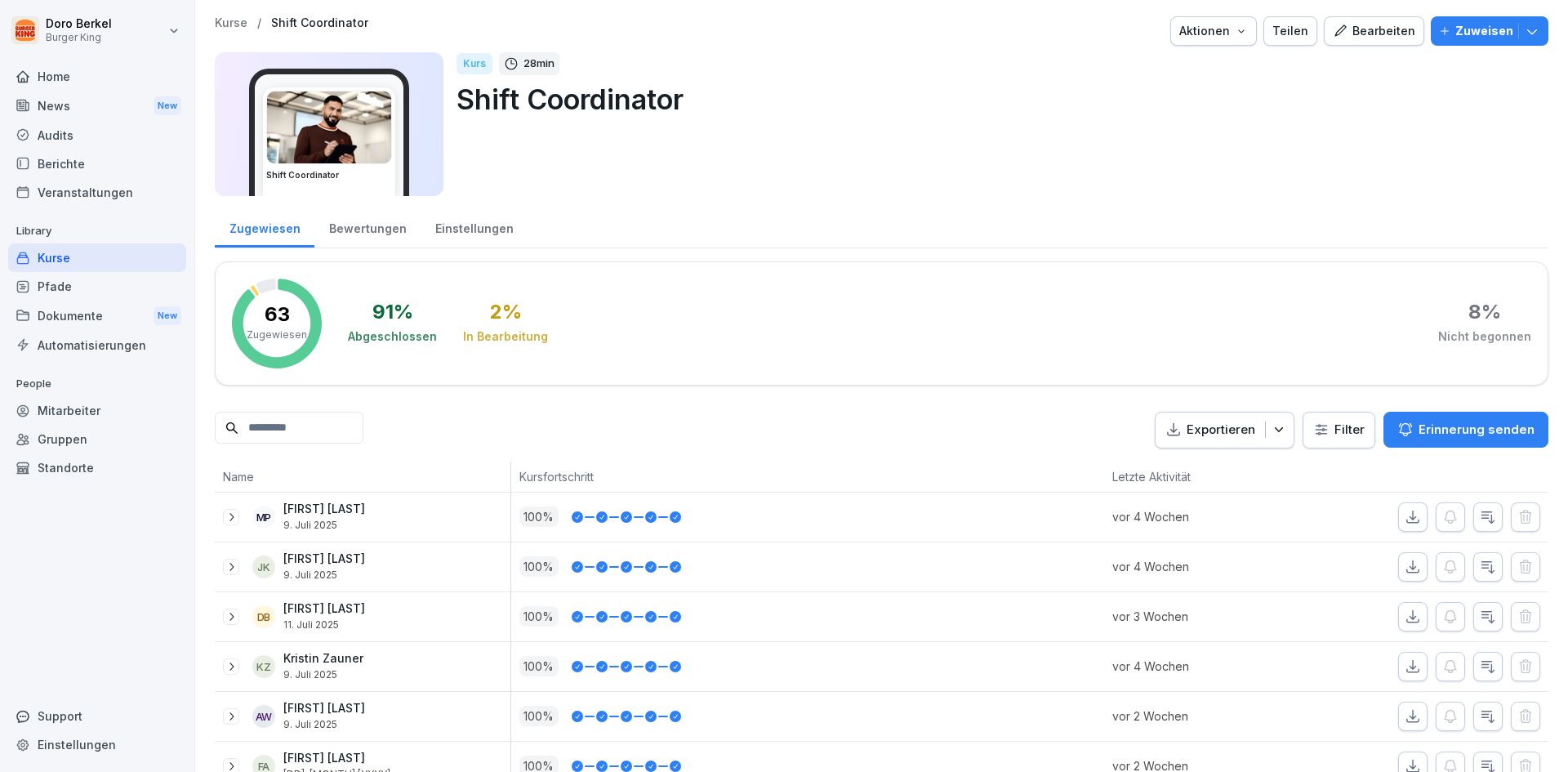 click on "Bearbeiten" at bounding box center [1374, 31] 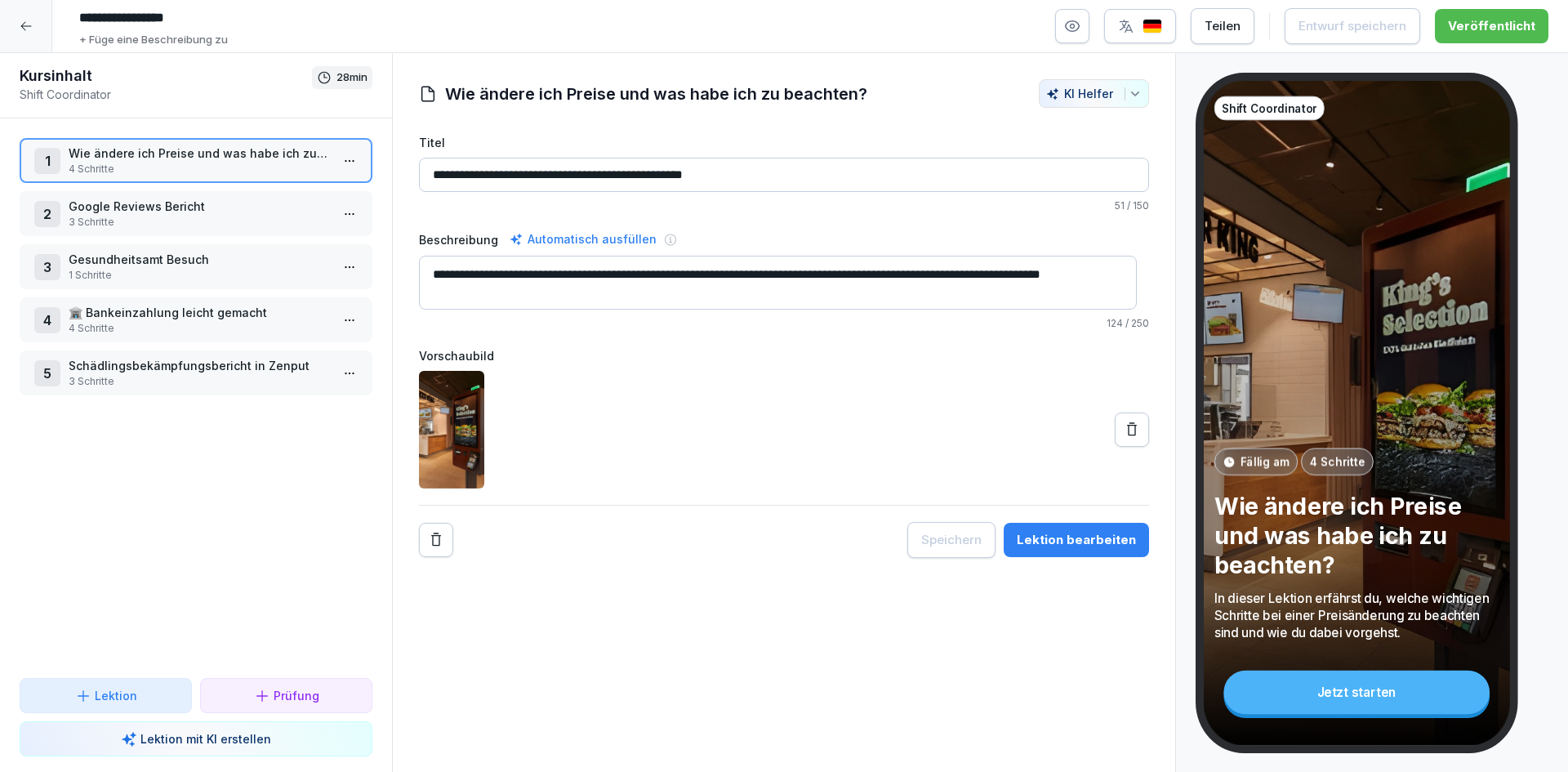 click 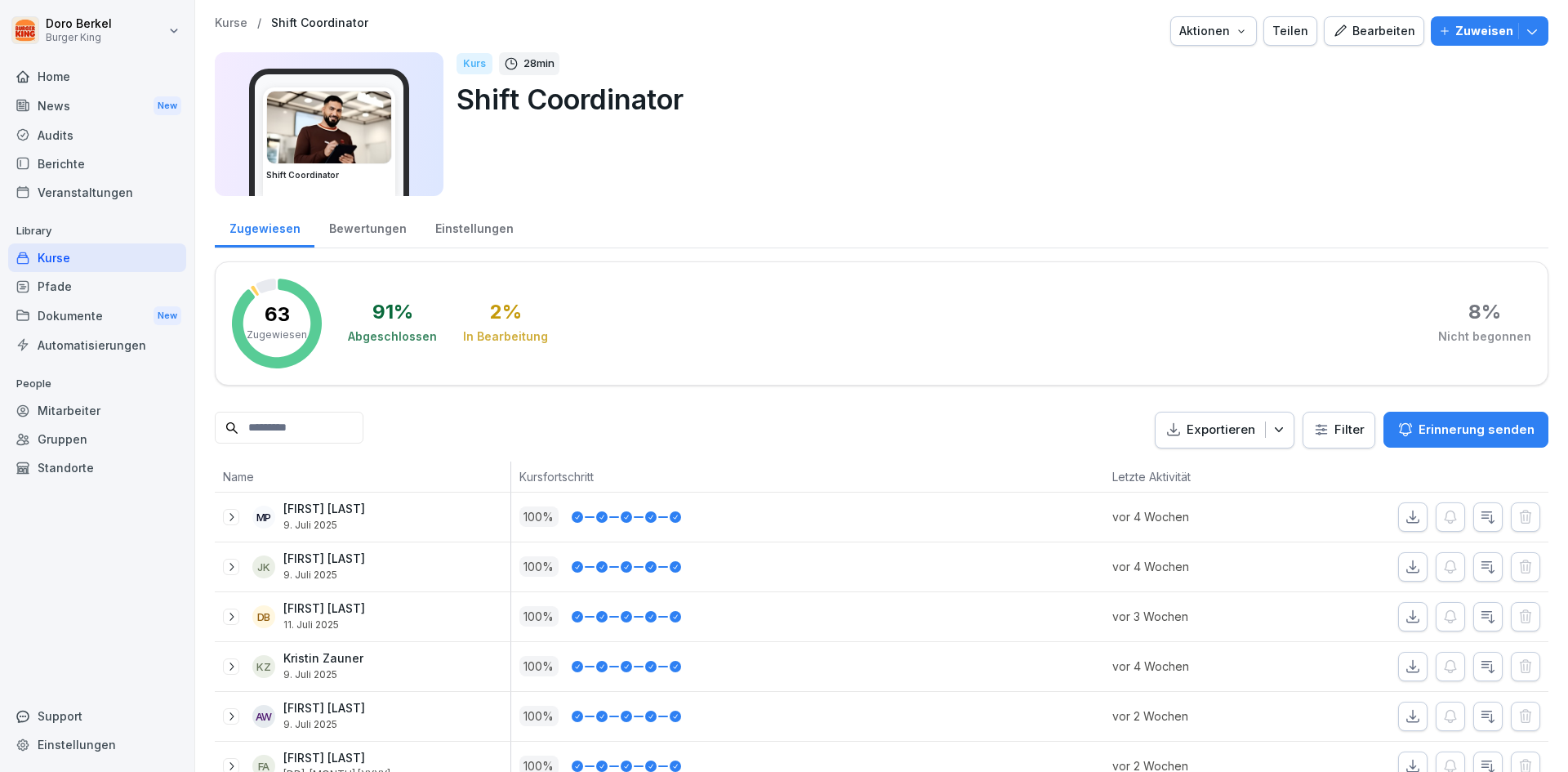 click on "Kurse" at bounding box center (97, 257) 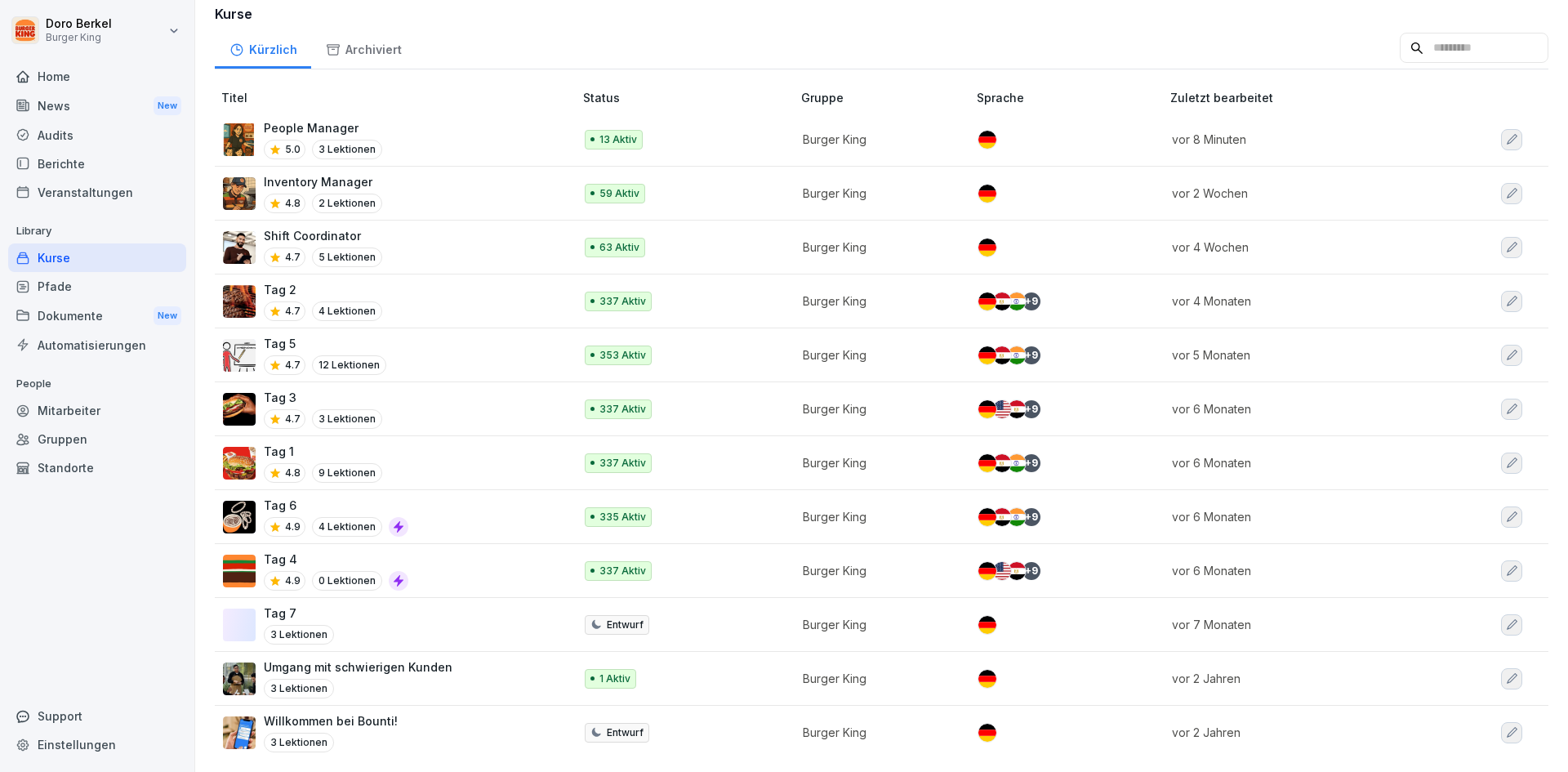 scroll, scrollTop: 0, scrollLeft: 0, axis: both 